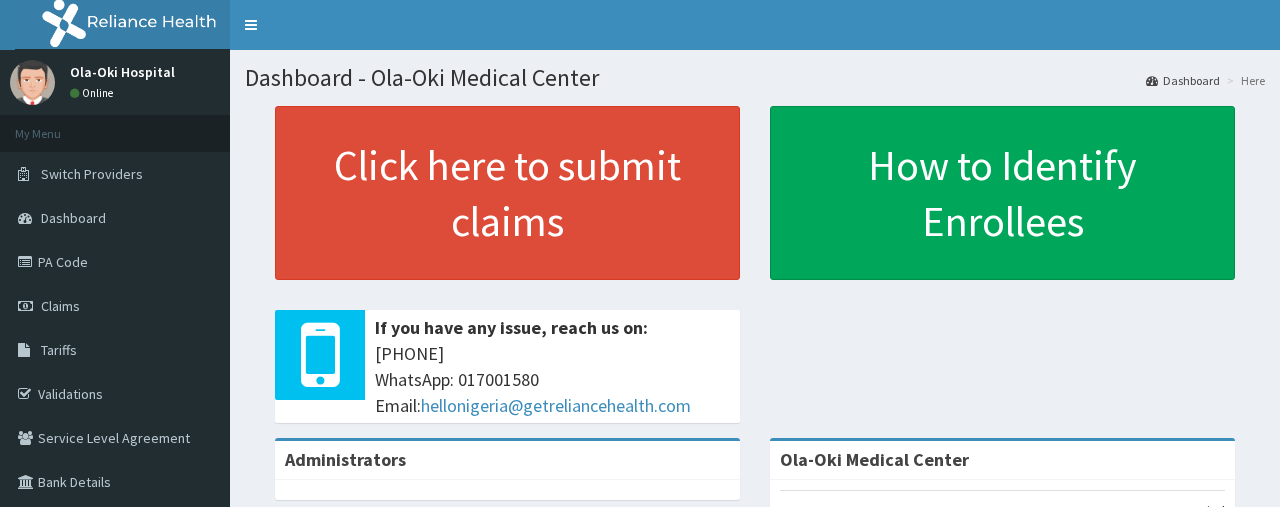 scroll, scrollTop: 0, scrollLeft: 0, axis: both 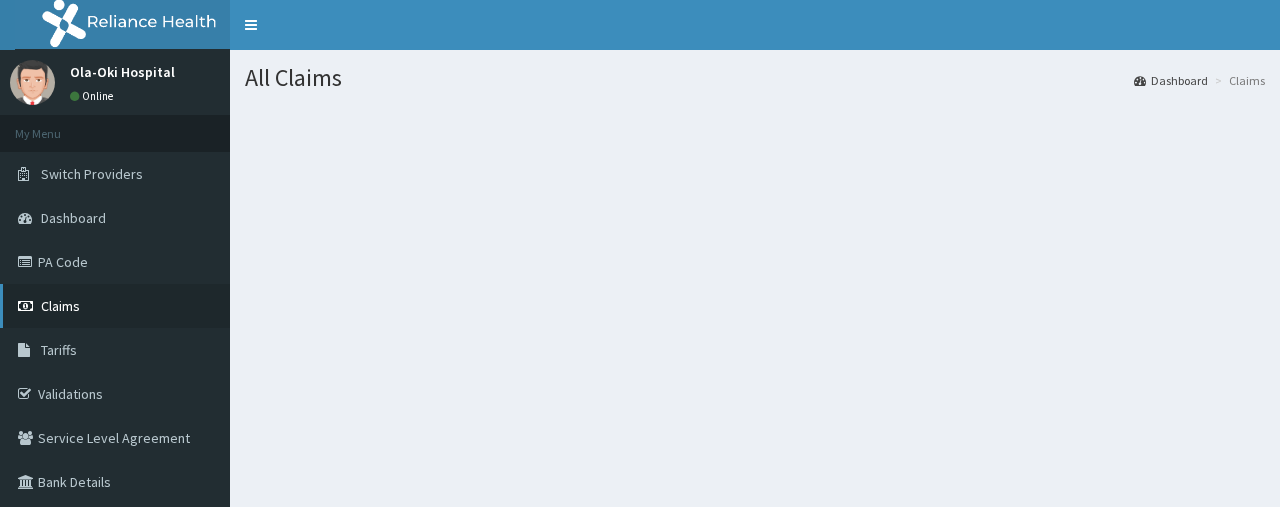 click at bounding box center [28, 306] 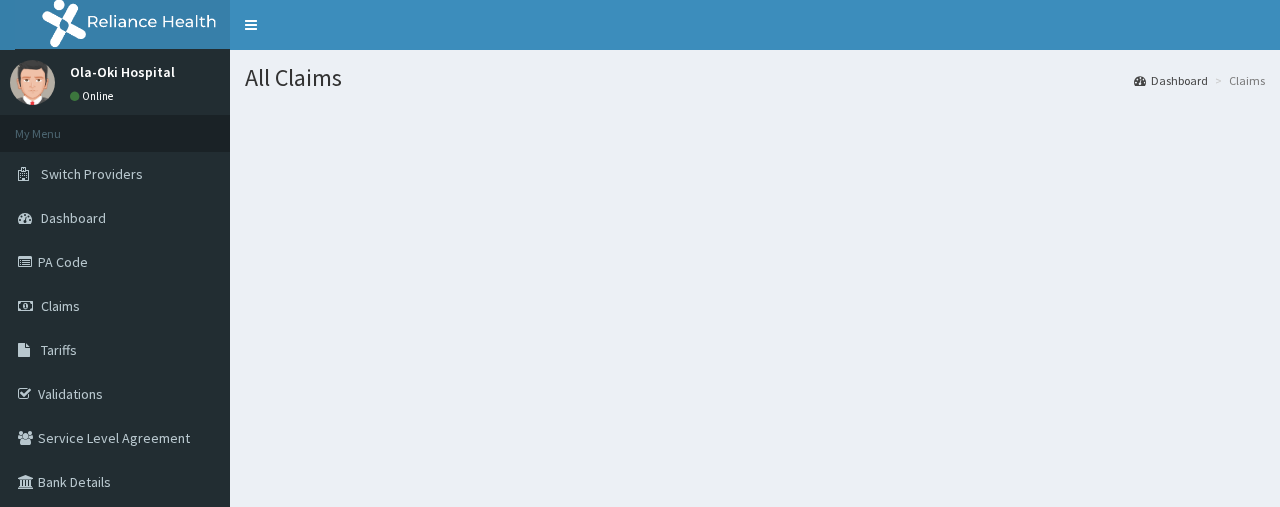 scroll, scrollTop: 0, scrollLeft: 0, axis: both 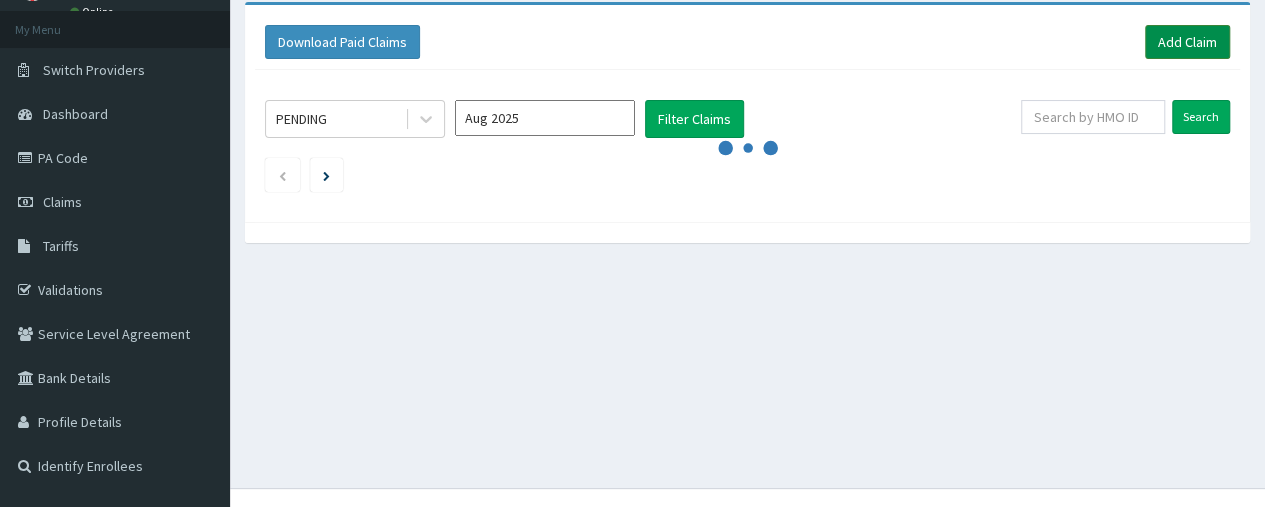 click on "Add Claim" at bounding box center (1187, 42) 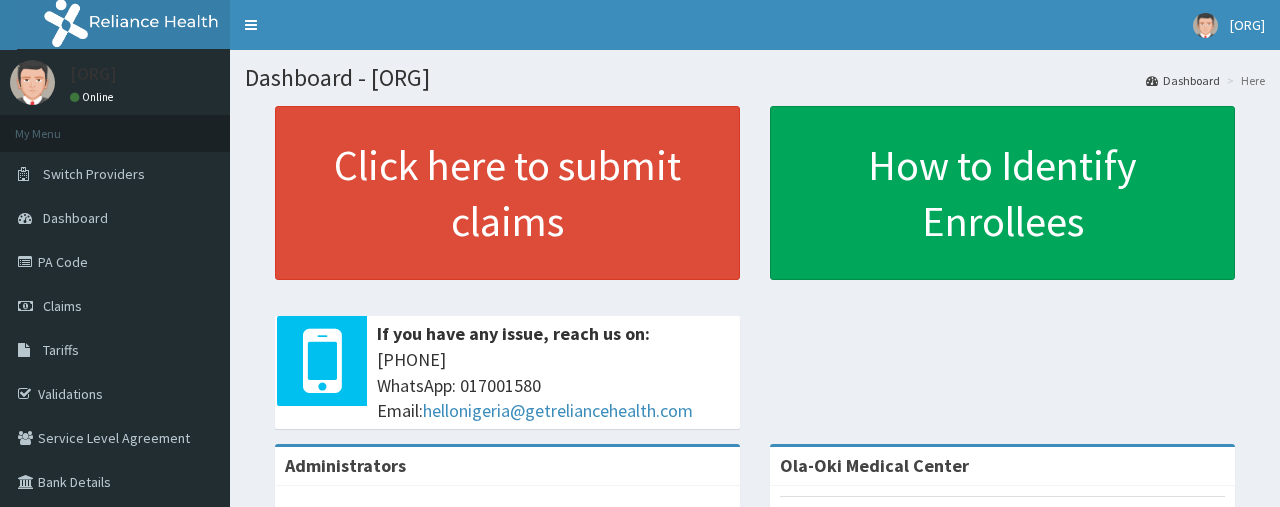 scroll, scrollTop: 0, scrollLeft: 0, axis: both 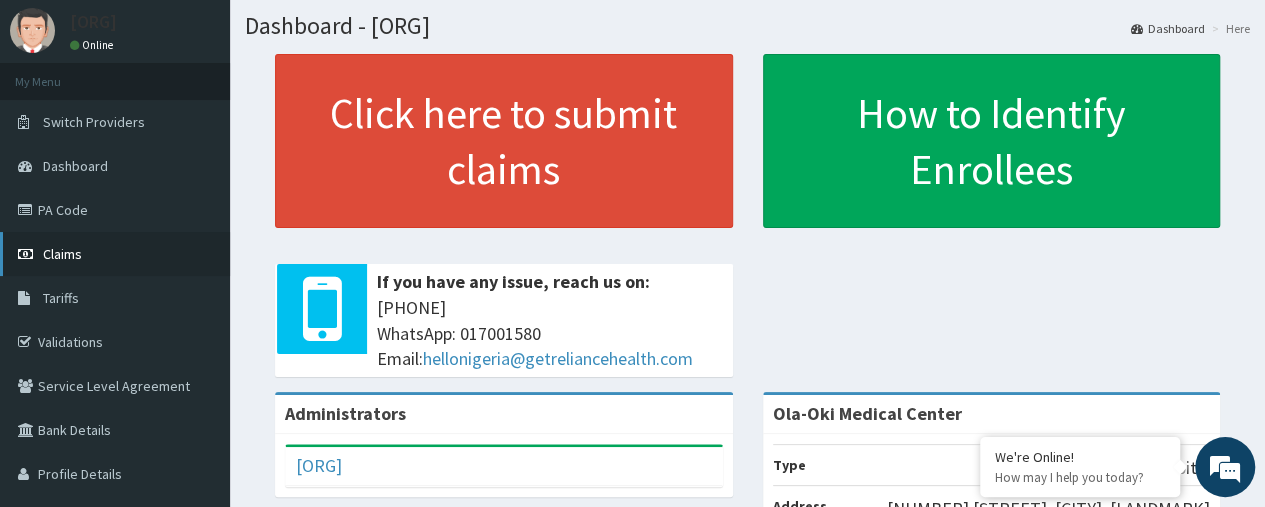 click on "Claims" at bounding box center [115, 254] 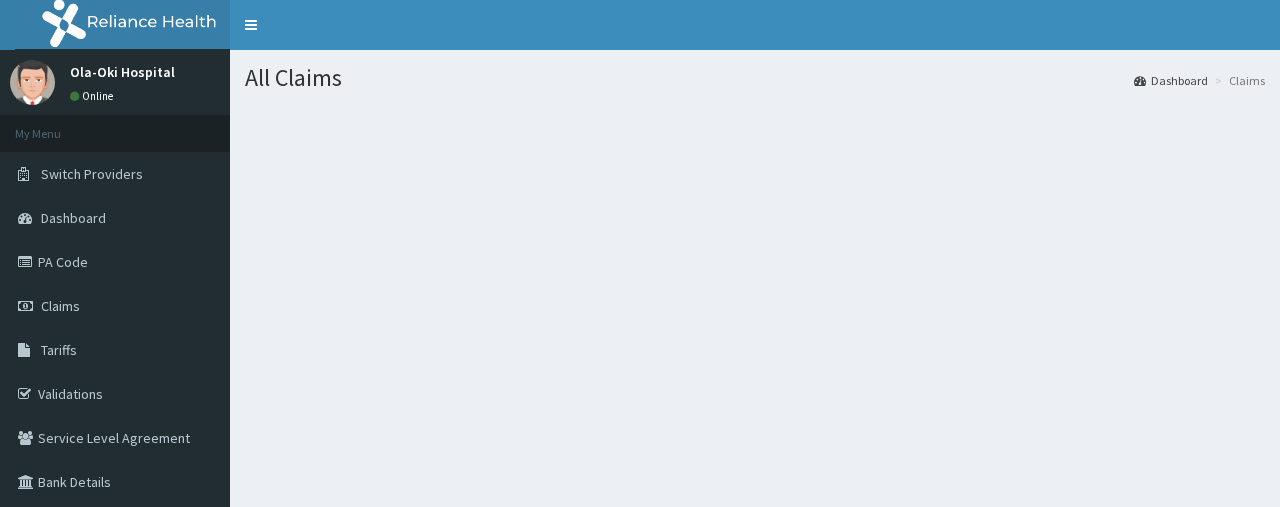 scroll, scrollTop: 0, scrollLeft: 0, axis: both 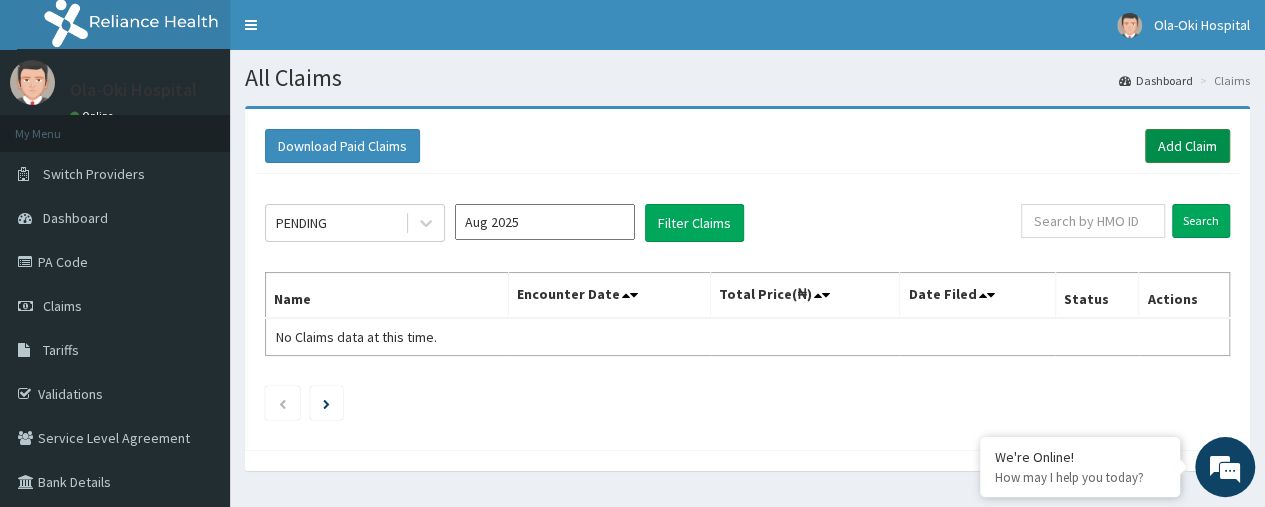 click on "Add Claim" at bounding box center [1187, 146] 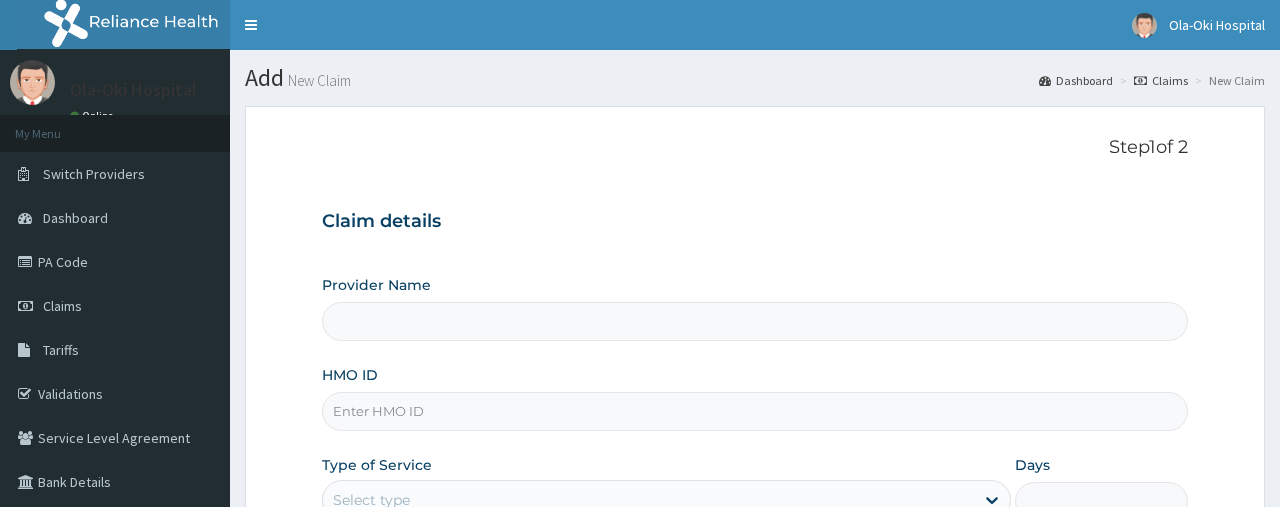scroll, scrollTop: 0, scrollLeft: 0, axis: both 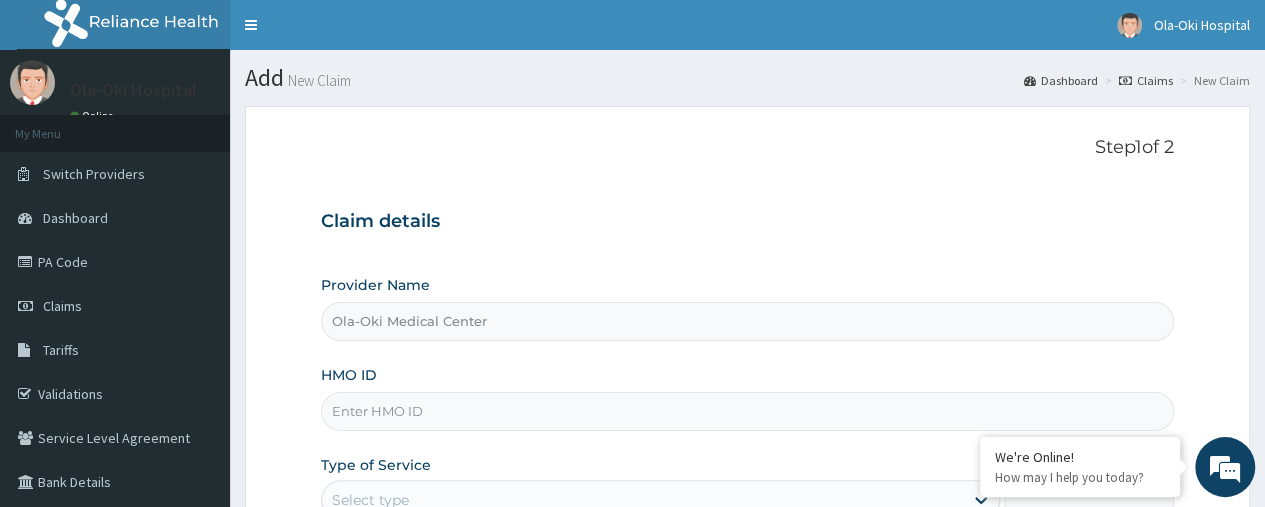 click on "HMO ID" at bounding box center (747, 411) 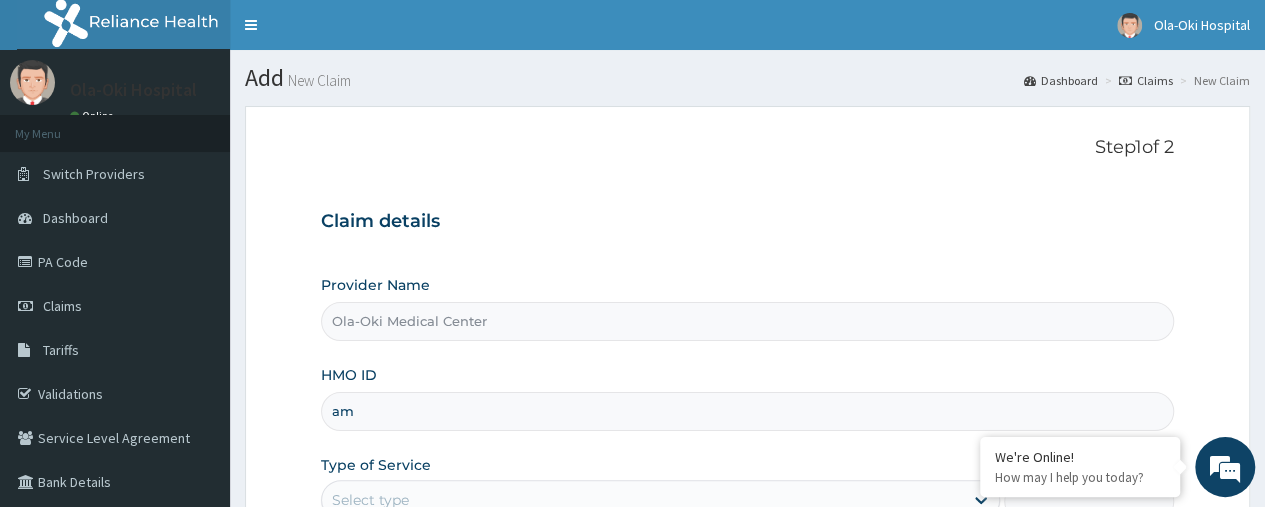 type on "a" 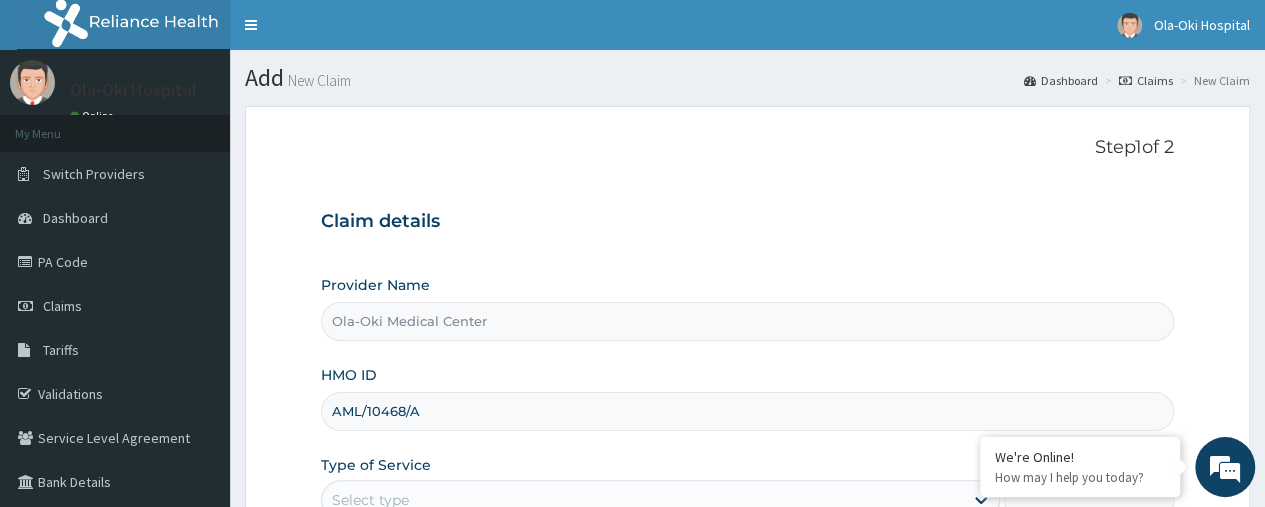 type on "AML/10468/A" 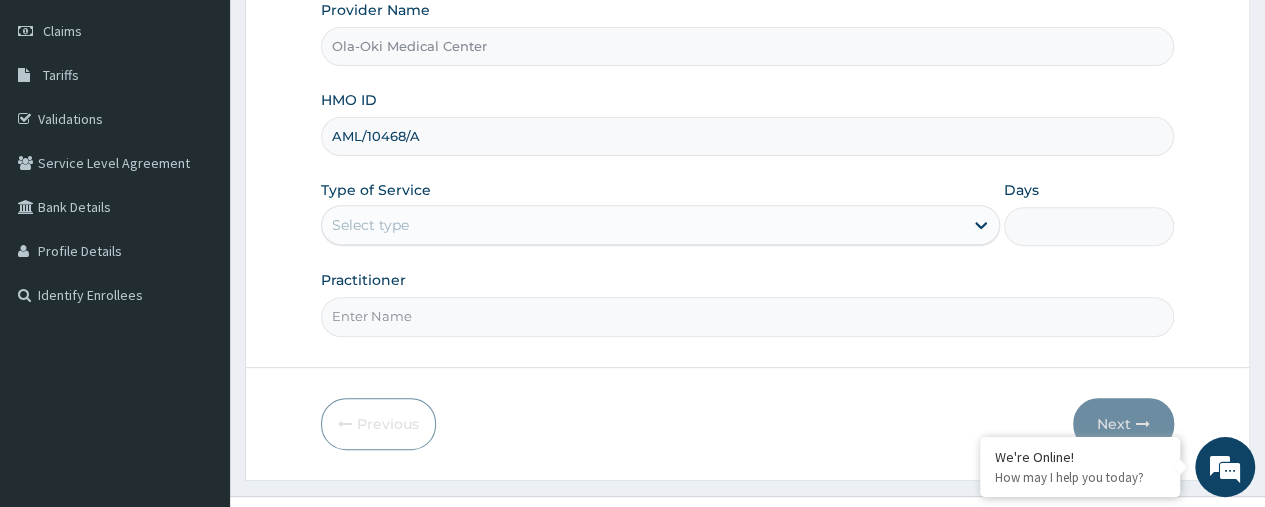 scroll, scrollTop: 280, scrollLeft: 0, axis: vertical 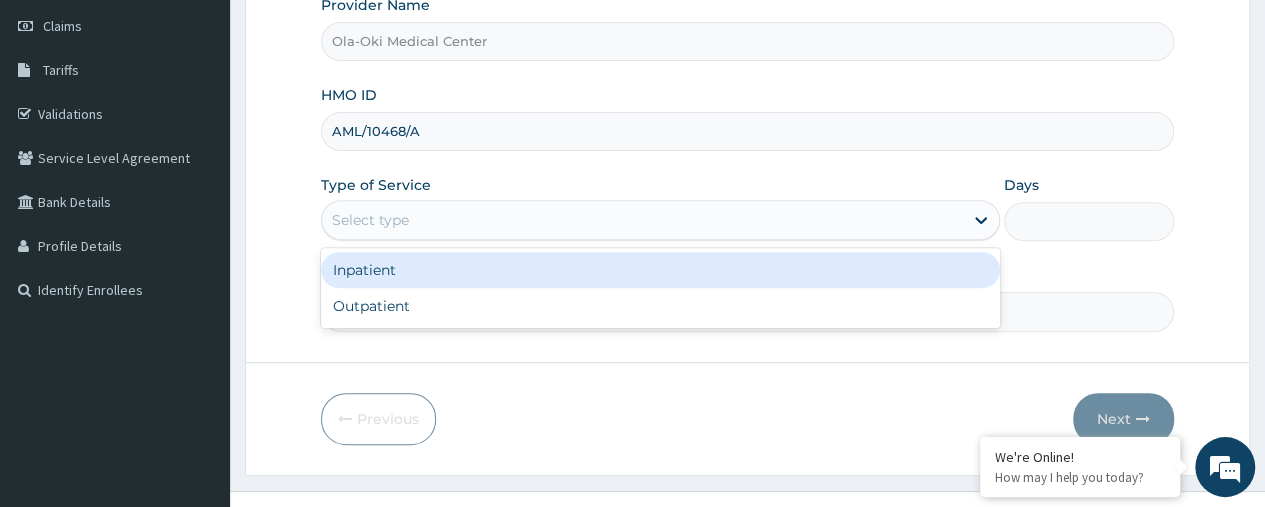 click on "Select type" at bounding box center [642, 220] 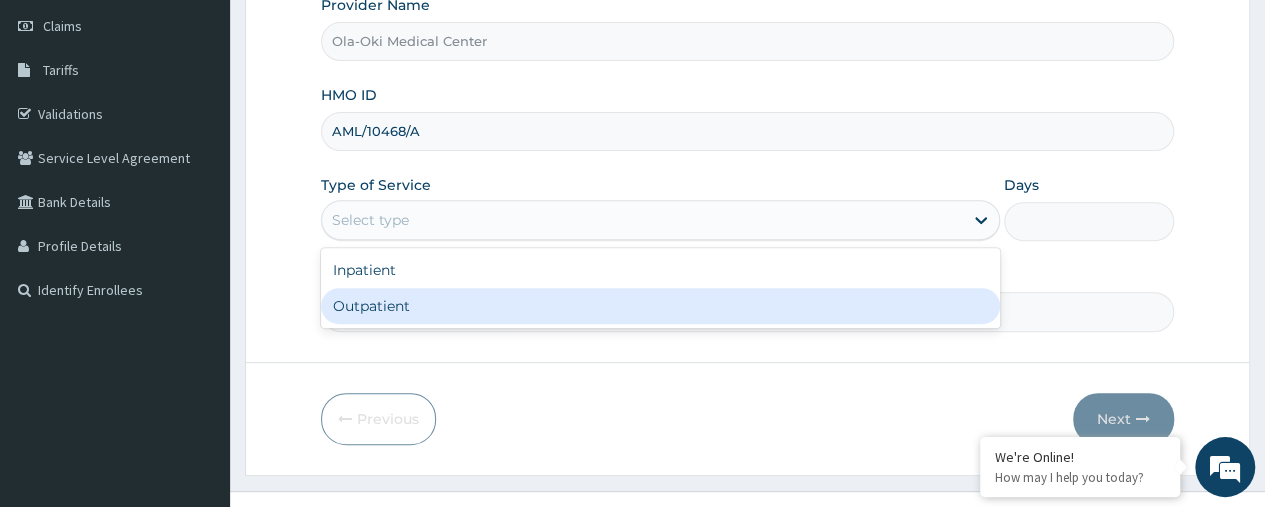 click on "Outpatient" at bounding box center (660, 306) 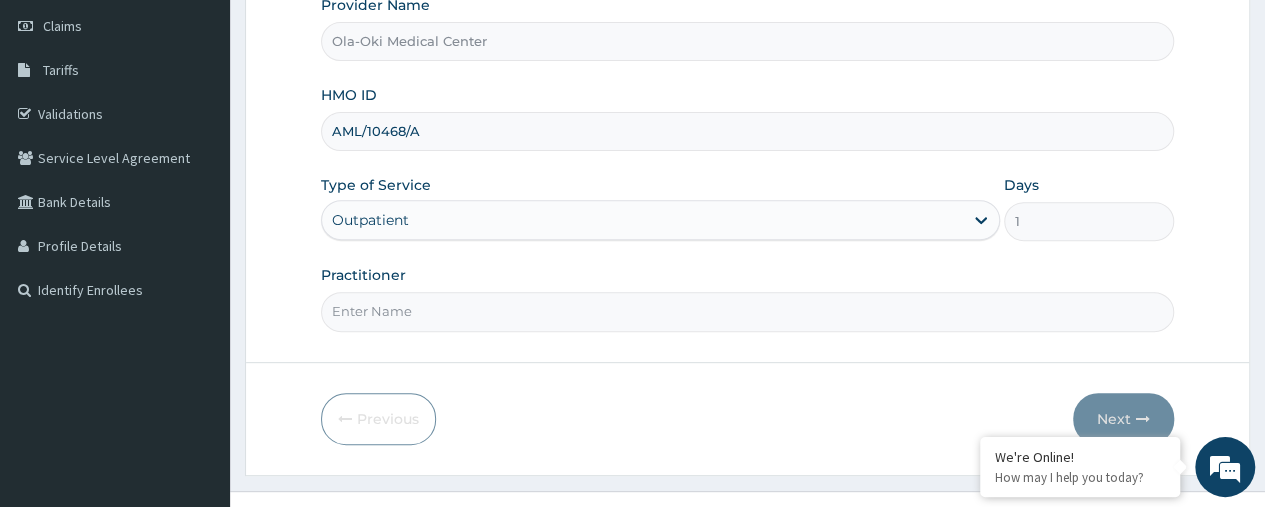 click on "Practitioner" at bounding box center (747, 311) 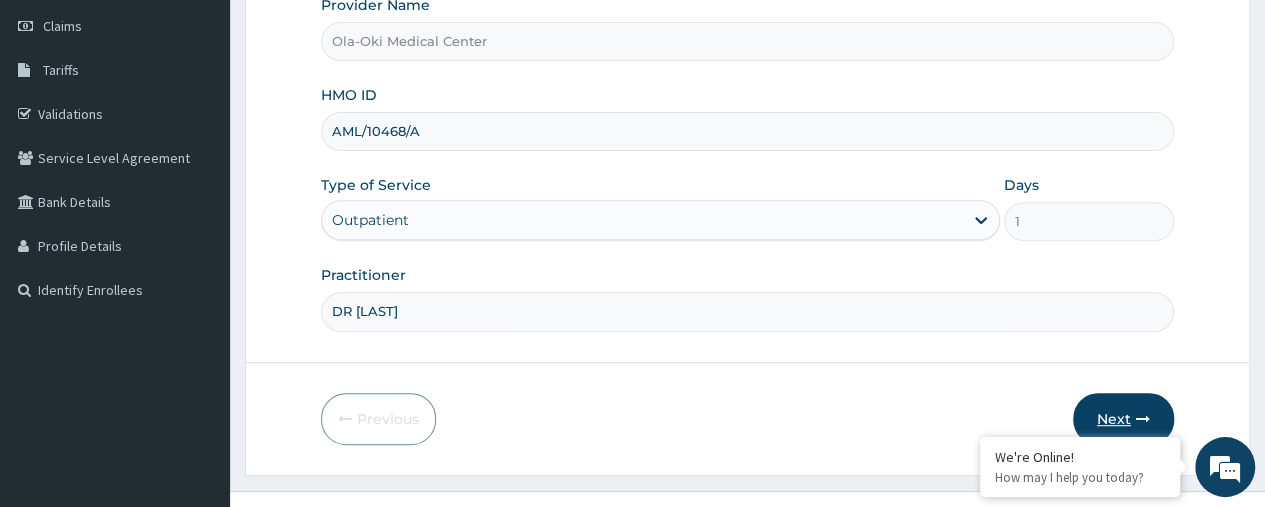 type on "DR [LAST]" 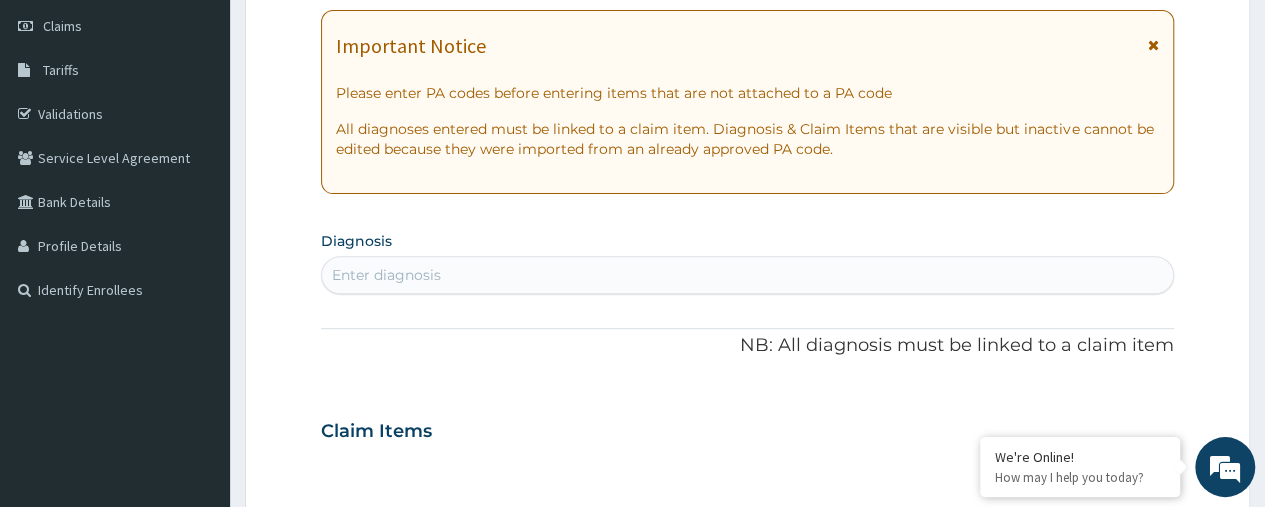 click on "Enter diagnosis" at bounding box center (386, 275) 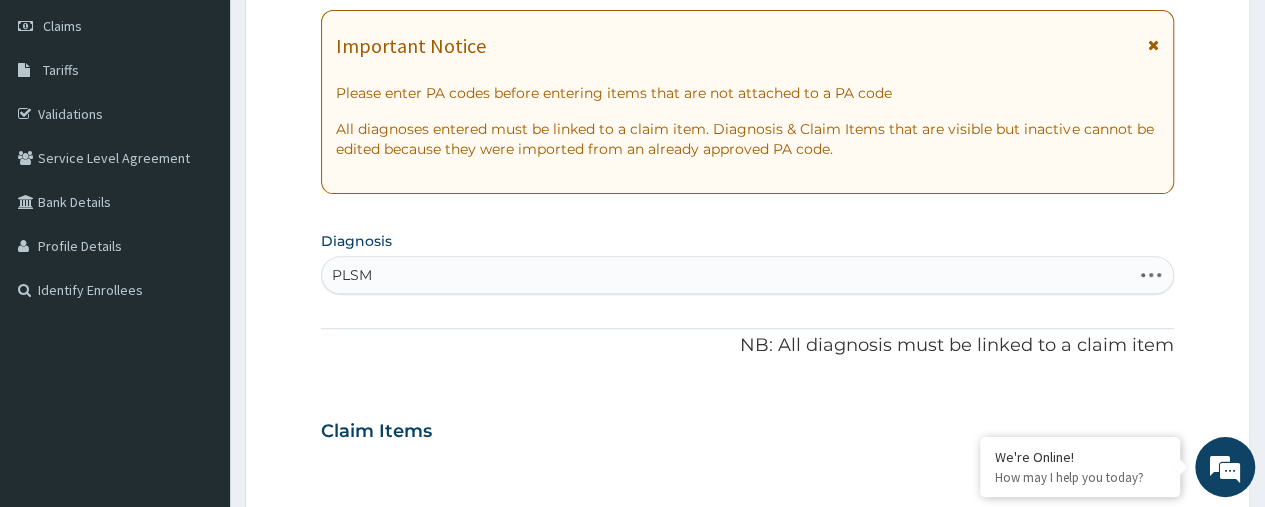 type on "PLSM" 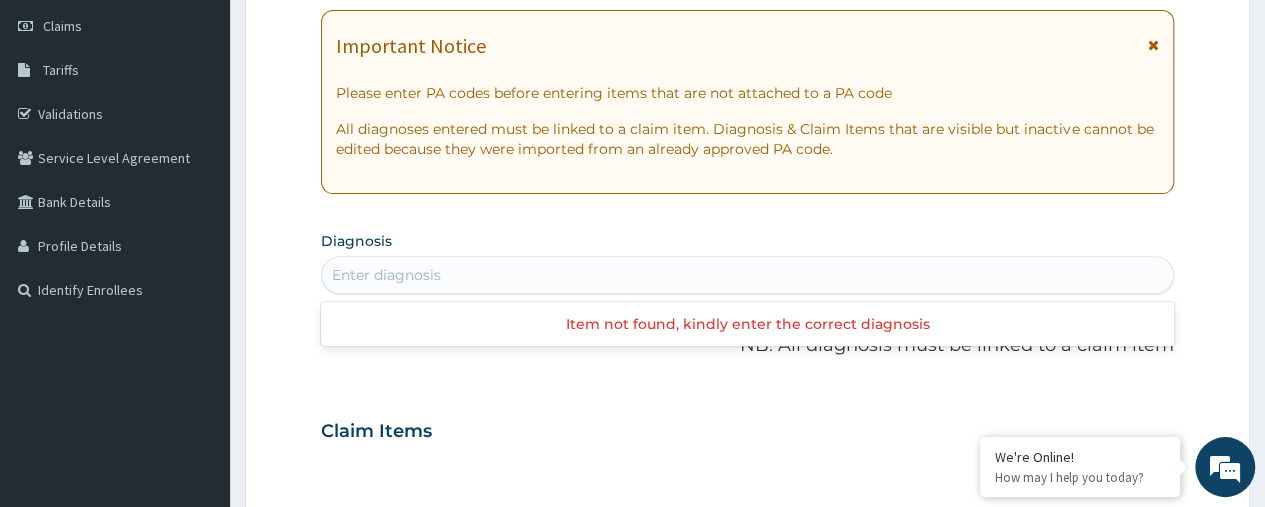type on "A" 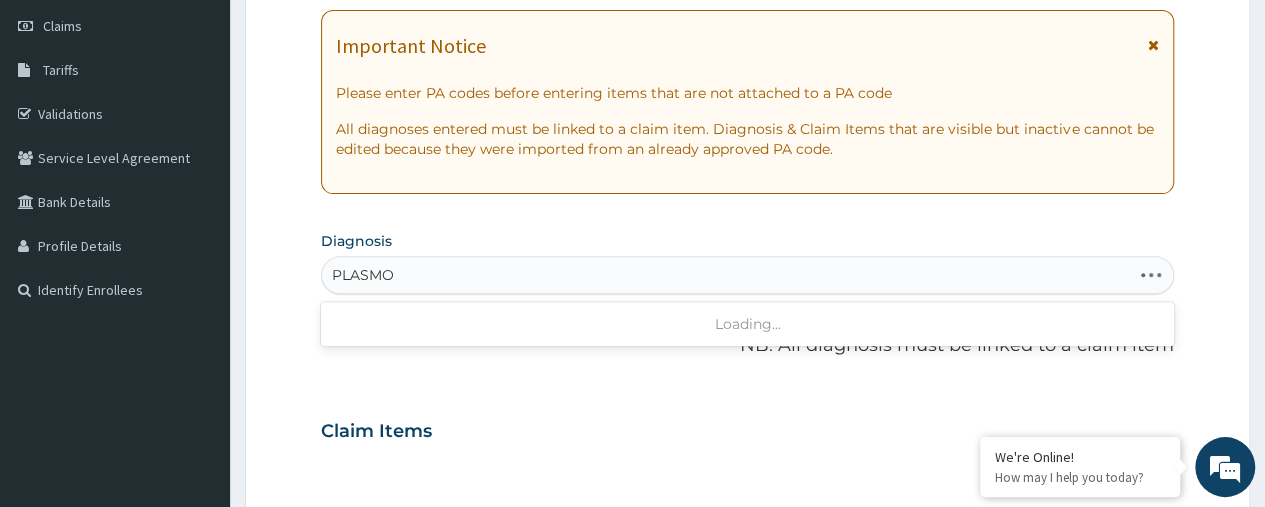 type on "PLASMOD" 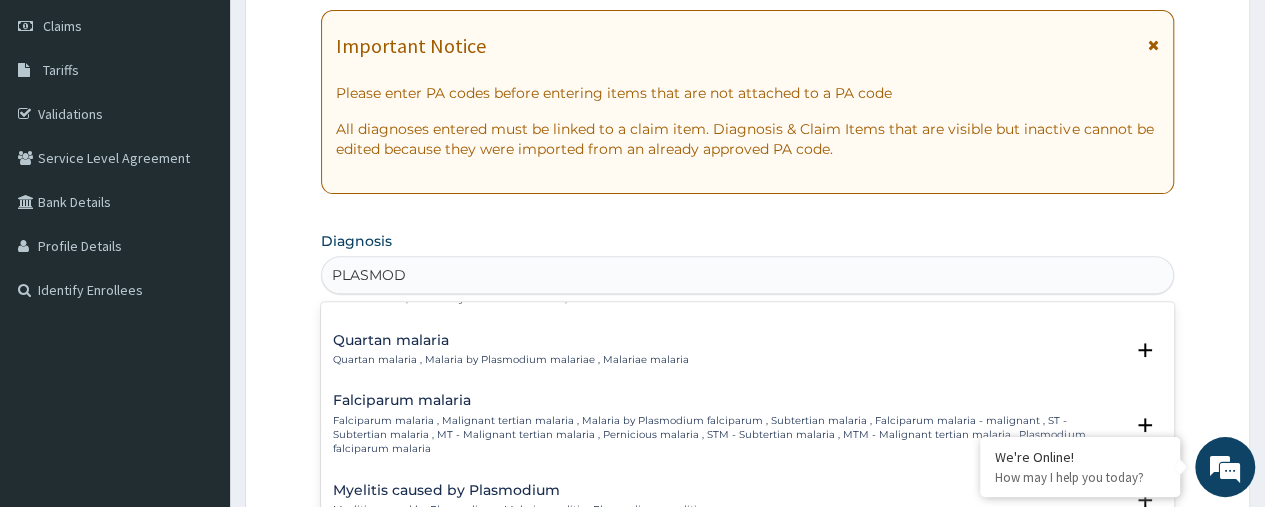 scroll, scrollTop: 238, scrollLeft: 0, axis: vertical 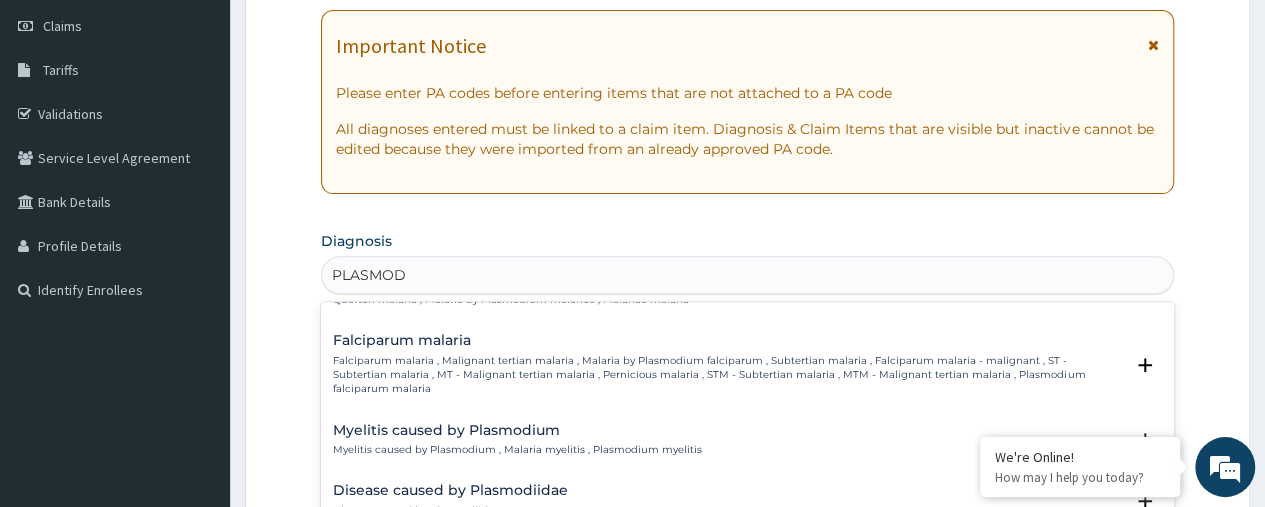 click on "Falciparum malaria , Malignant tertian malaria , Malaria by Plasmodium falciparum , Subtertian malaria , Falciparum malaria - malignant , ST - Subtertian malaria , MT - Malignant tertian malaria , Pernicious malaria , STM - Subtertian malaria , MTM - Malignant tertian malaria , Plasmodium falciparum malaria" at bounding box center (728, 375) 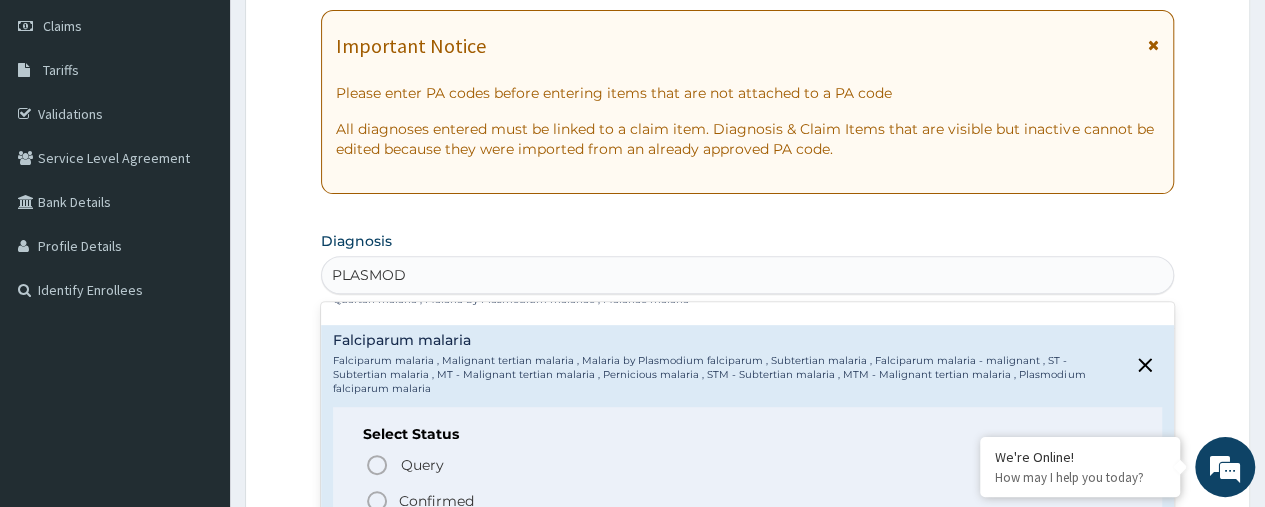 click 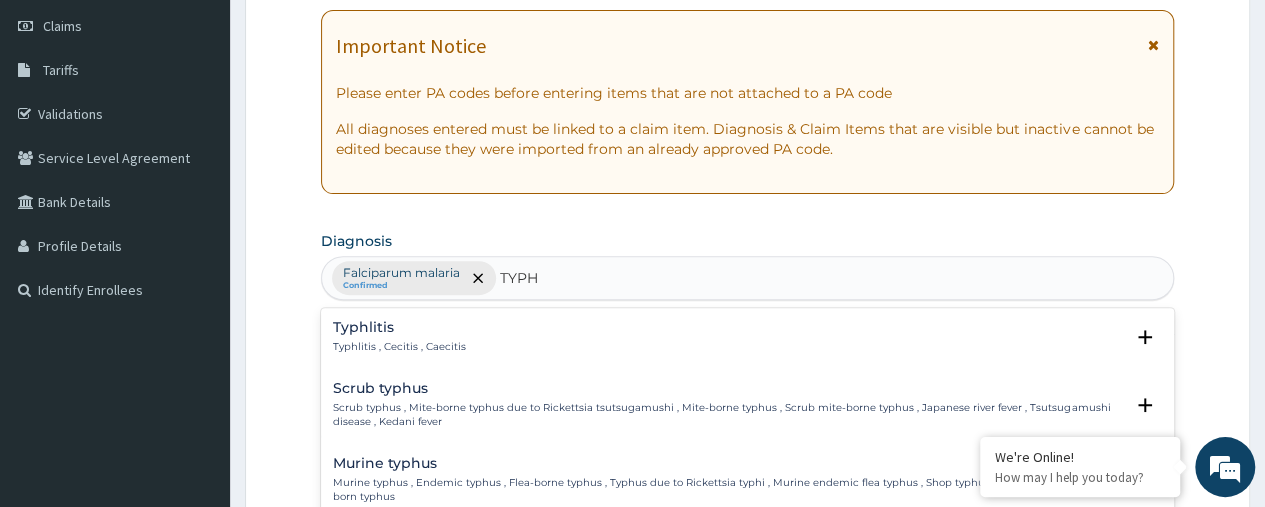 type on "TYPHO" 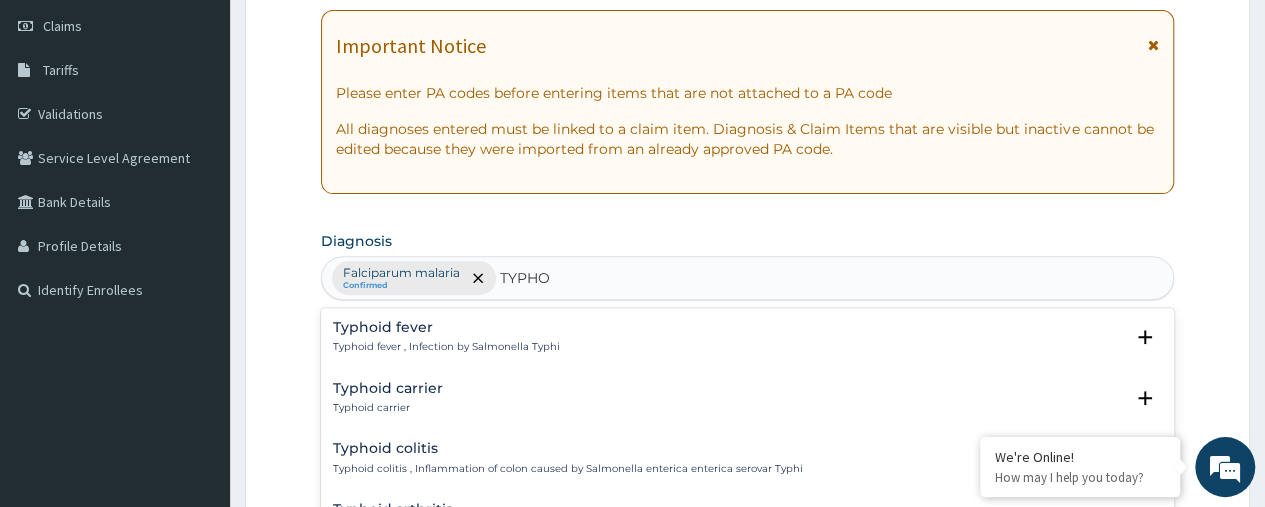 click on "Typhoid fever" at bounding box center (446, 327) 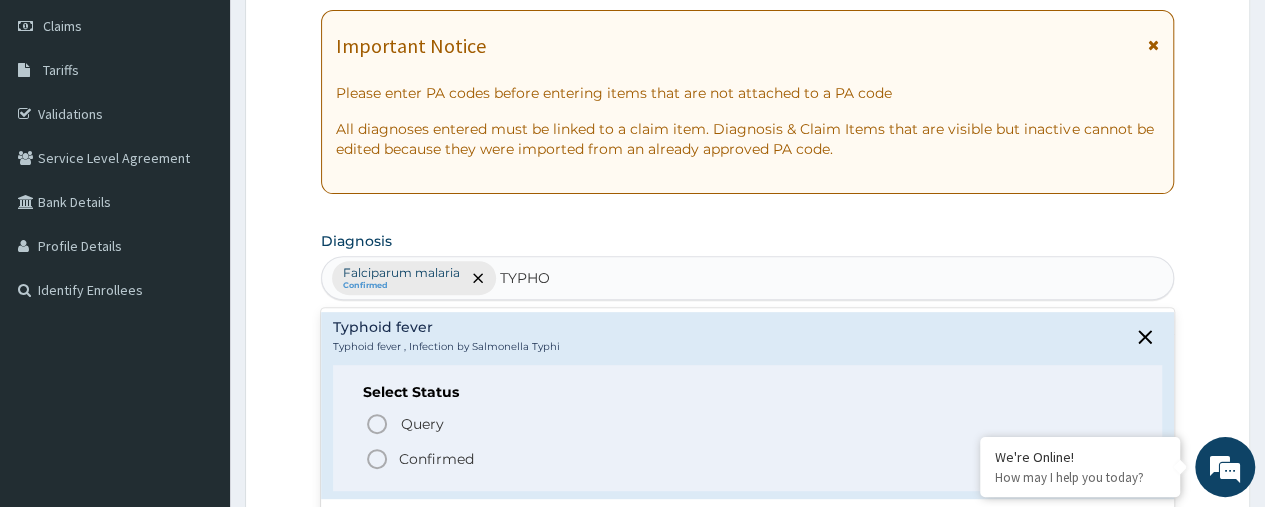 click 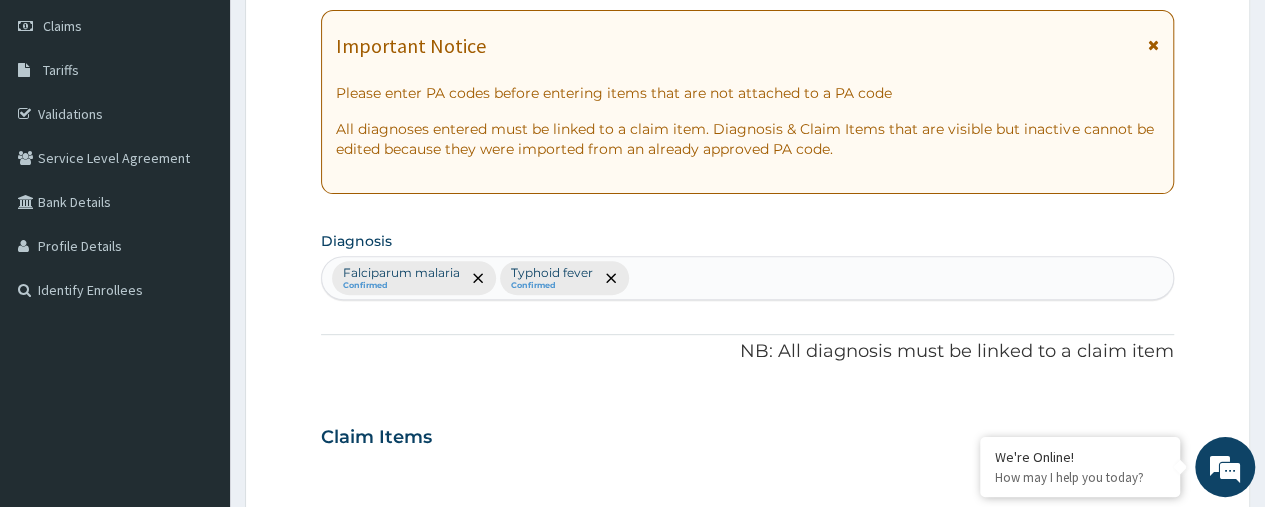 click on "Falciparum malaria Confirmed Typhoid fever Confirmed" at bounding box center (747, 278) 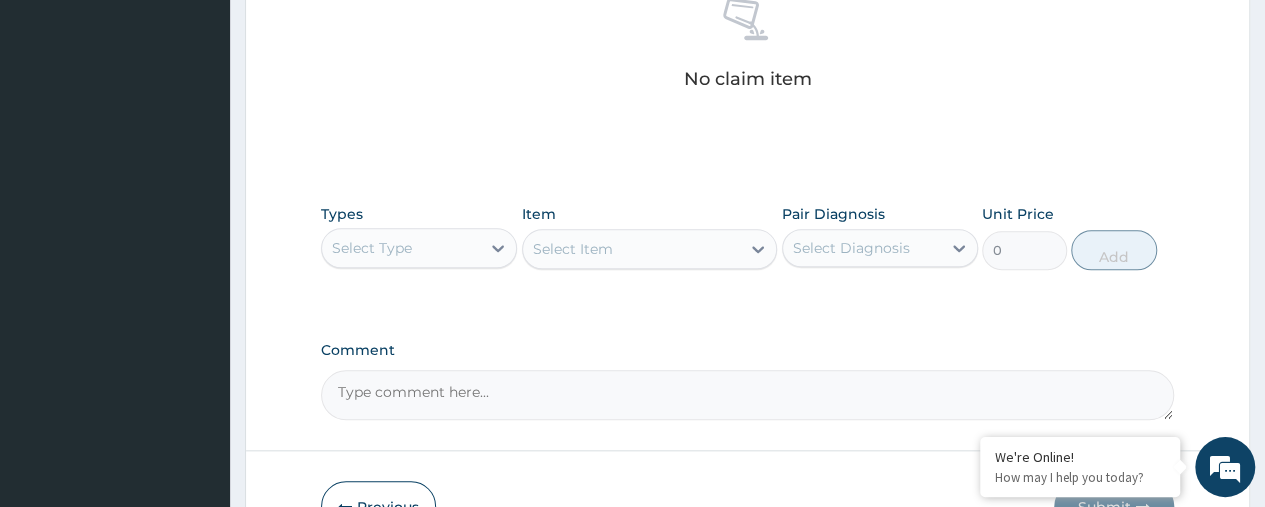 scroll, scrollTop: 820, scrollLeft: 0, axis: vertical 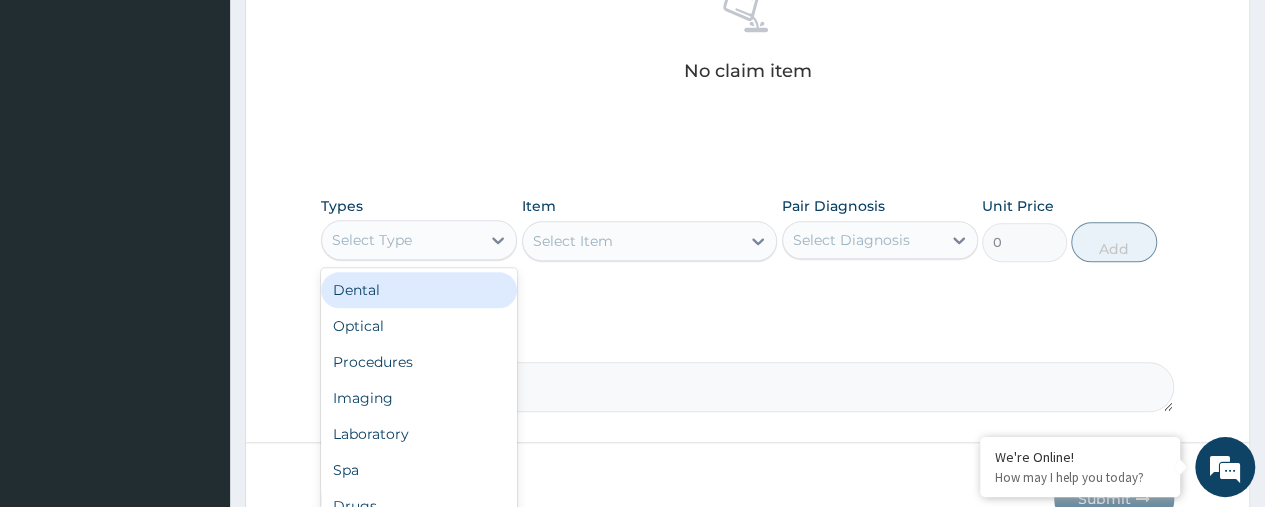 click on "Select Type" at bounding box center (401, 240) 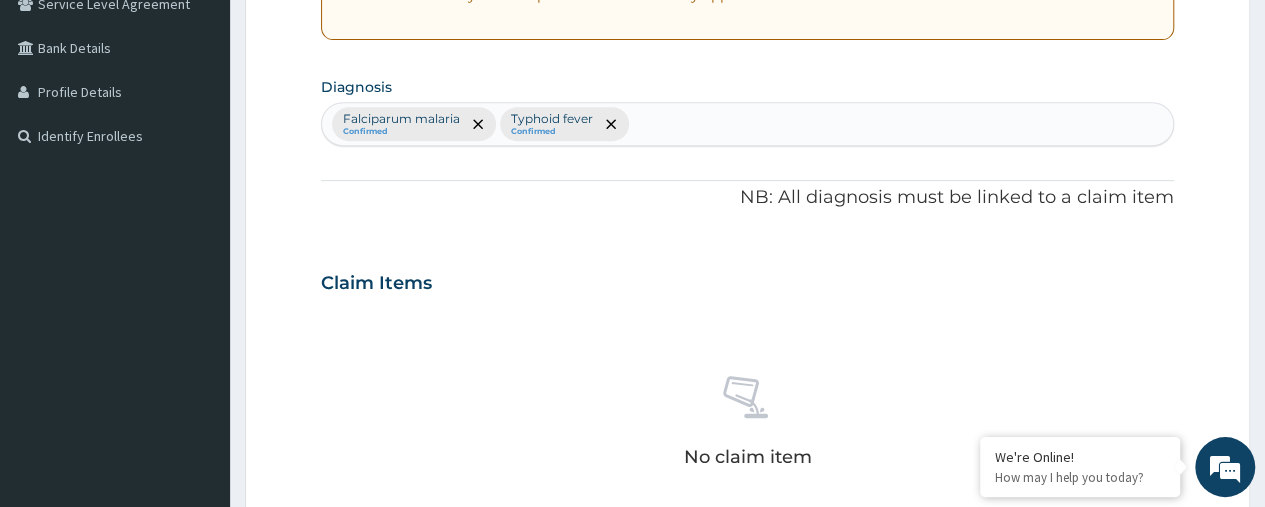 scroll, scrollTop: 404, scrollLeft: 0, axis: vertical 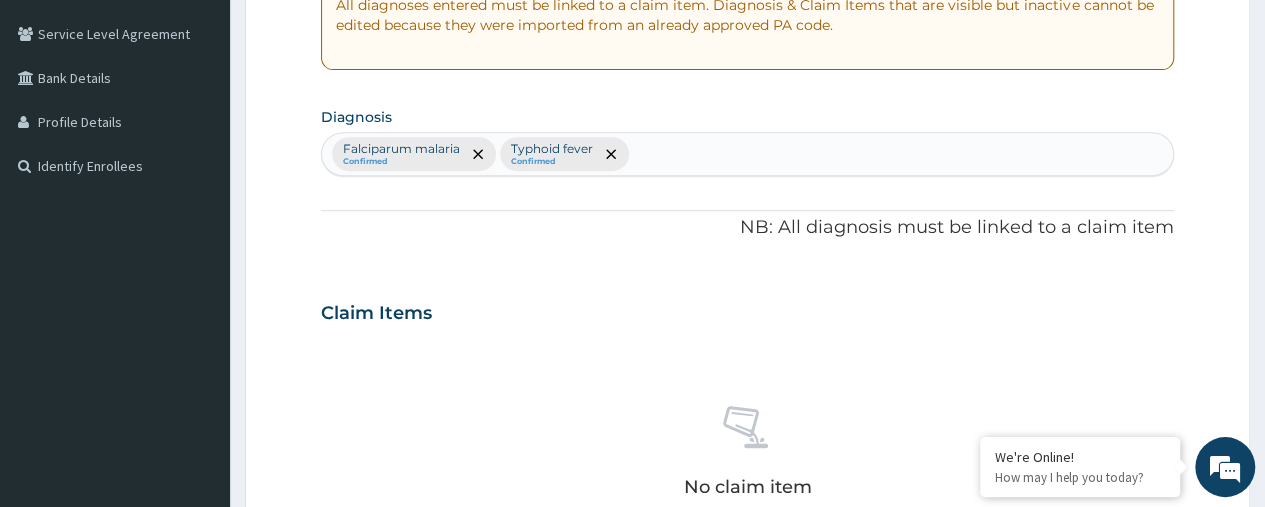 click on "Falciparum malaria Confirmed Typhoid fever Confirmed" at bounding box center [747, 154] 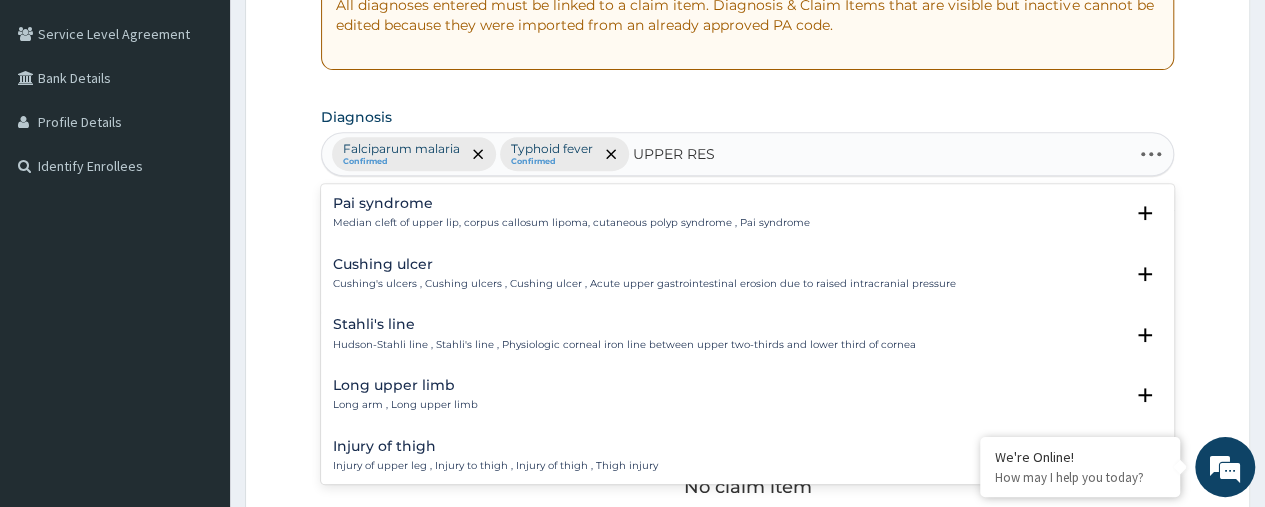 type on "UPPER RESP" 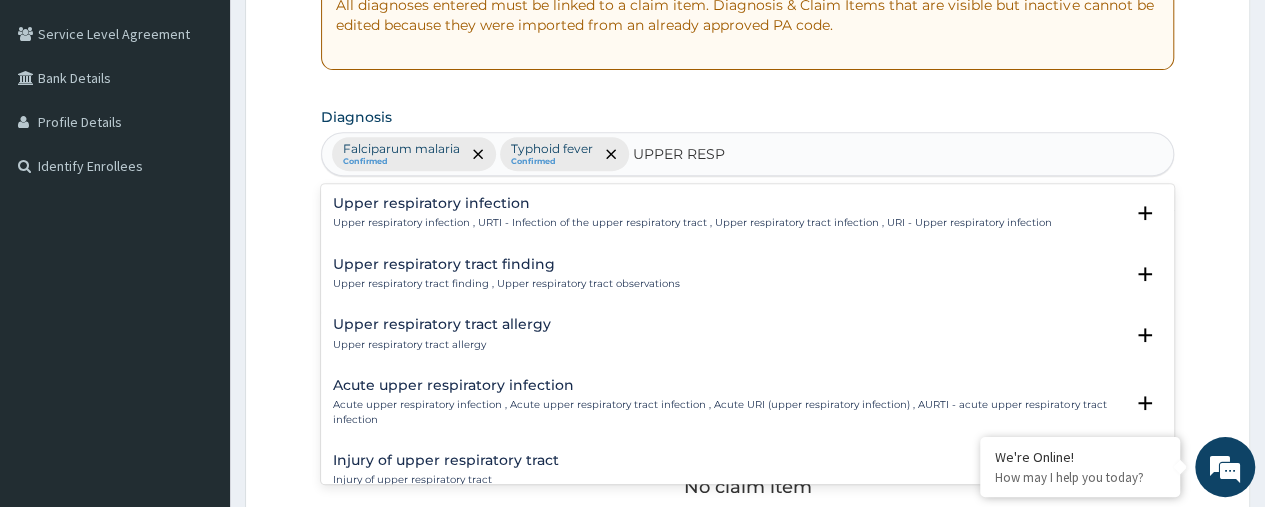 click on "Acute upper respiratory infection" at bounding box center (728, 385) 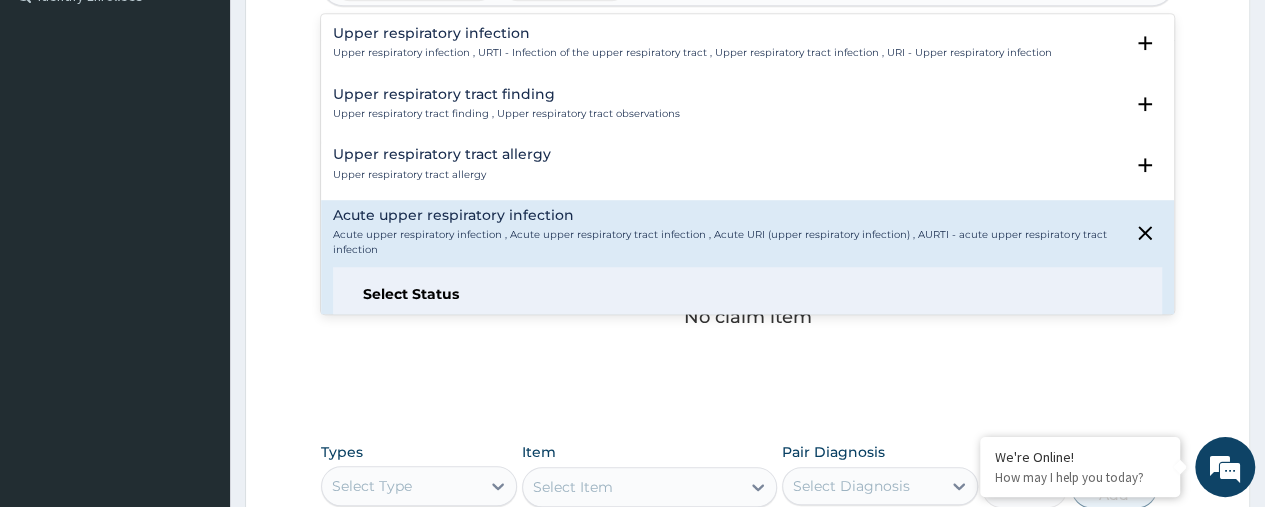 scroll, scrollTop: 576, scrollLeft: 0, axis: vertical 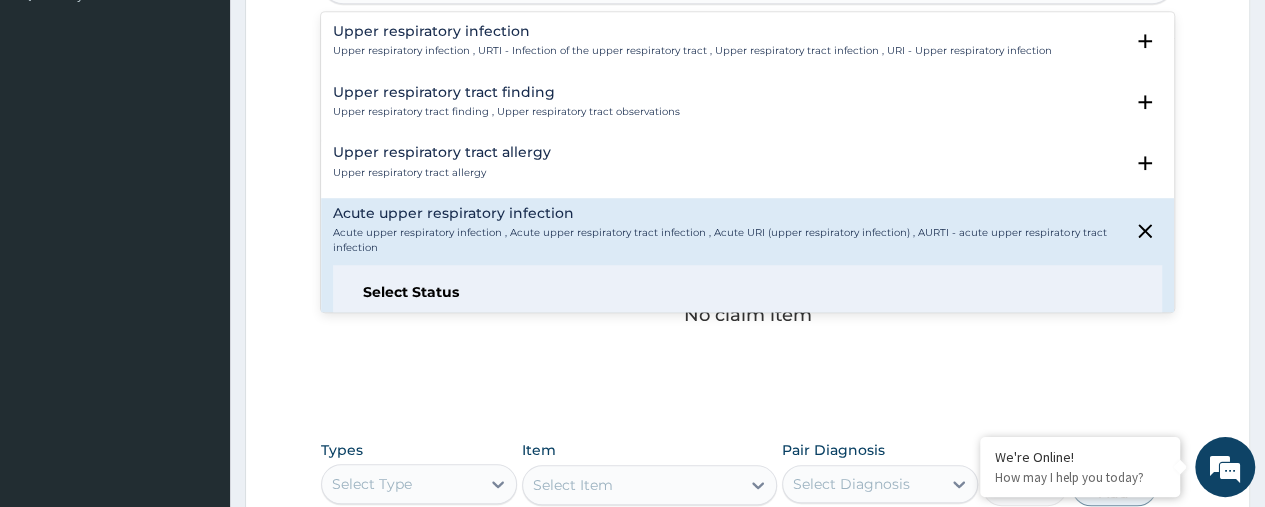 click on "Select Status" at bounding box center [747, 292] 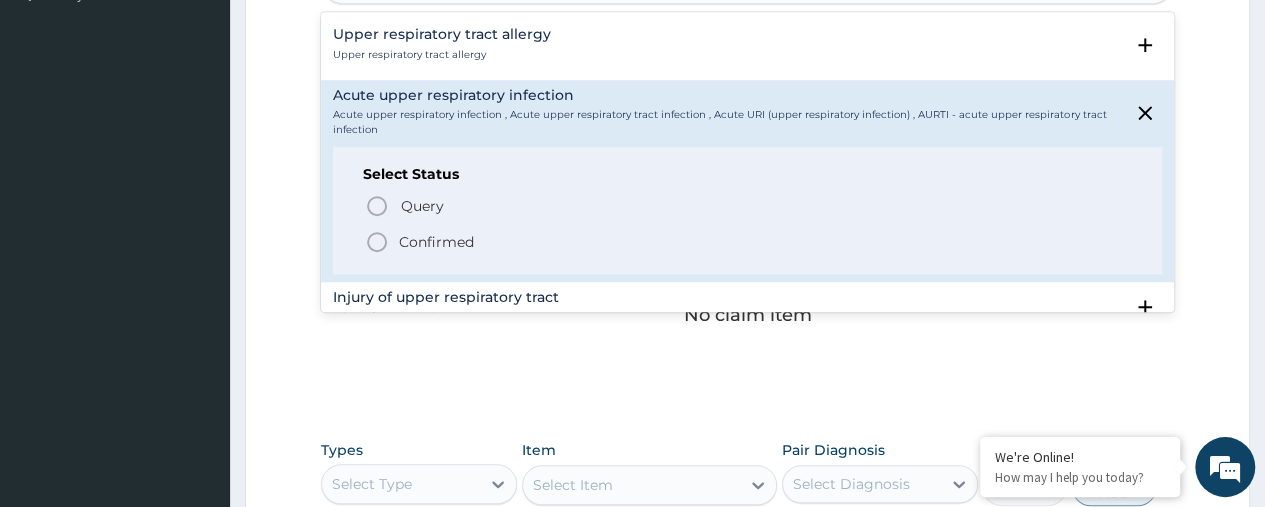 scroll, scrollTop: 160, scrollLeft: 0, axis: vertical 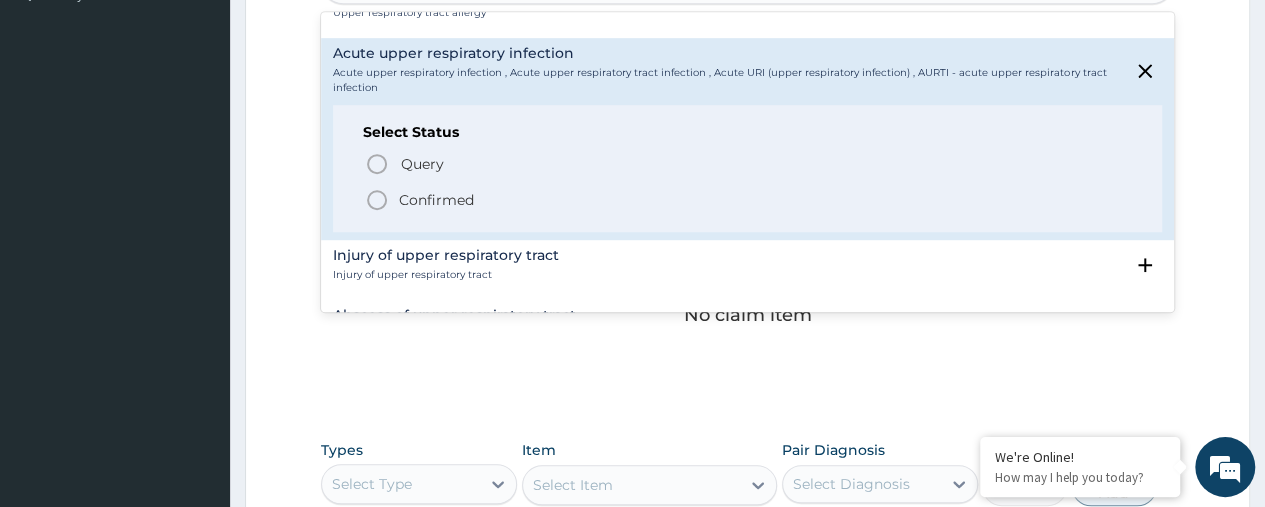 click 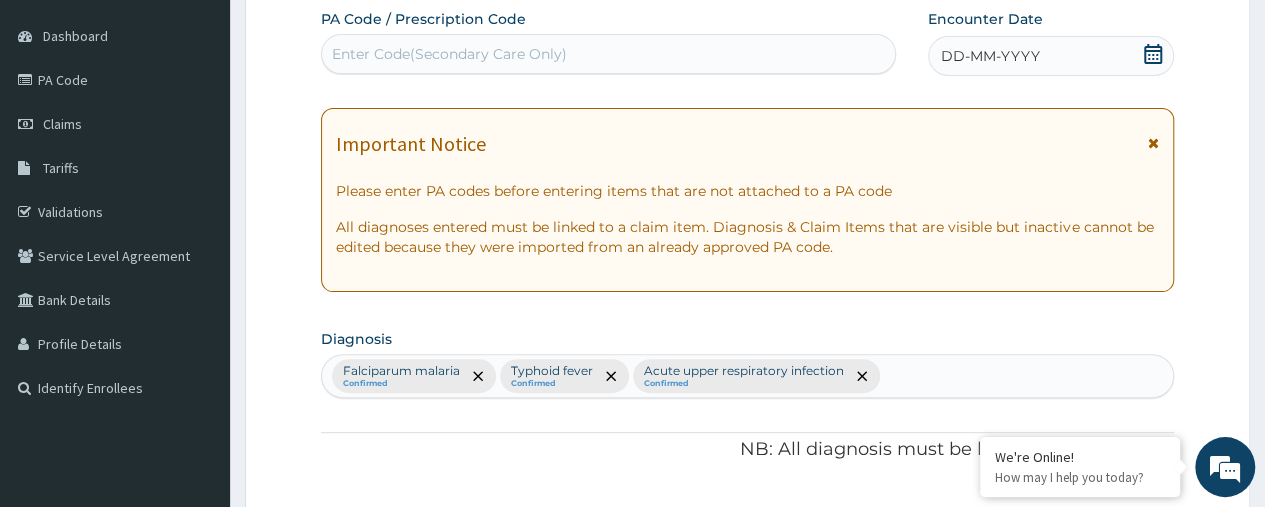 scroll, scrollTop: 186, scrollLeft: 0, axis: vertical 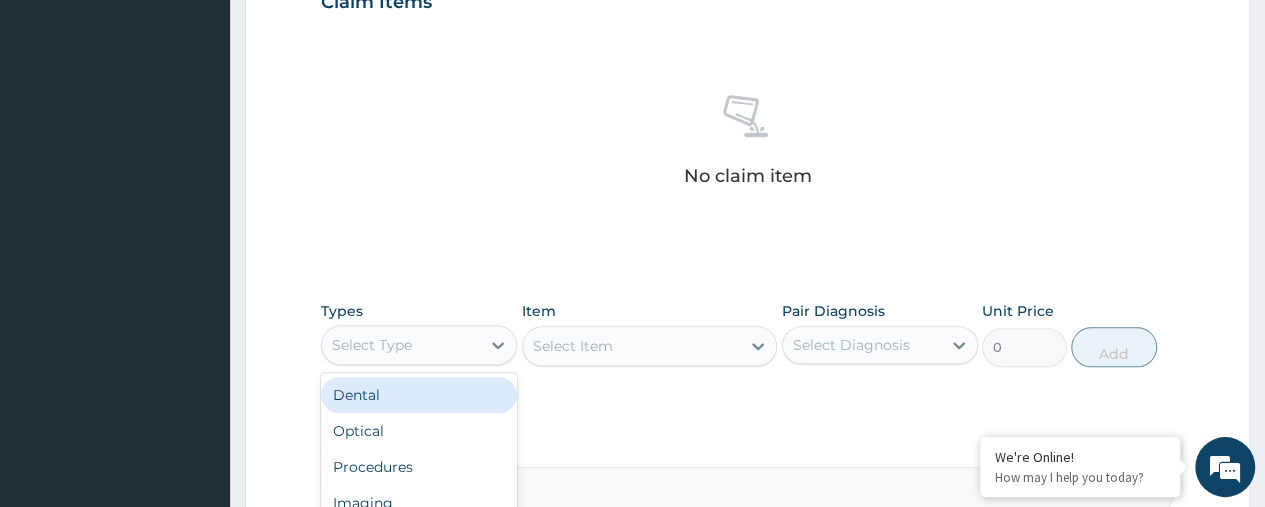 click on "Select Type" at bounding box center (401, 345) 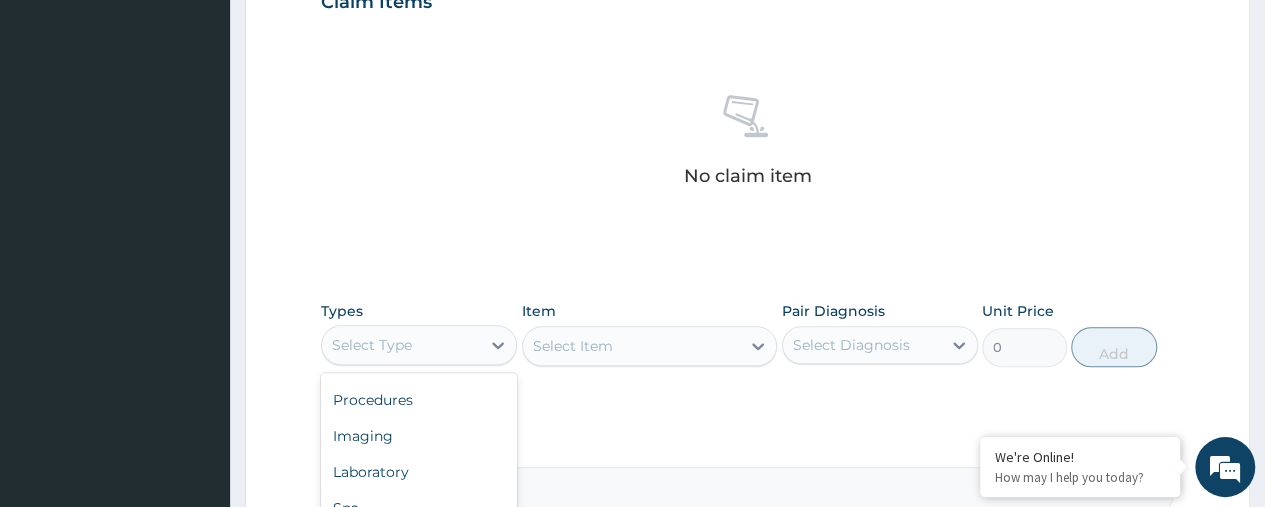 scroll, scrollTop: 68, scrollLeft: 0, axis: vertical 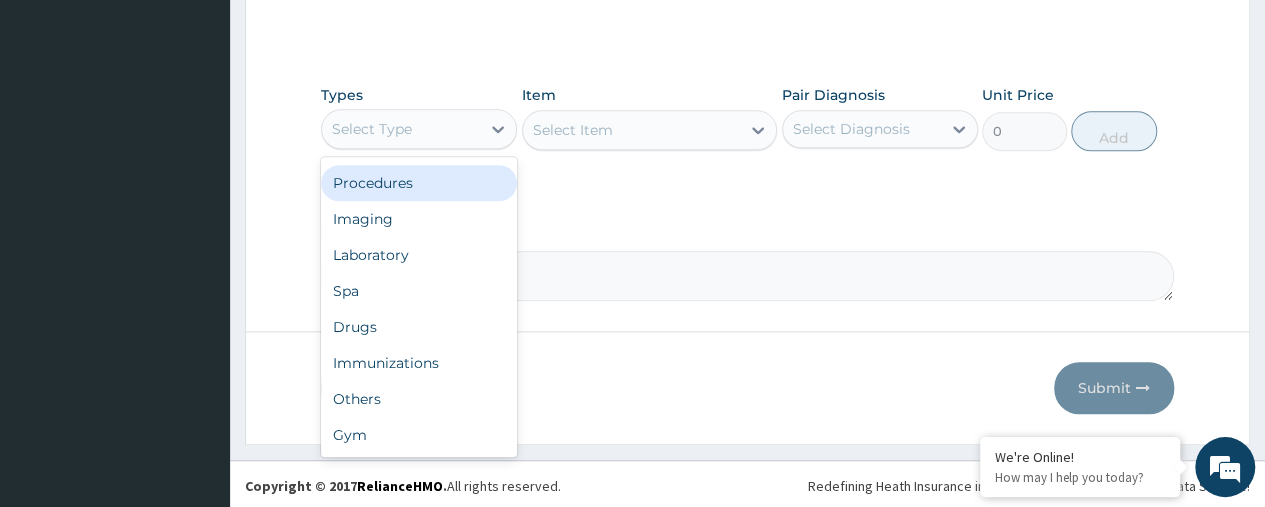 click on "Procedures" at bounding box center (419, 183) 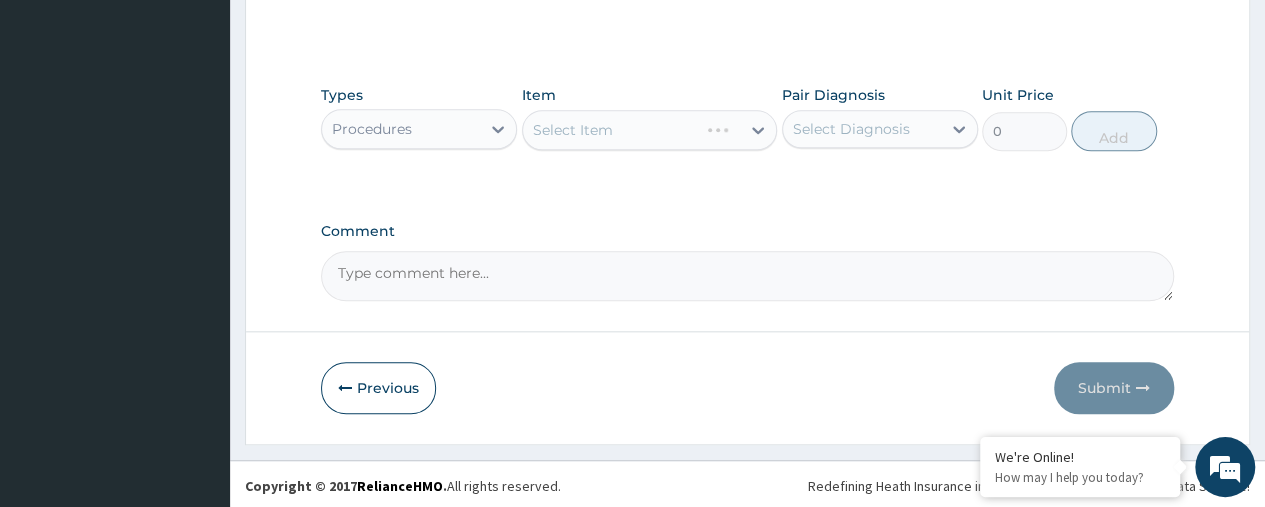click on "Select Item" at bounding box center (650, 130) 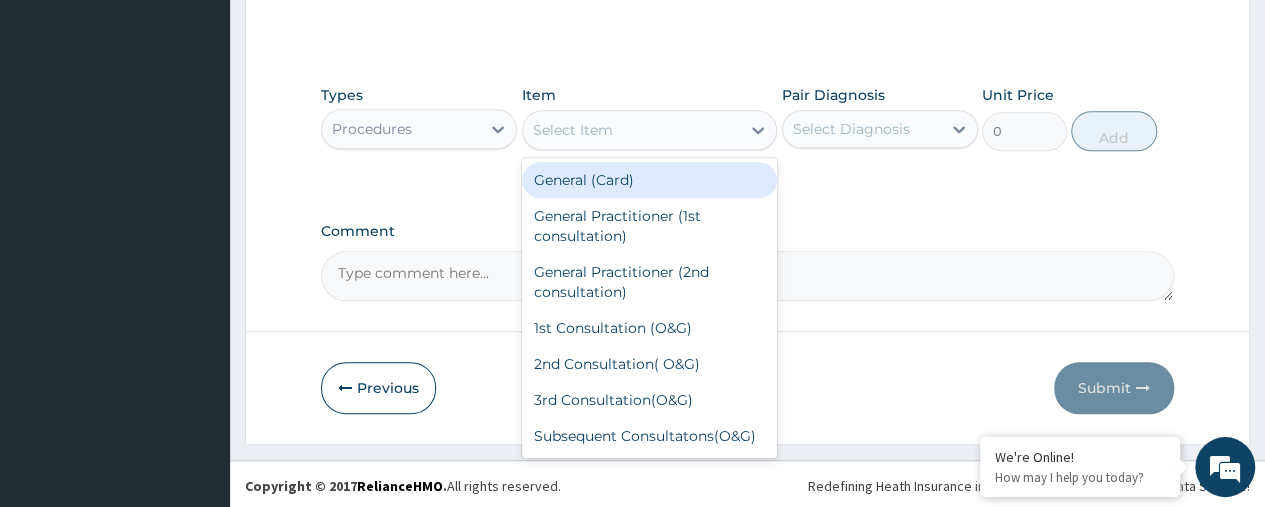 click on "Select Item" at bounding box center [632, 130] 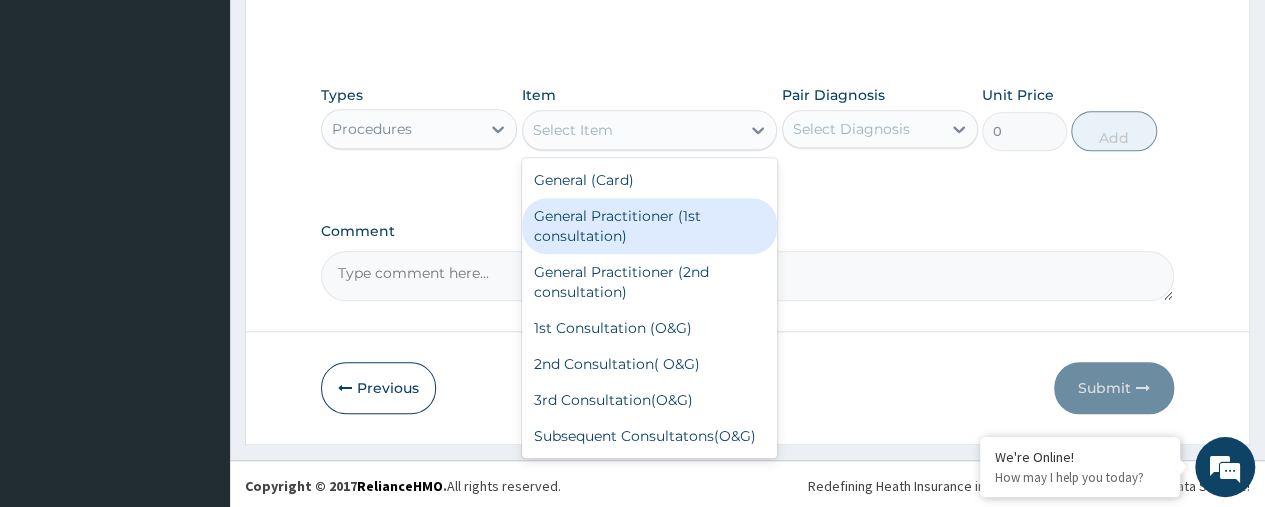 click on "General Practitioner (1st consultation)" at bounding box center (650, 226) 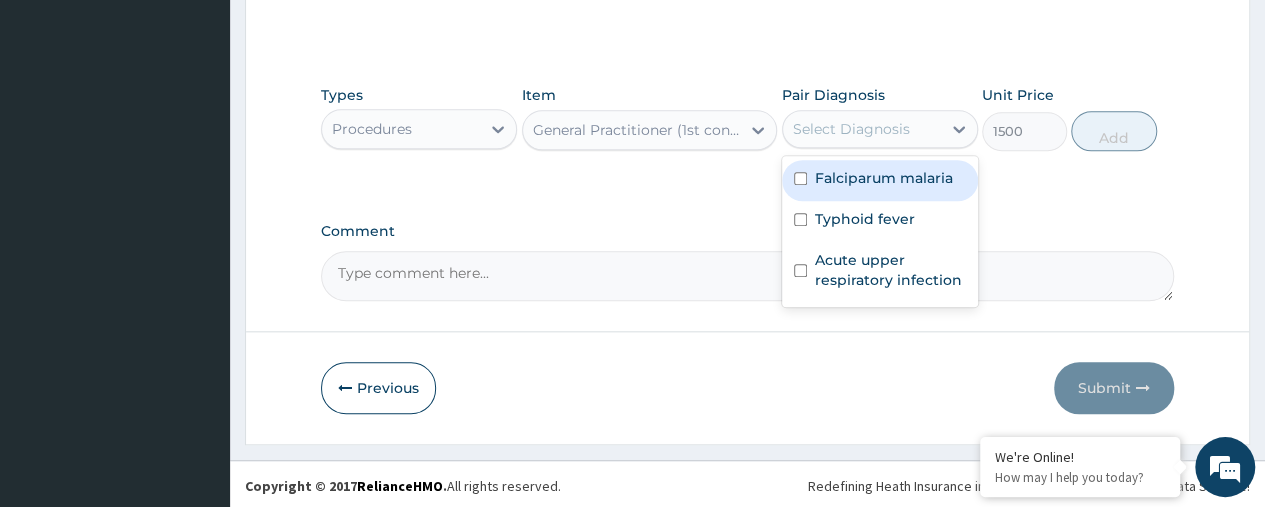 click on "Select Diagnosis" at bounding box center (851, 129) 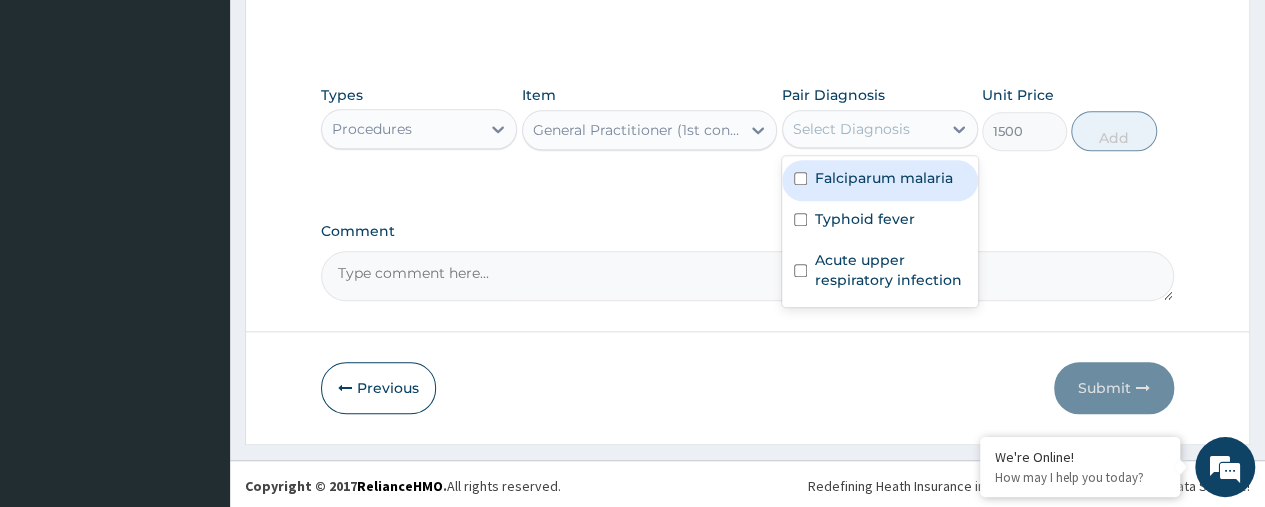 click at bounding box center (800, 178) 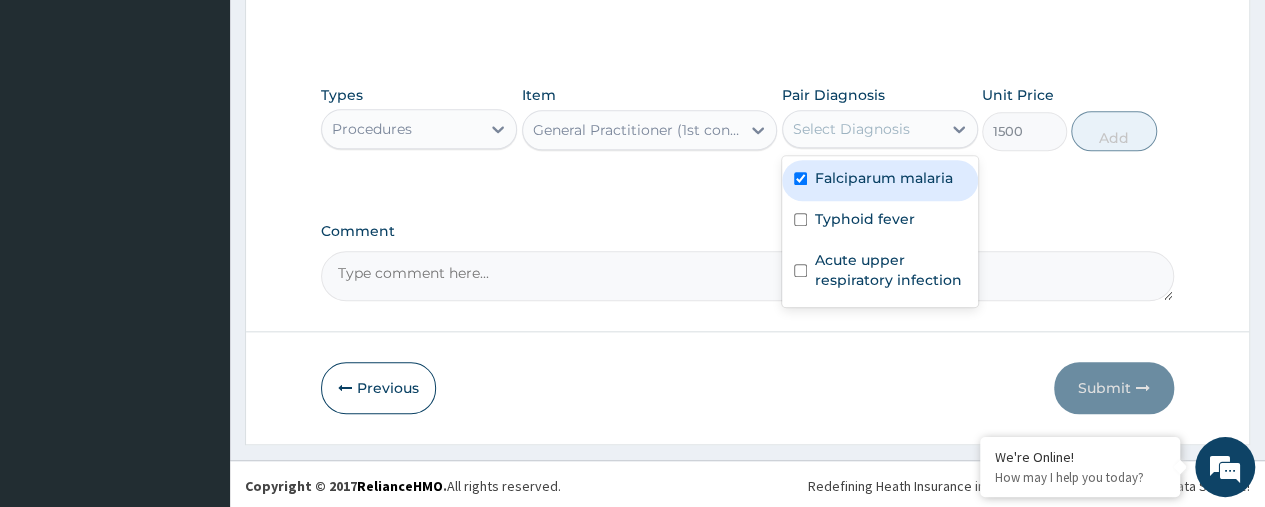 checkbox on "true" 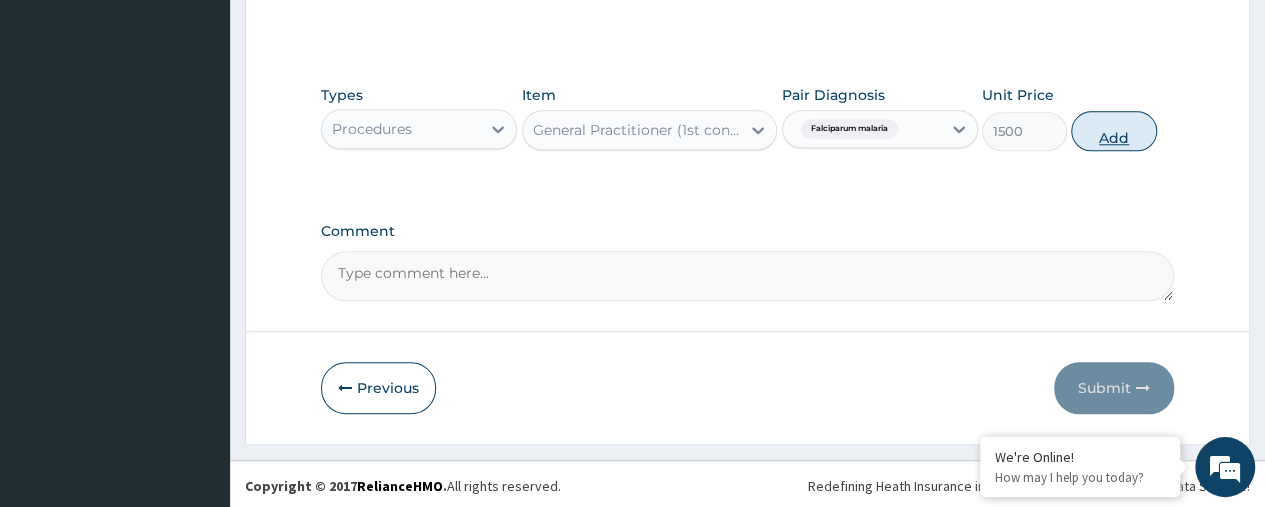 click on "Add" at bounding box center (1113, 131) 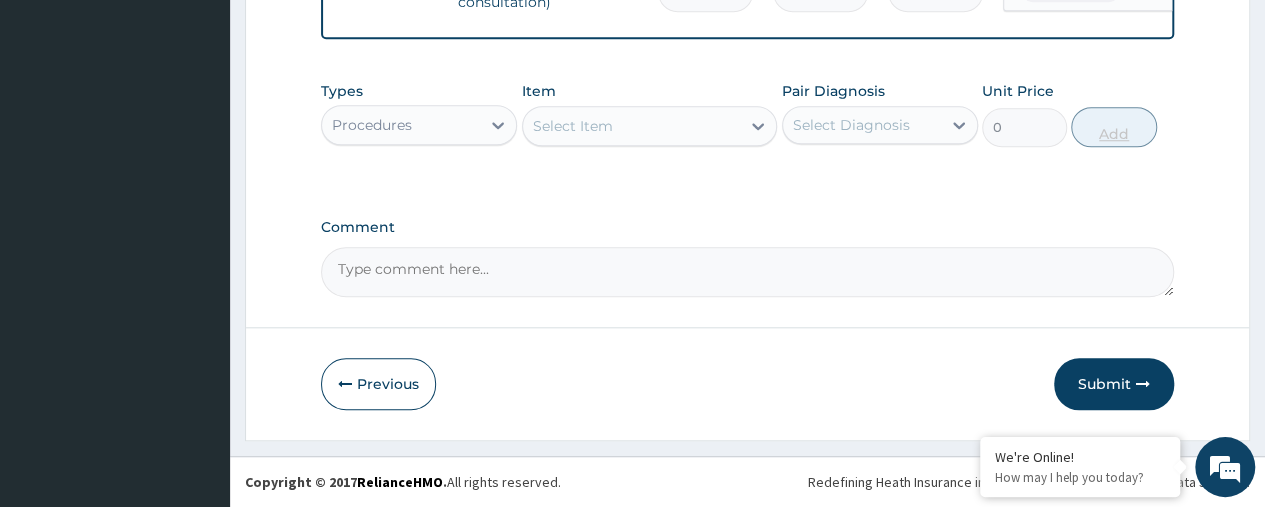 scroll, scrollTop: 577, scrollLeft: 0, axis: vertical 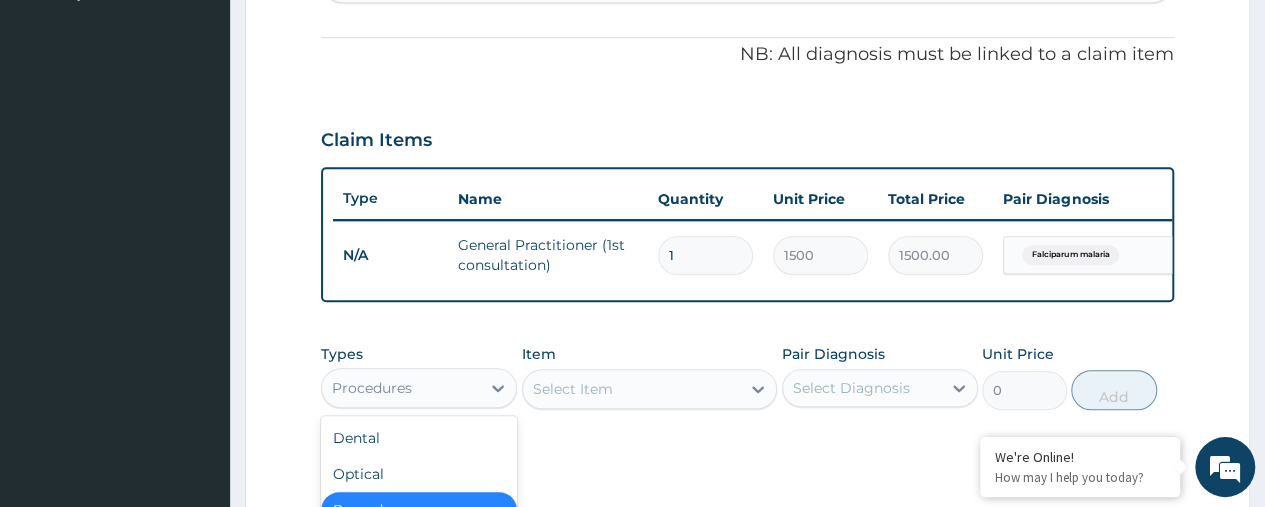click on "Procedures" at bounding box center [401, 388] 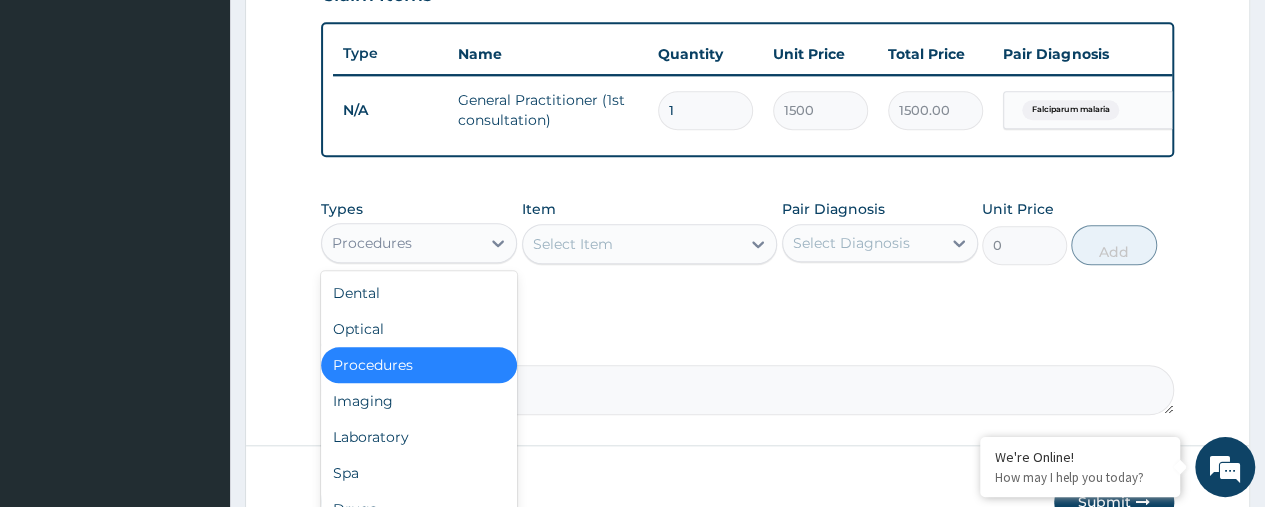 scroll, scrollTop: 724, scrollLeft: 0, axis: vertical 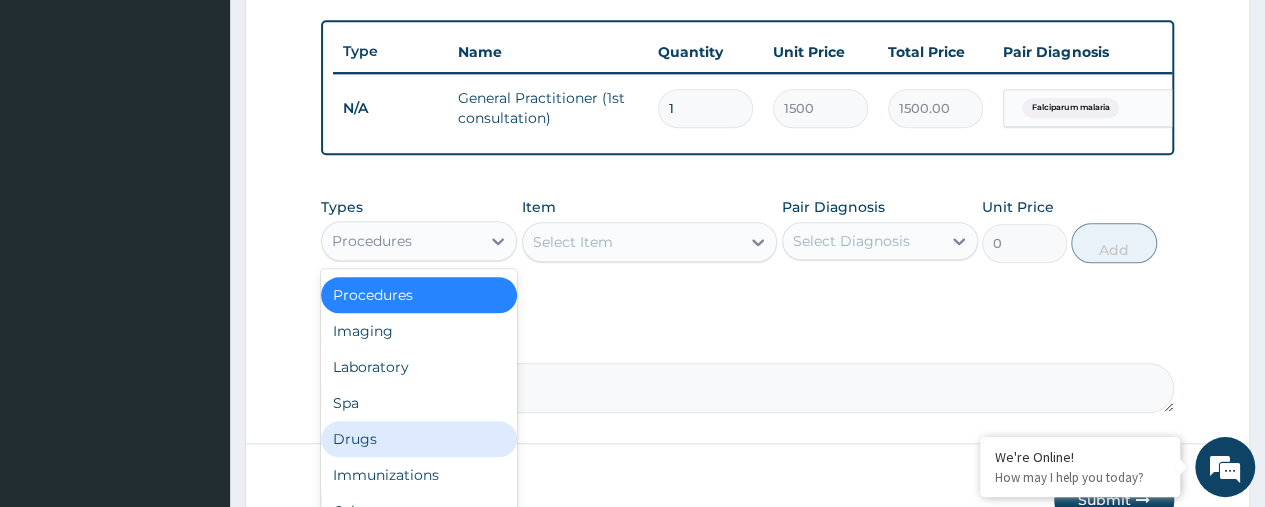 click on "Drugs" at bounding box center [419, 439] 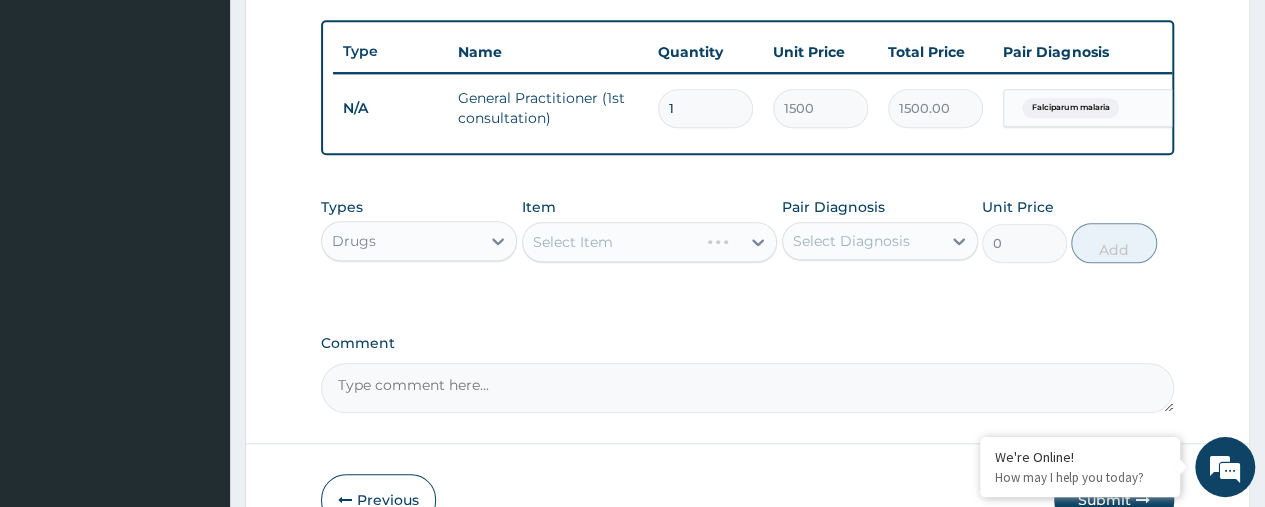 click on "Select Item" at bounding box center (650, 242) 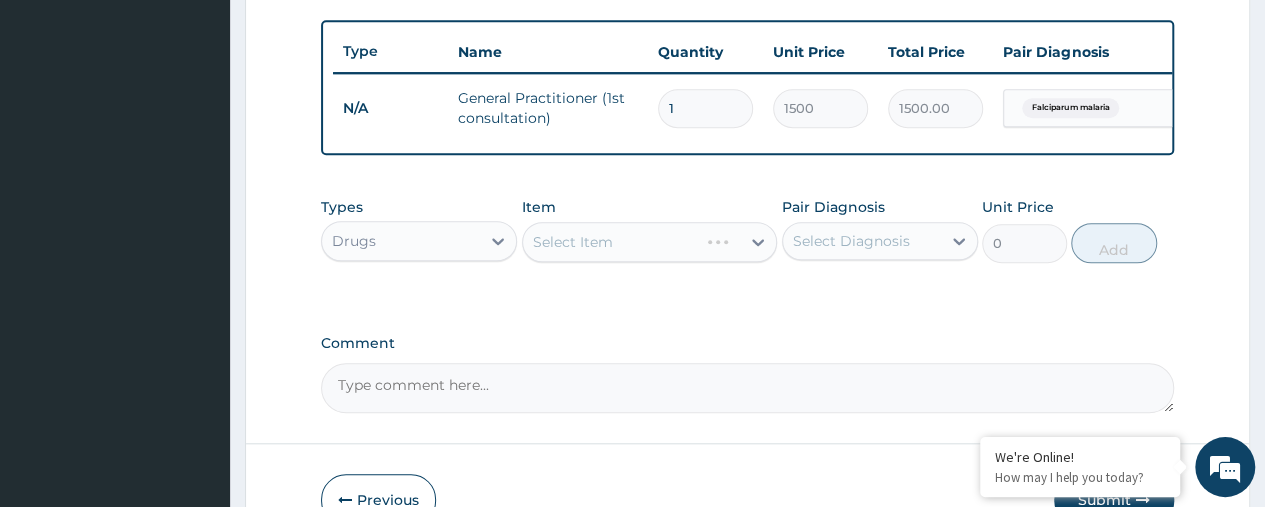 click on "Select Item" at bounding box center (650, 242) 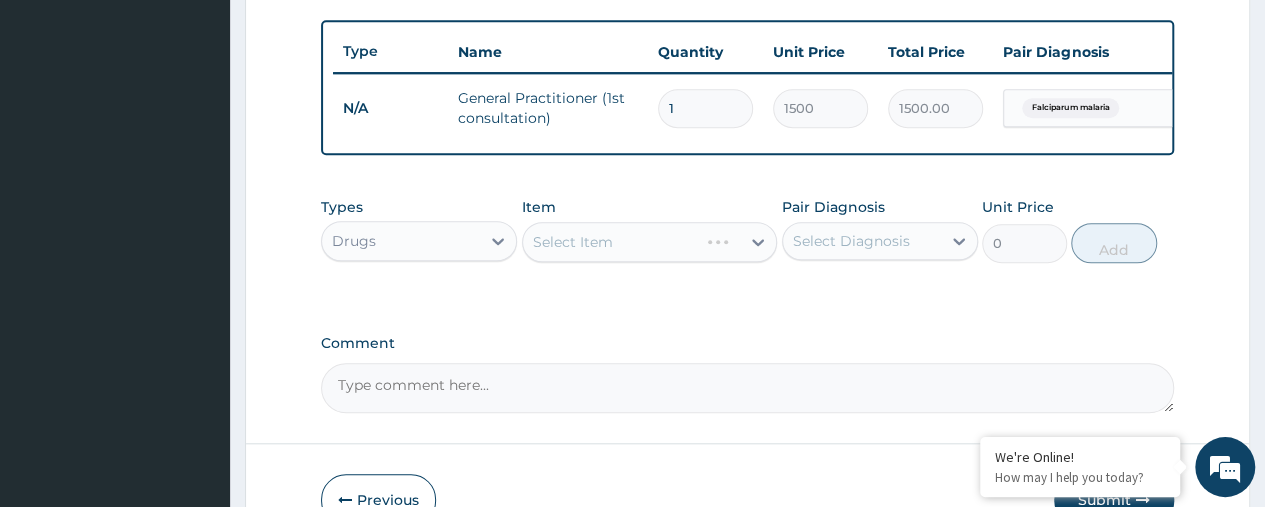 click on "Select Item" at bounding box center [650, 242] 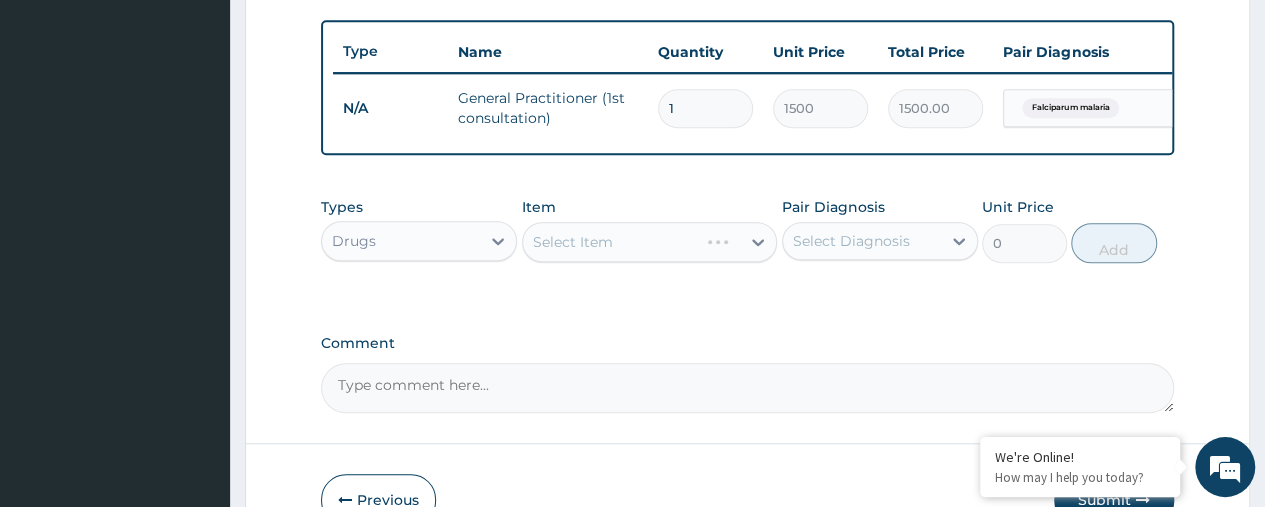 click on "Select Item" at bounding box center [650, 242] 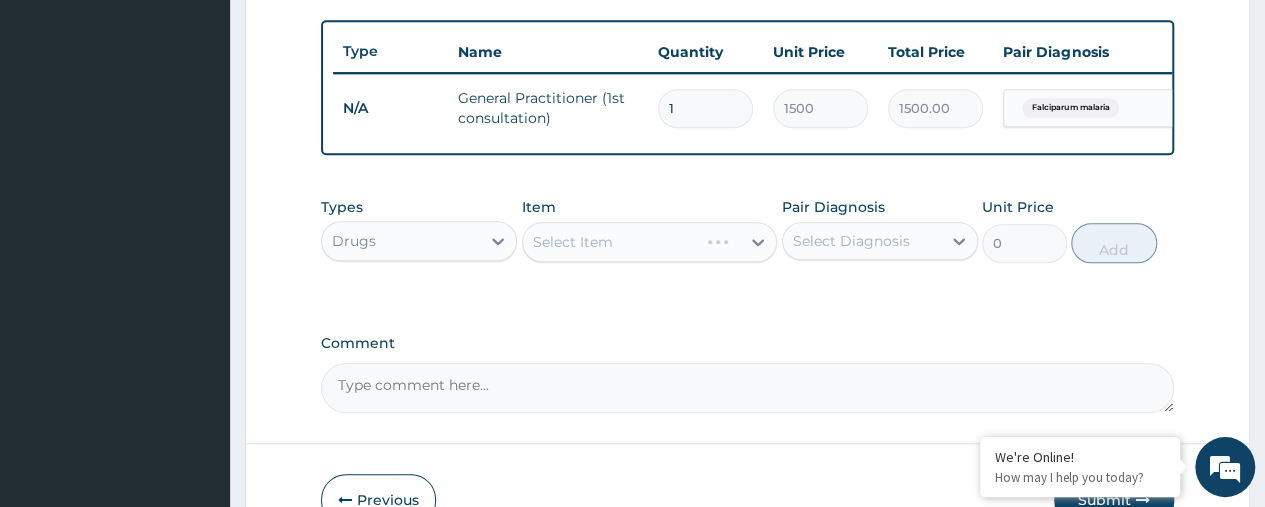 click on "Select Item" at bounding box center (650, 242) 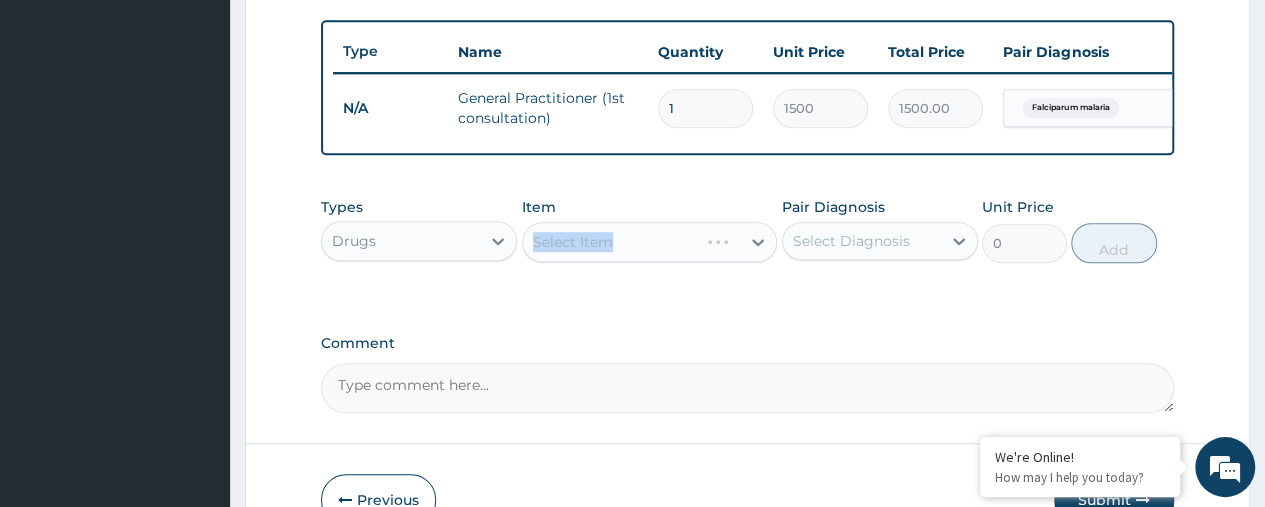 click on "Select Item" at bounding box center [650, 242] 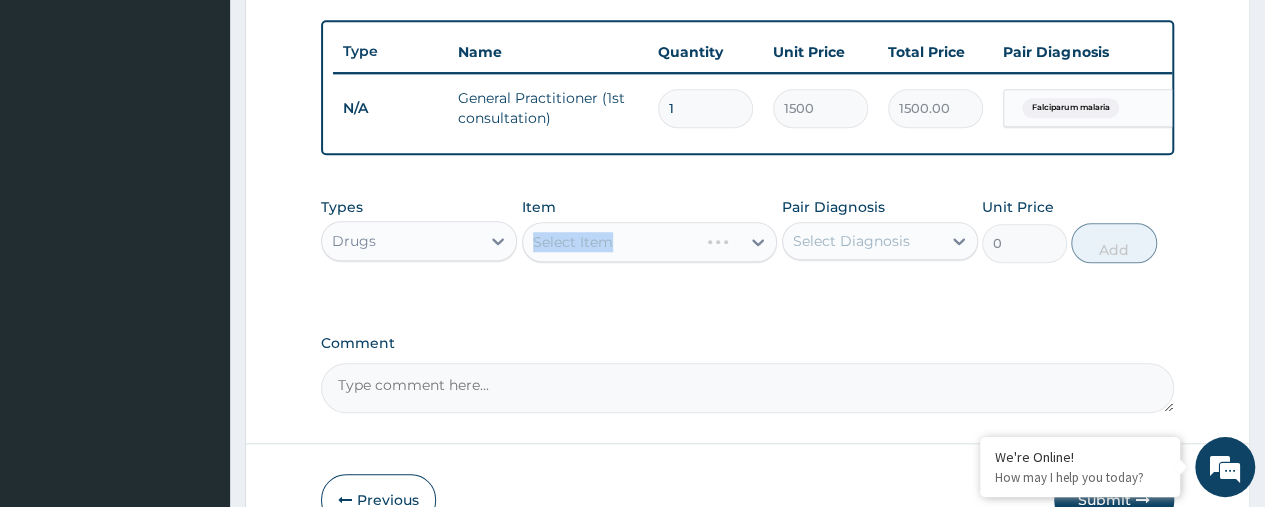 click on "Select Item" at bounding box center (650, 242) 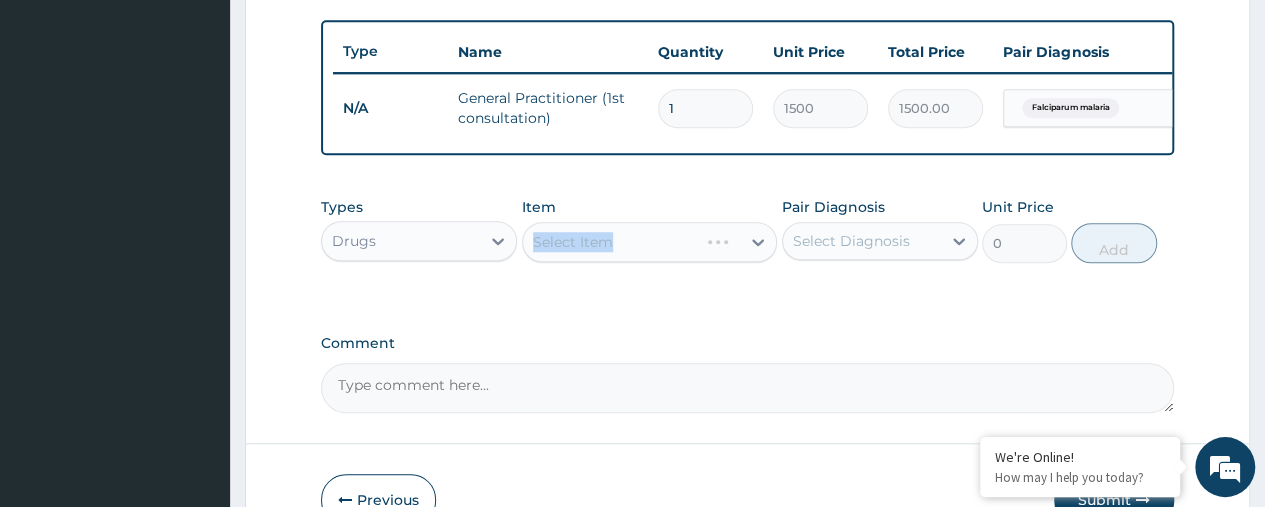 click on "Select Item" at bounding box center (650, 242) 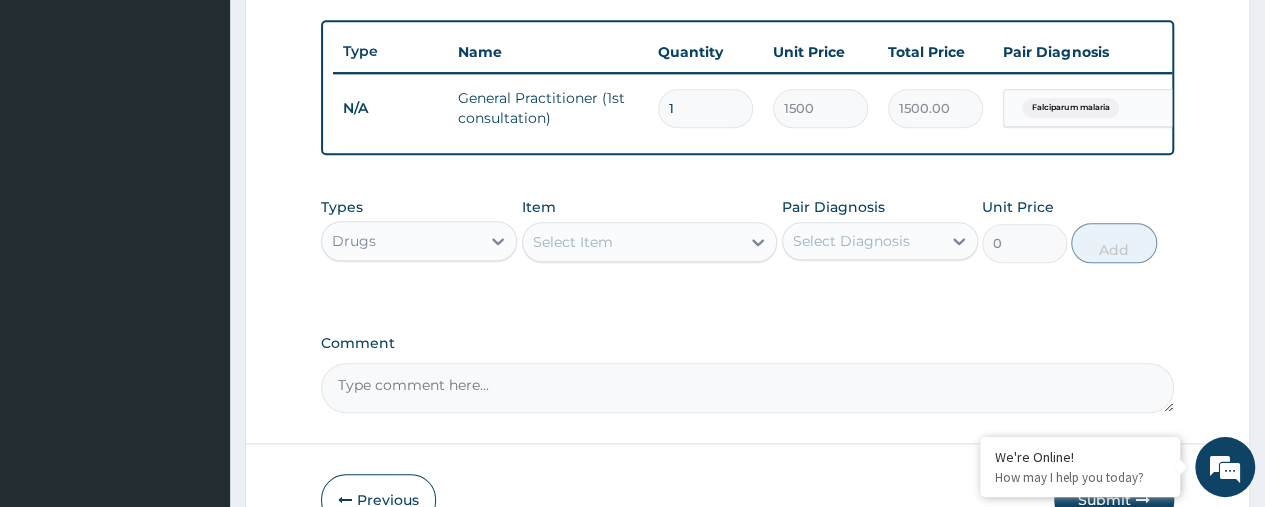 click on "Select Item" at bounding box center (632, 242) 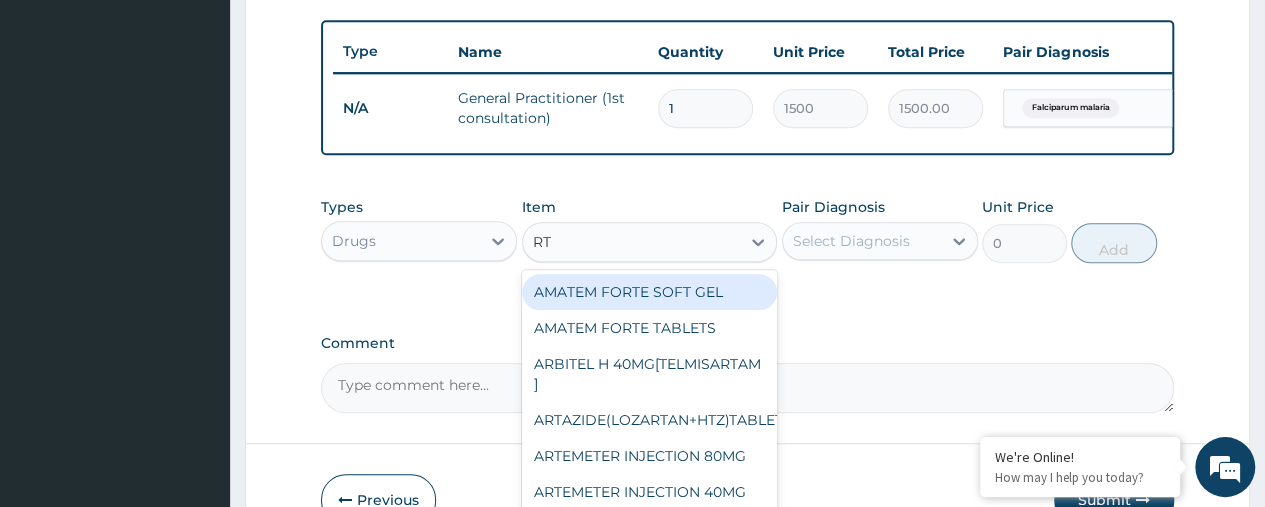 type on "RTE" 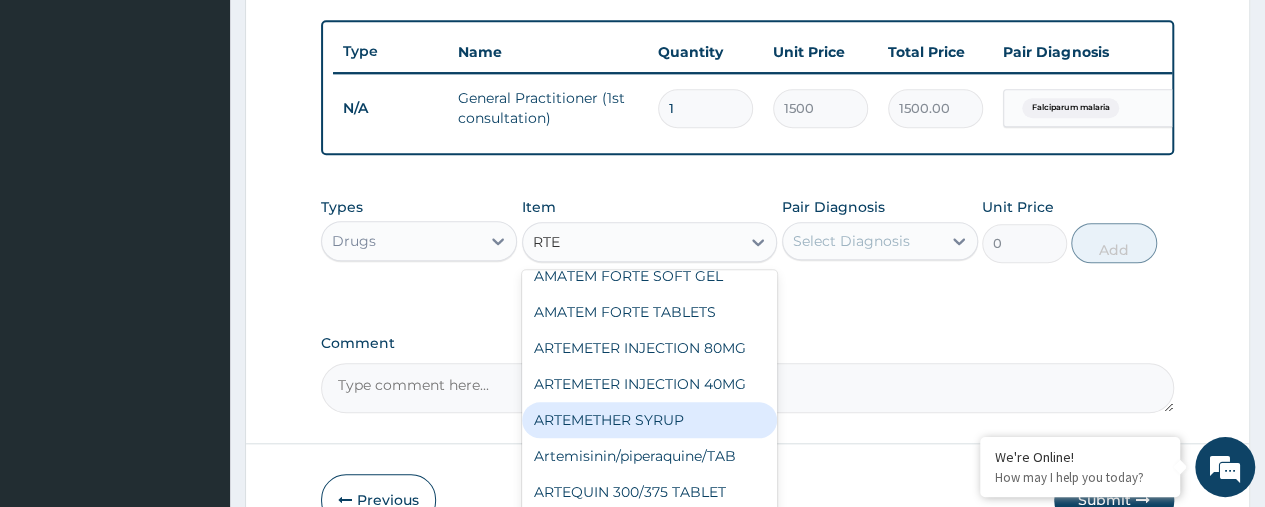 scroll, scrollTop: 0, scrollLeft: 0, axis: both 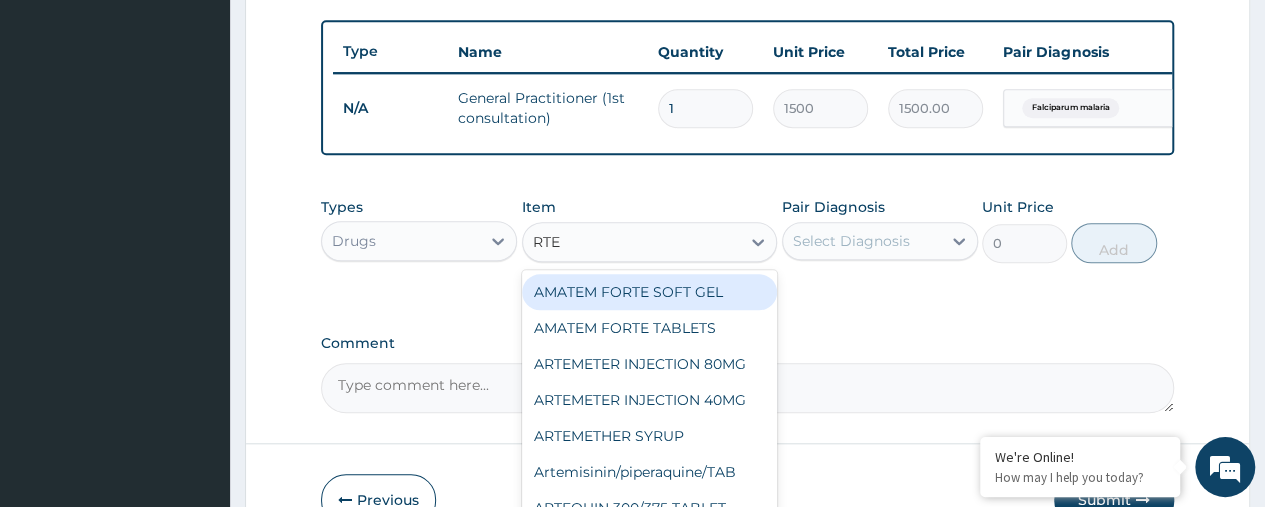 click on "AMATEM FORTE SOFT GEL" at bounding box center [650, 292] 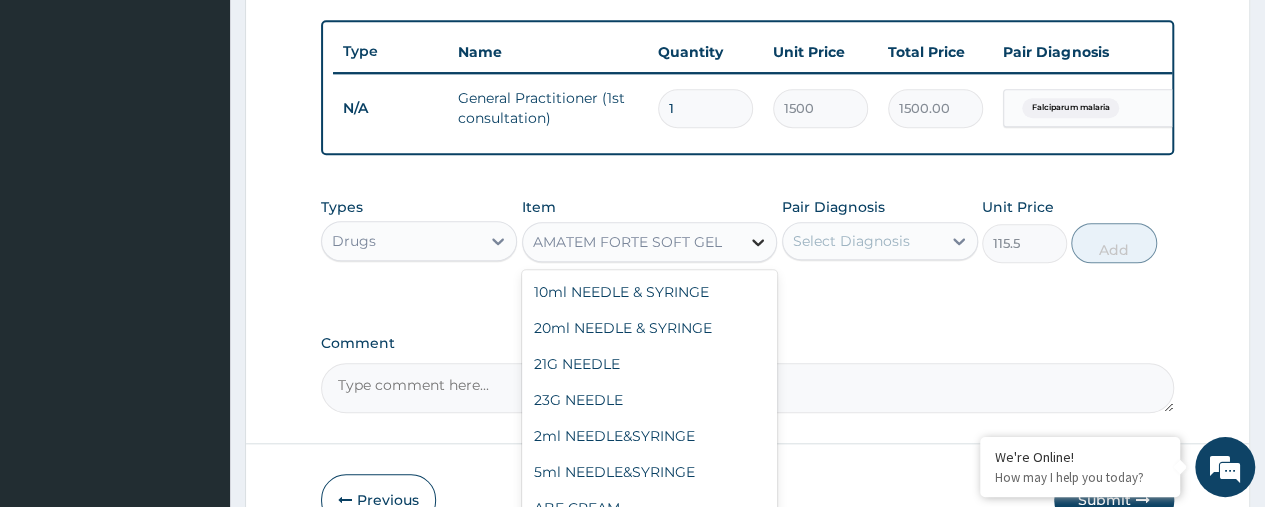click at bounding box center (758, 242) 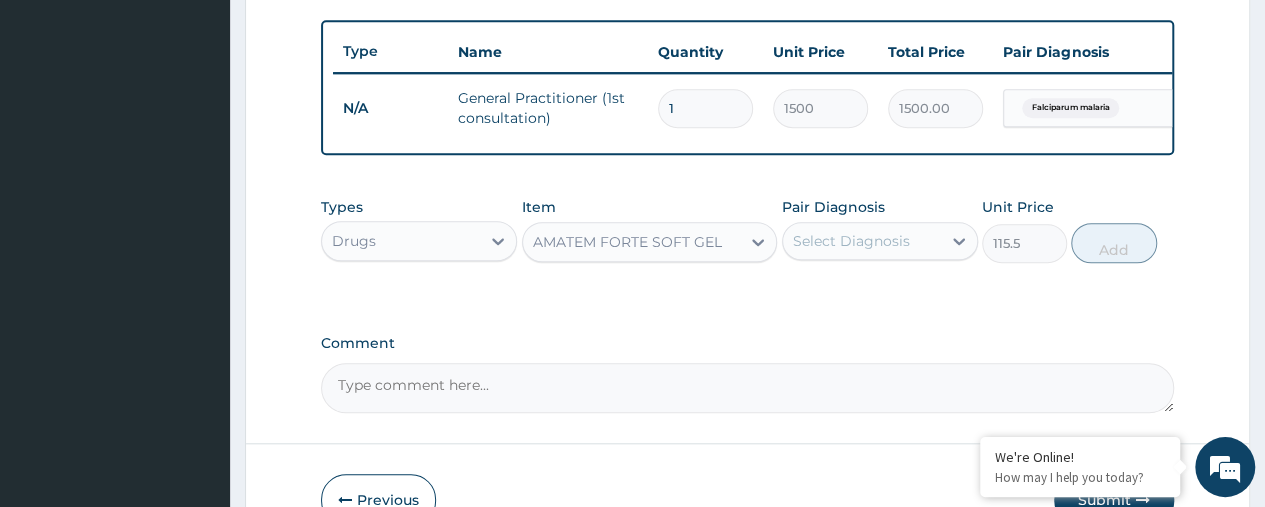 click on "AMATEM FORTE SOFT GEL" at bounding box center (632, 242) 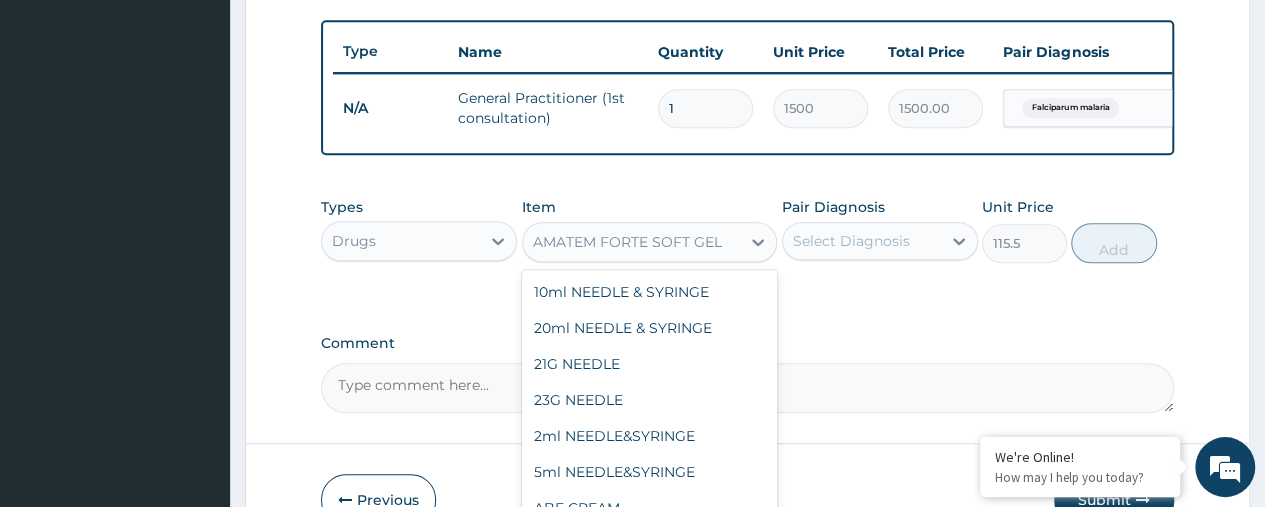 click on "AMATEM FORTE SOFT GEL" at bounding box center (632, 242) 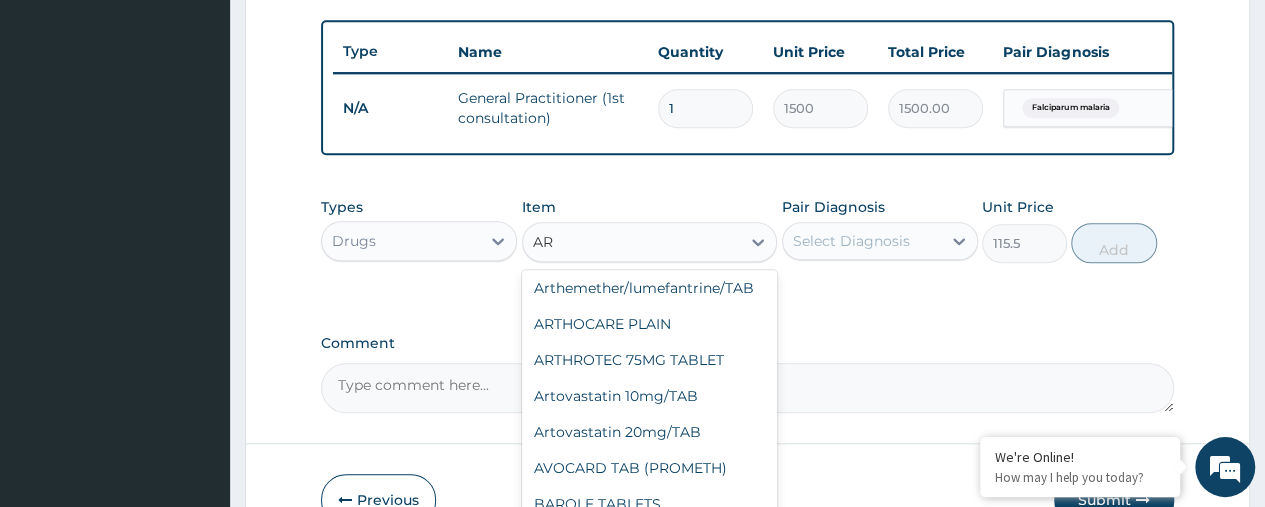 scroll, scrollTop: 0, scrollLeft: 0, axis: both 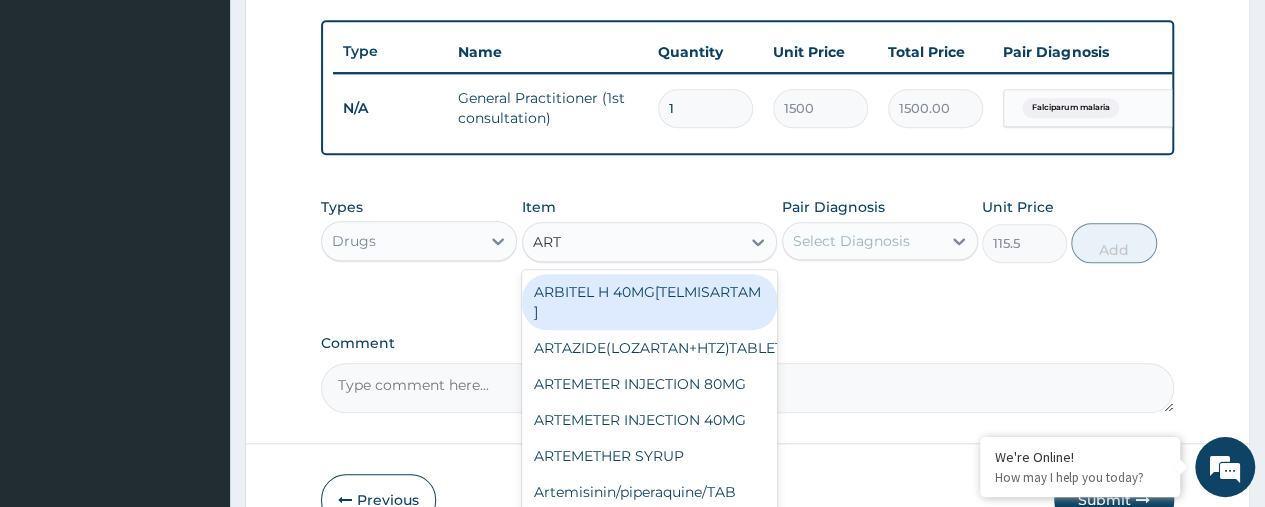 type on "ARTE" 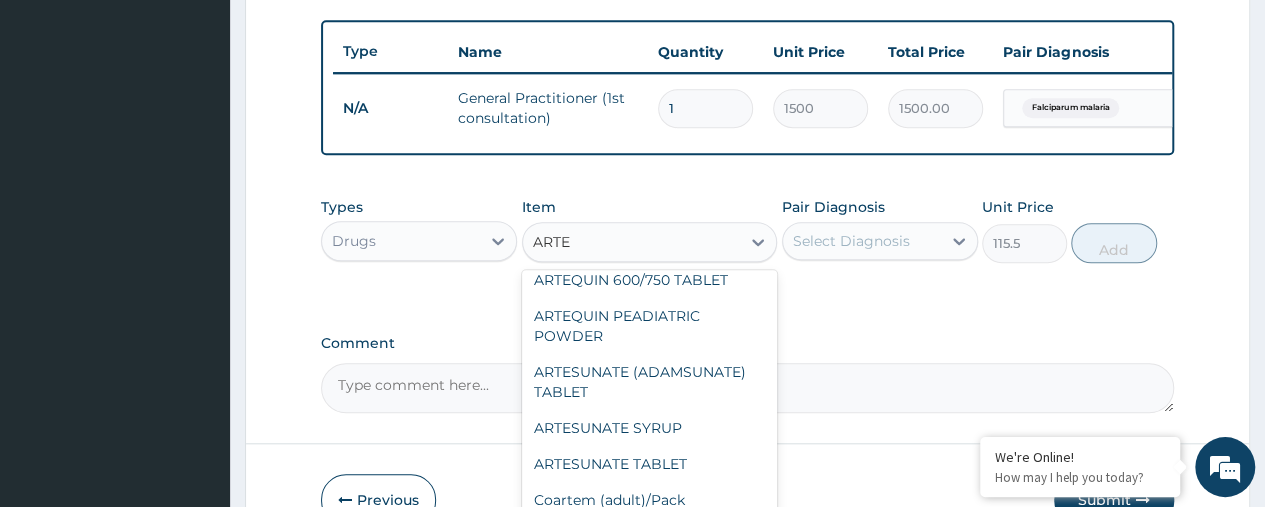 scroll, scrollTop: 219, scrollLeft: 0, axis: vertical 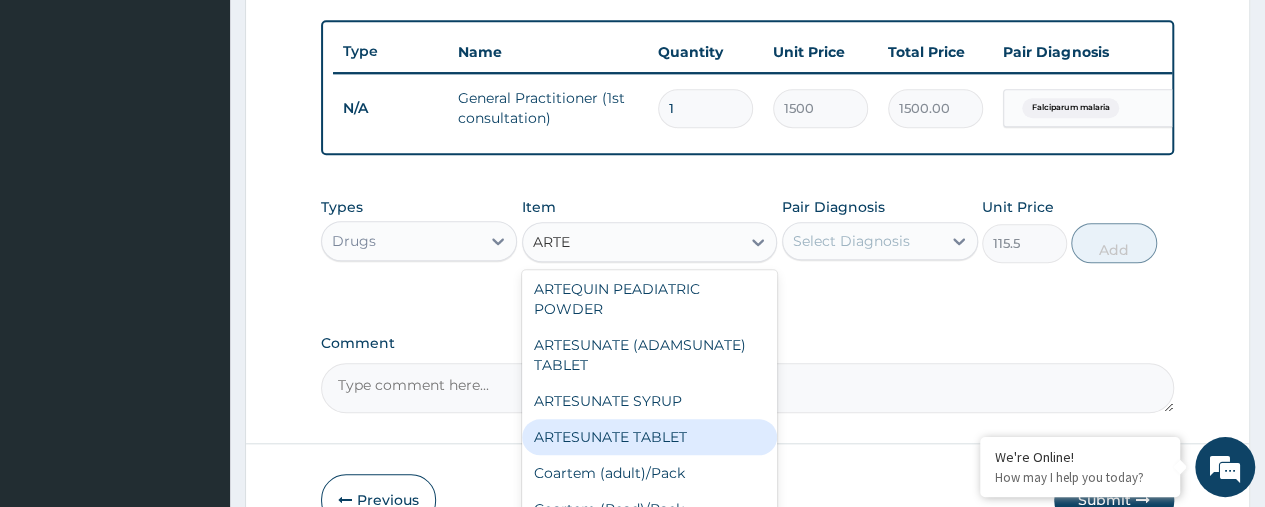 click on "ARTESUNATE TABLET" at bounding box center [650, 437] 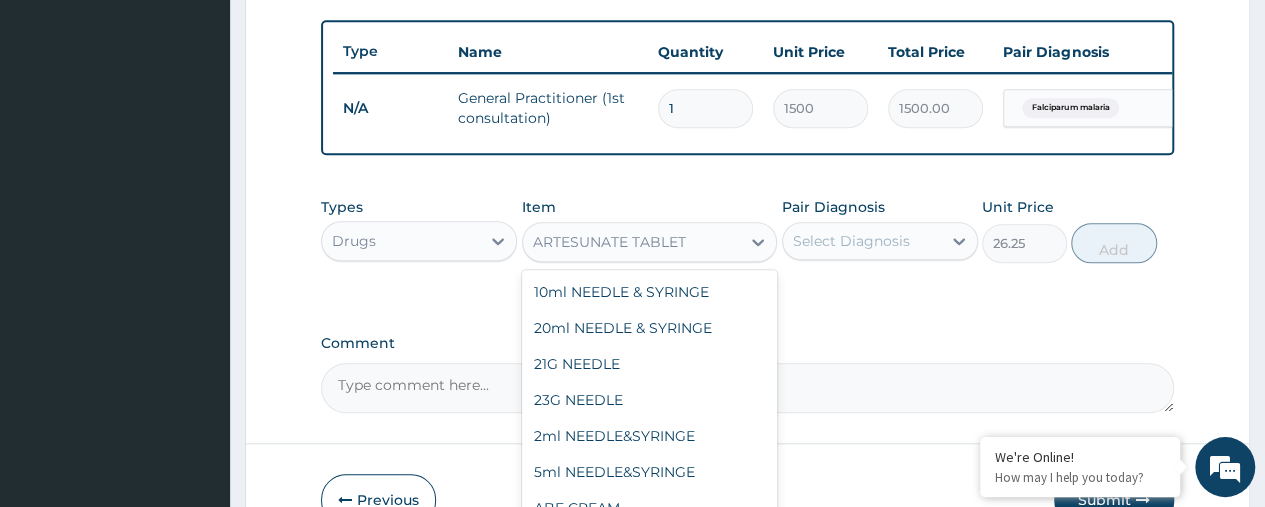 click on "ARTESUNATE TABLET" at bounding box center (632, 242) 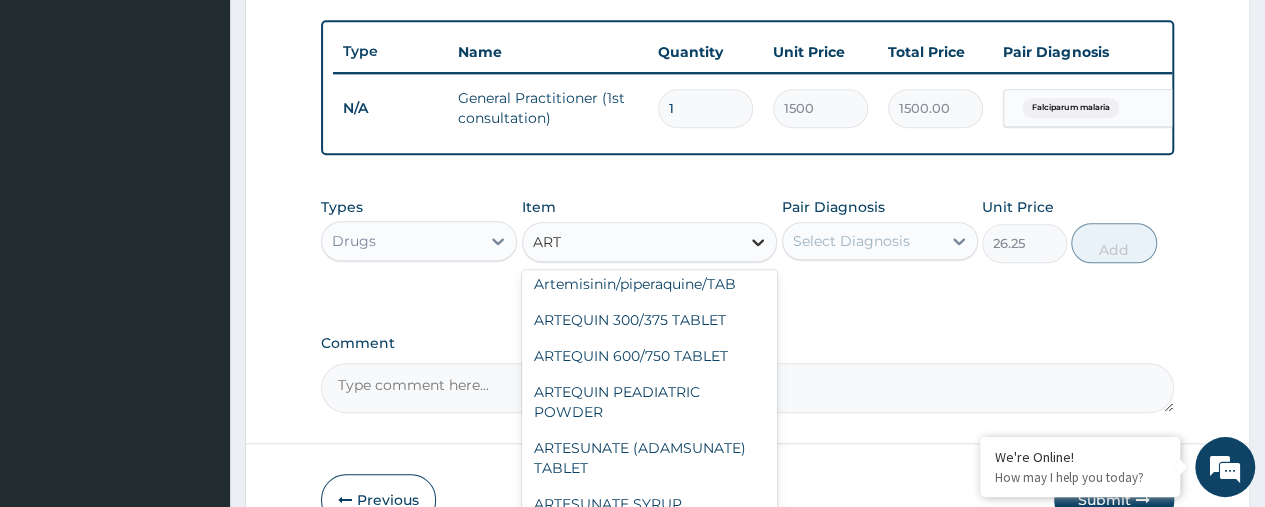 type on "ARTE" 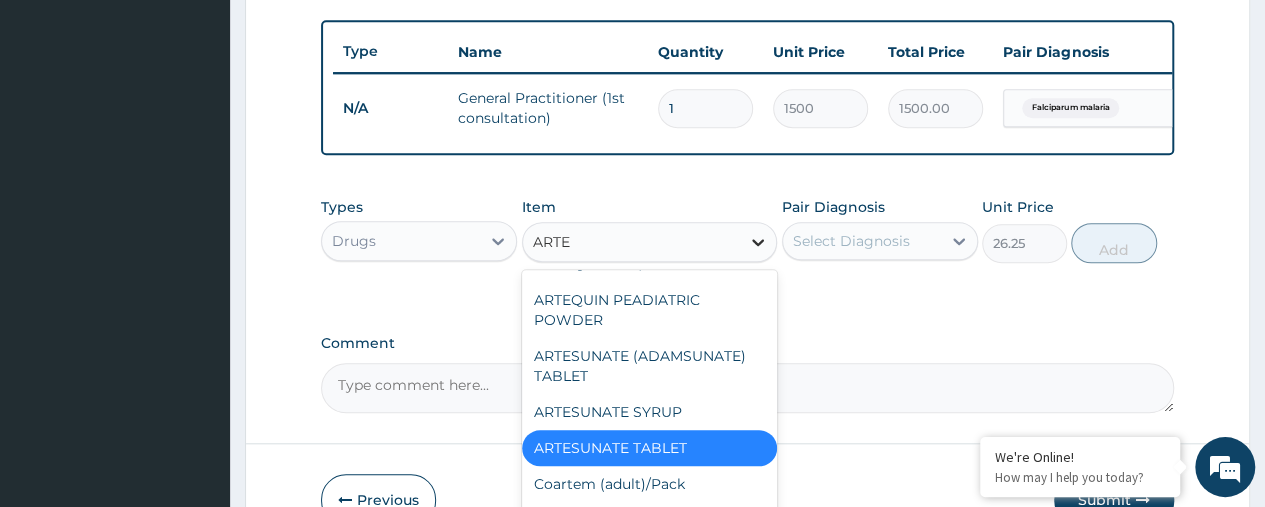scroll, scrollTop: 116, scrollLeft: 0, axis: vertical 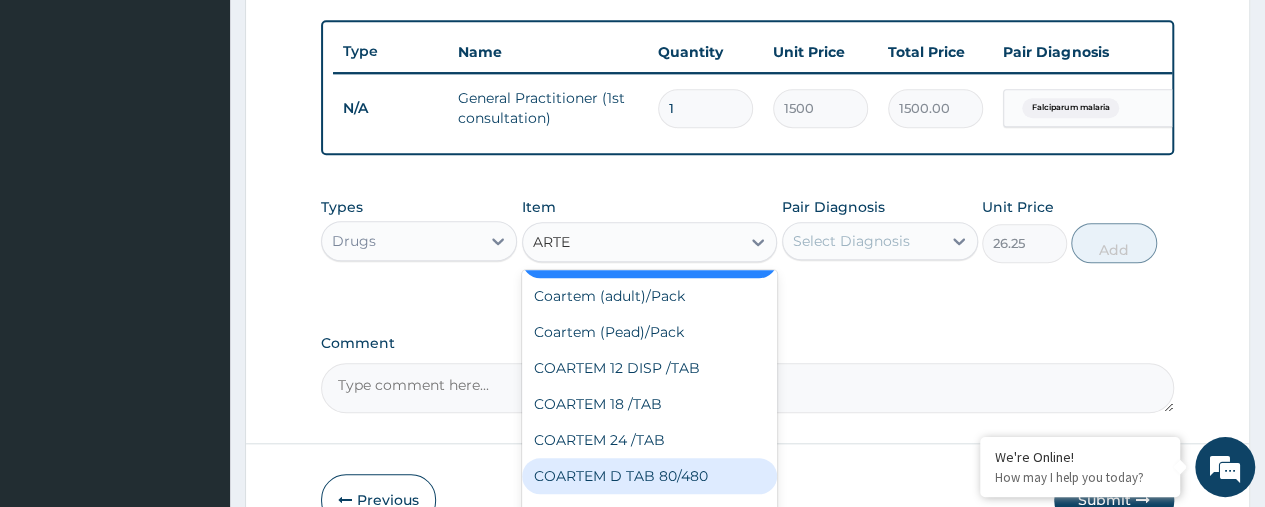 click on "COARTEM D TAB 80/480" at bounding box center [650, 476] 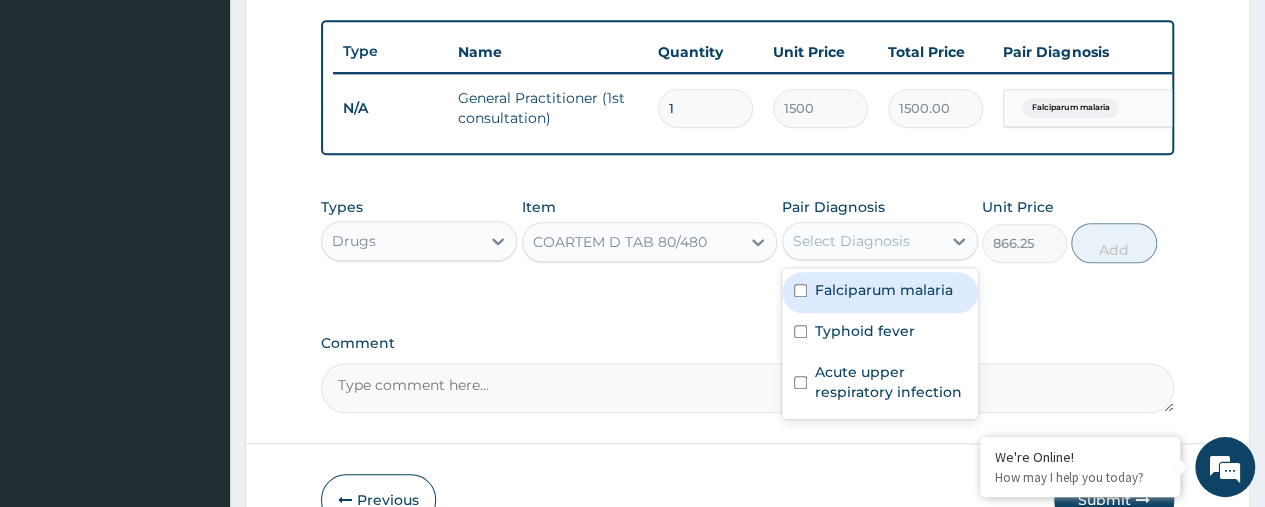 click on "Select Diagnosis" at bounding box center (862, 241) 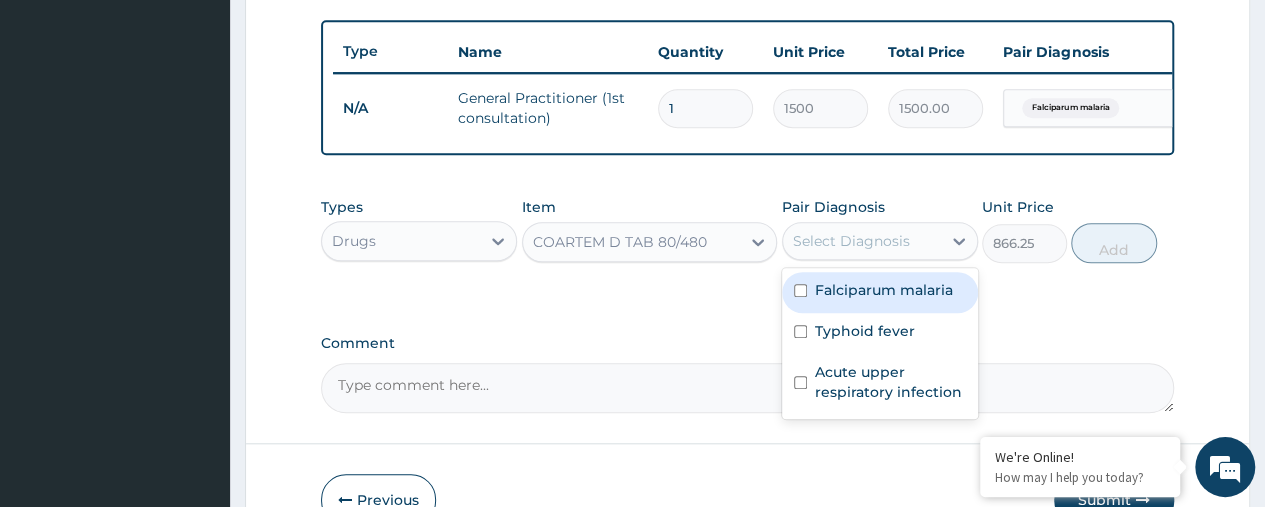 click on "Falciparum malaria" at bounding box center (884, 290) 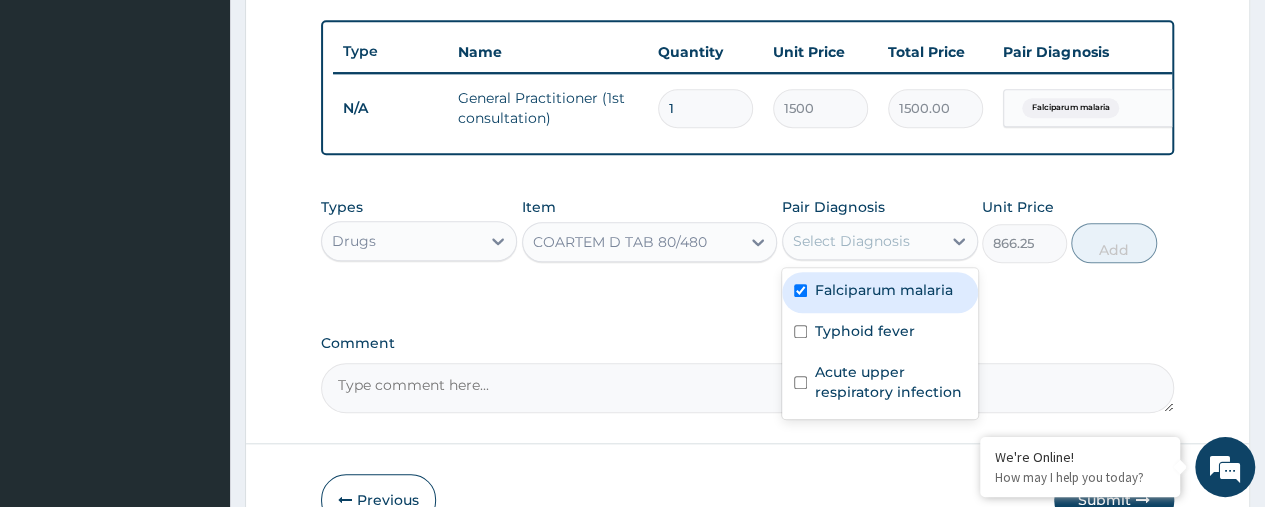 checkbox on "true" 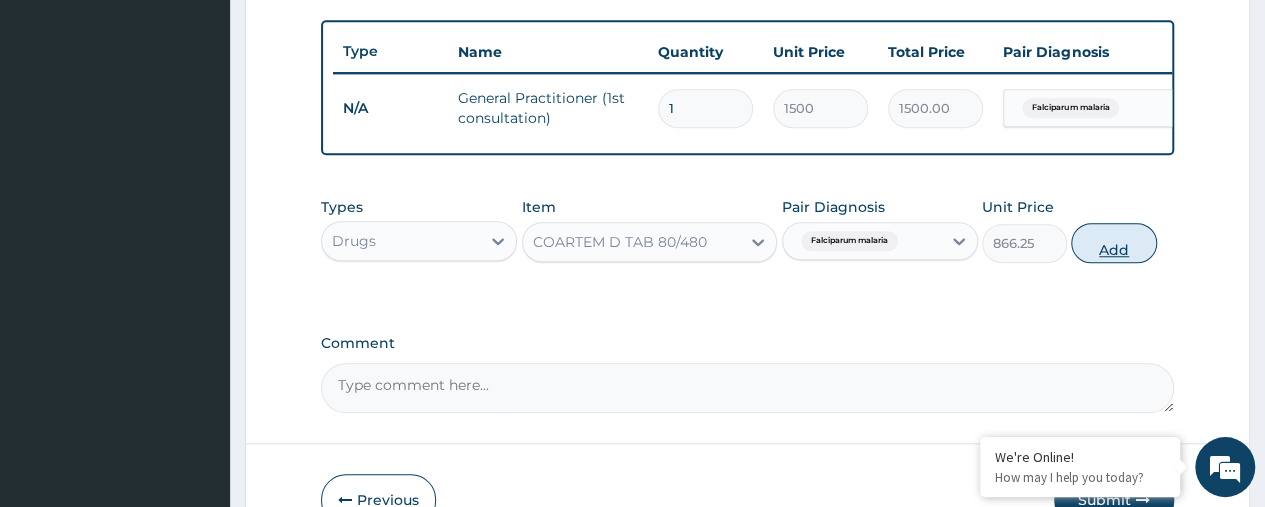 click on "Add" at bounding box center (1113, 243) 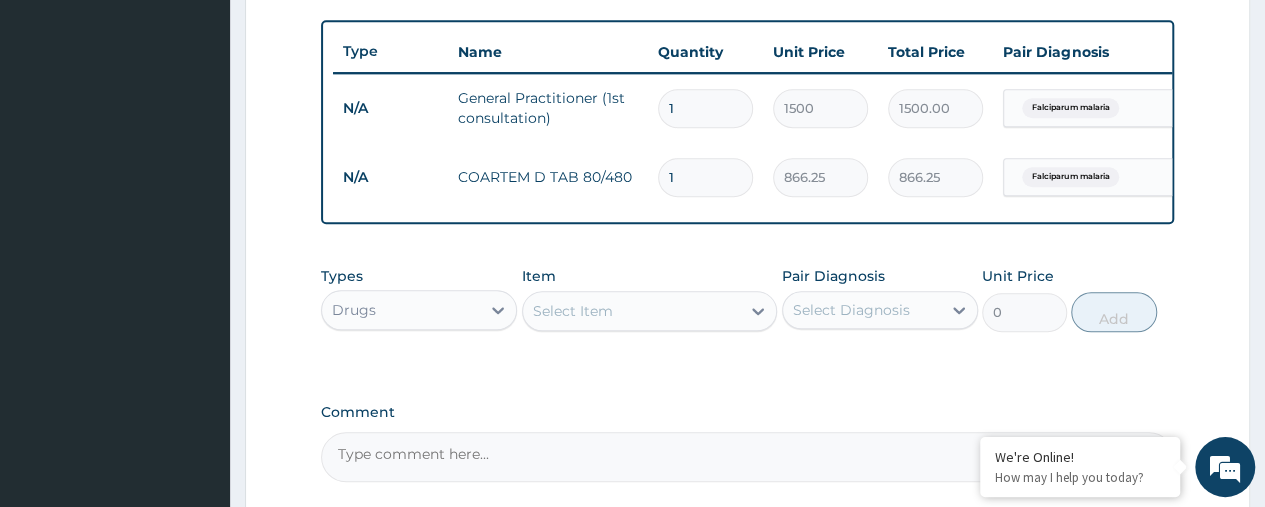click on "1" at bounding box center (705, 177) 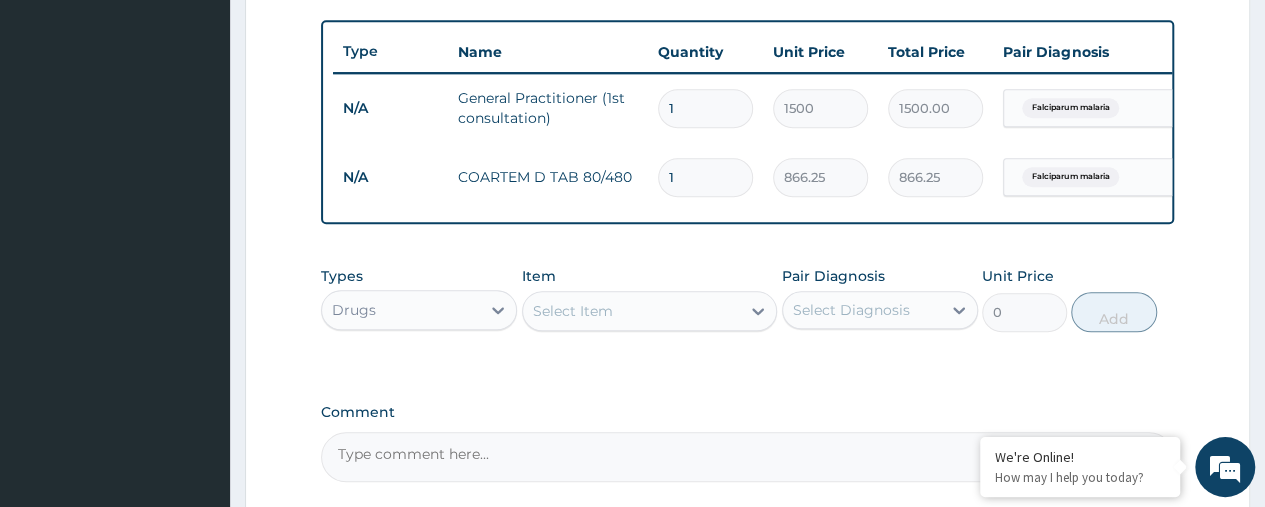 type 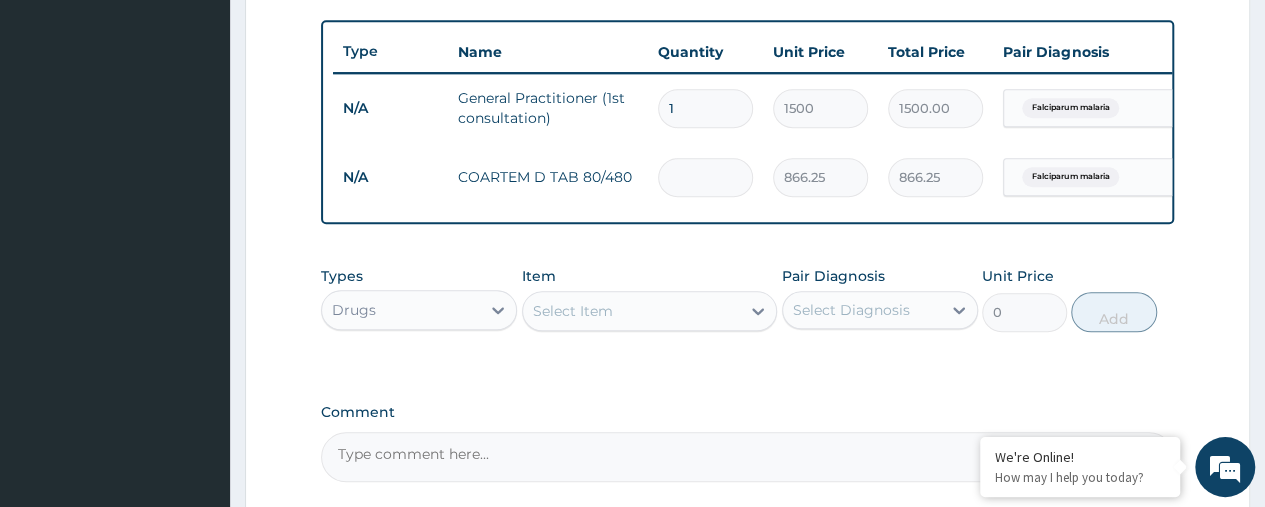 type on "0.00" 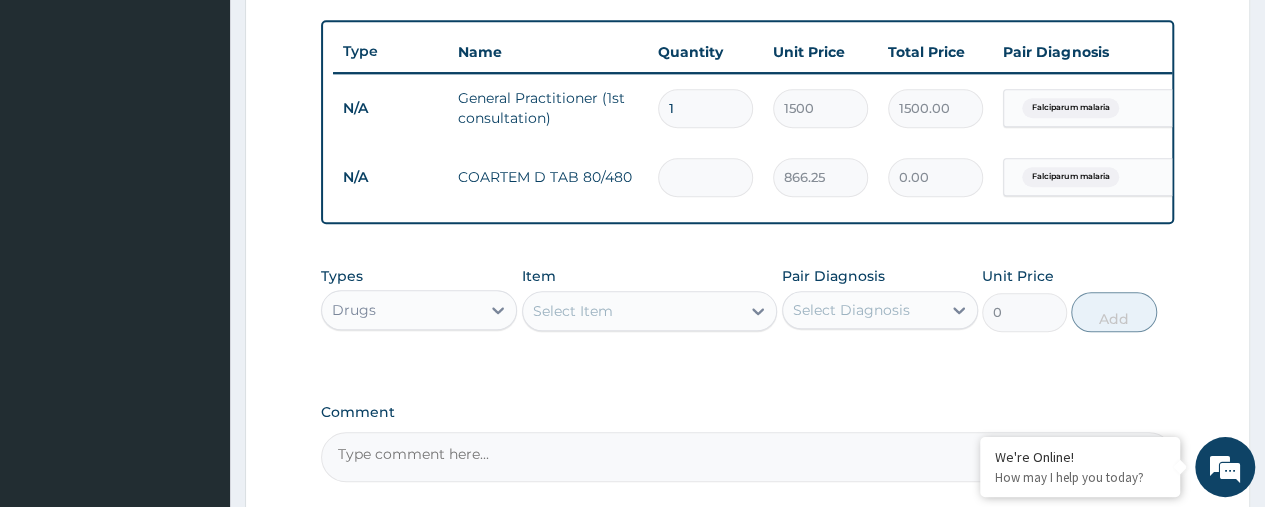 type on "6" 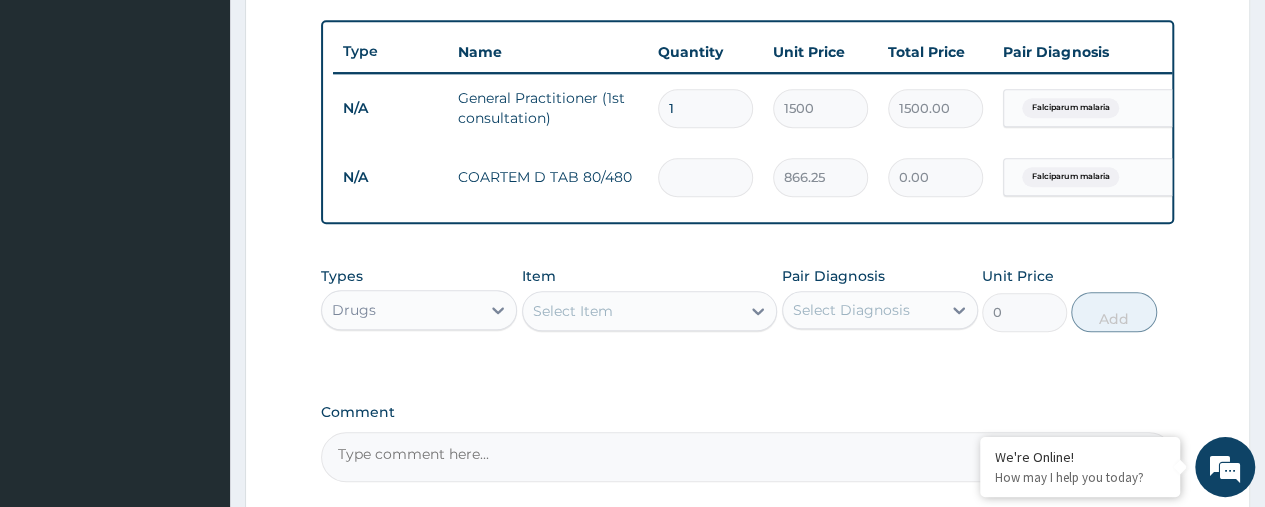 type on "5197.50" 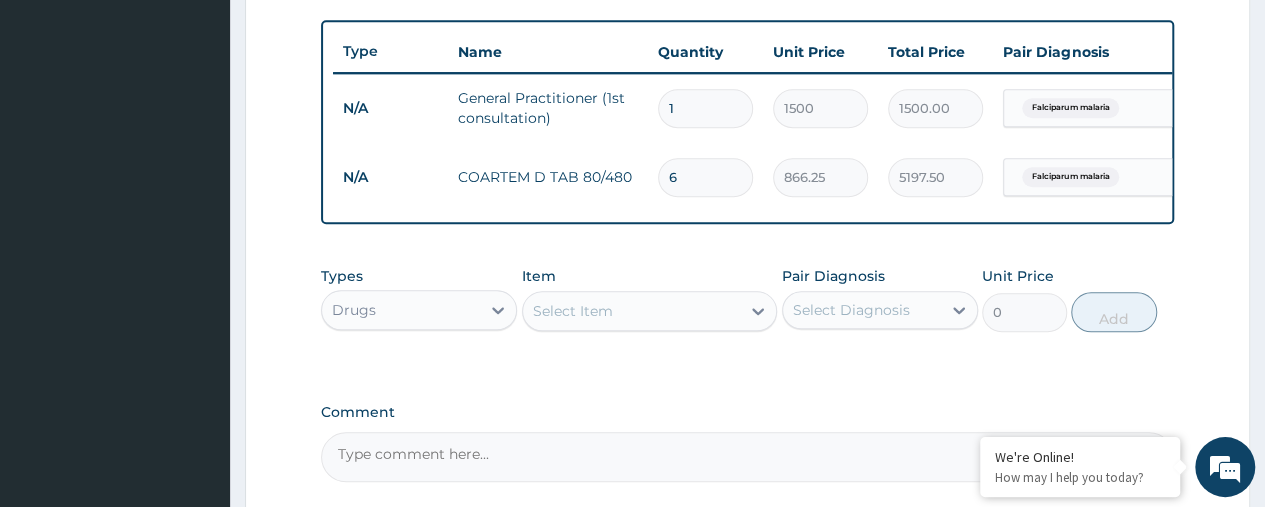 click on "6" at bounding box center (705, 177) 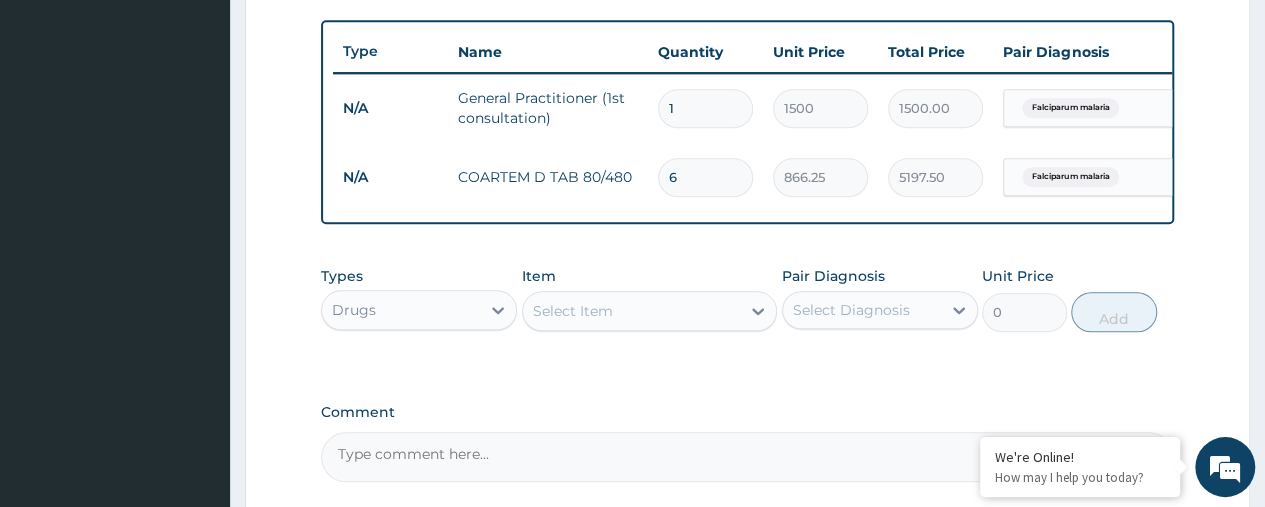 type 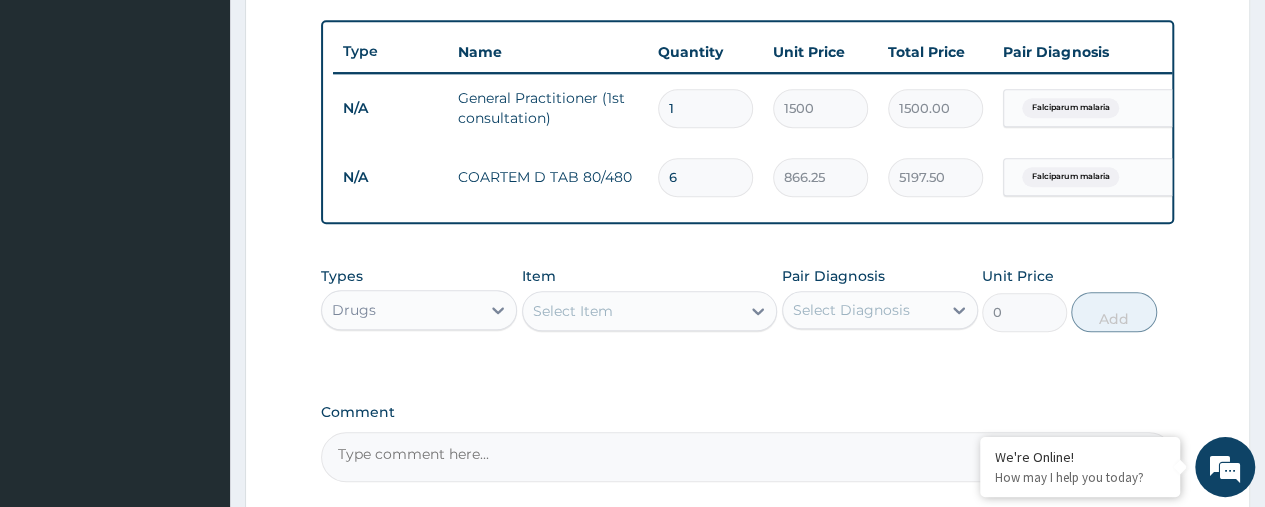 type on "0.00" 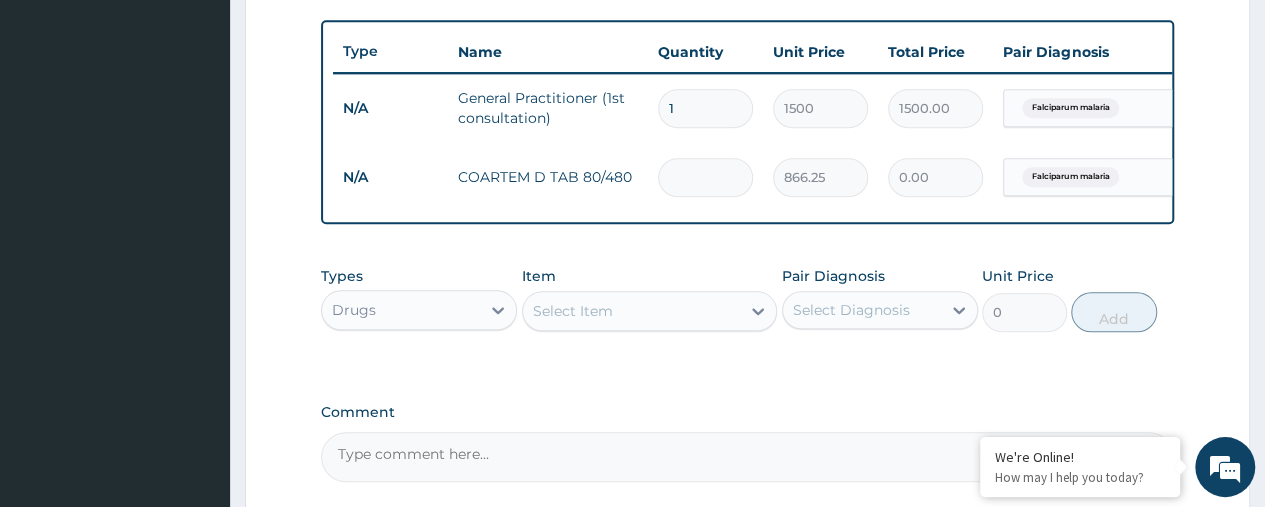 type on "1" 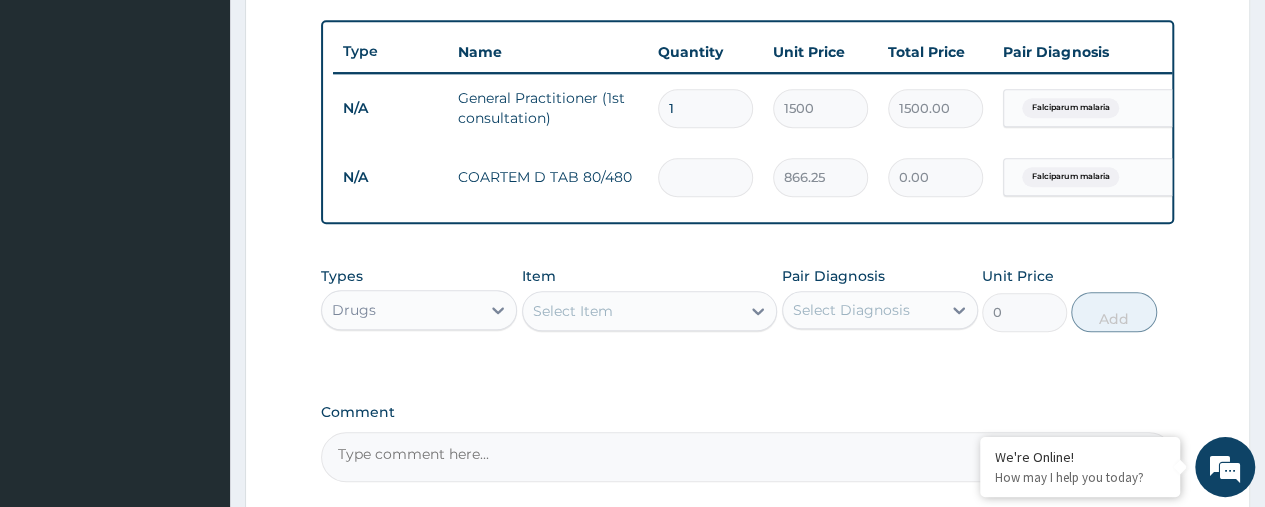type on "866.25" 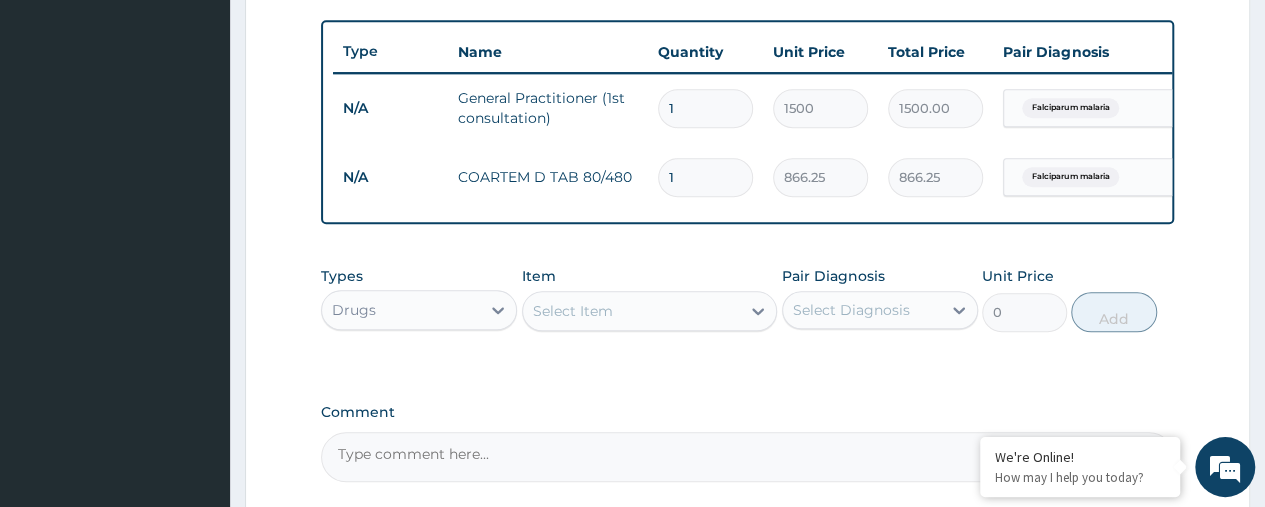 click on "Select Item" at bounding box center [573, 311] 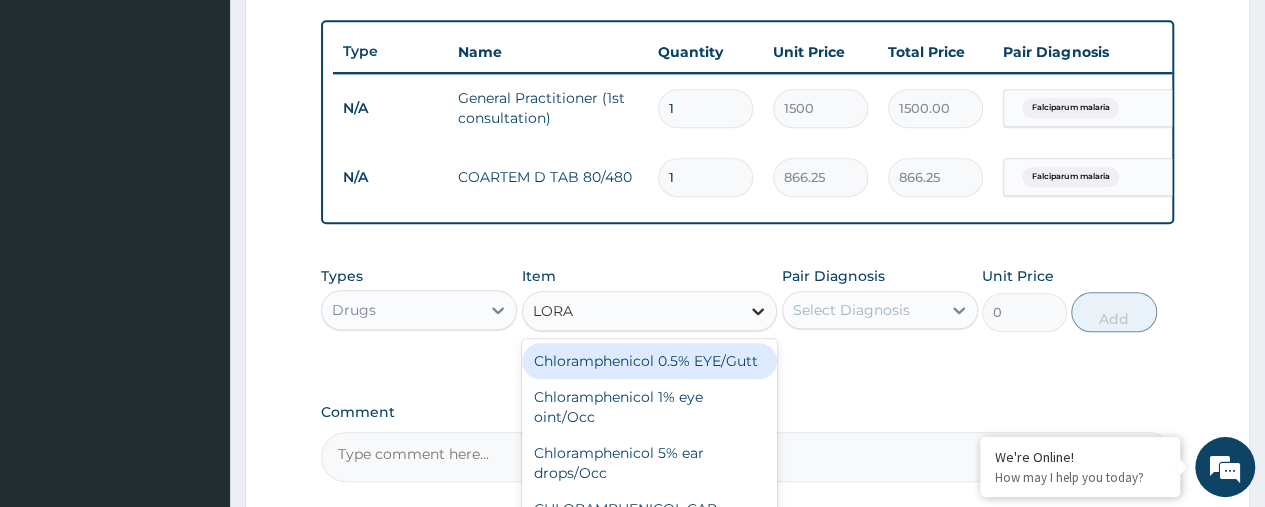 type on "LORAT" 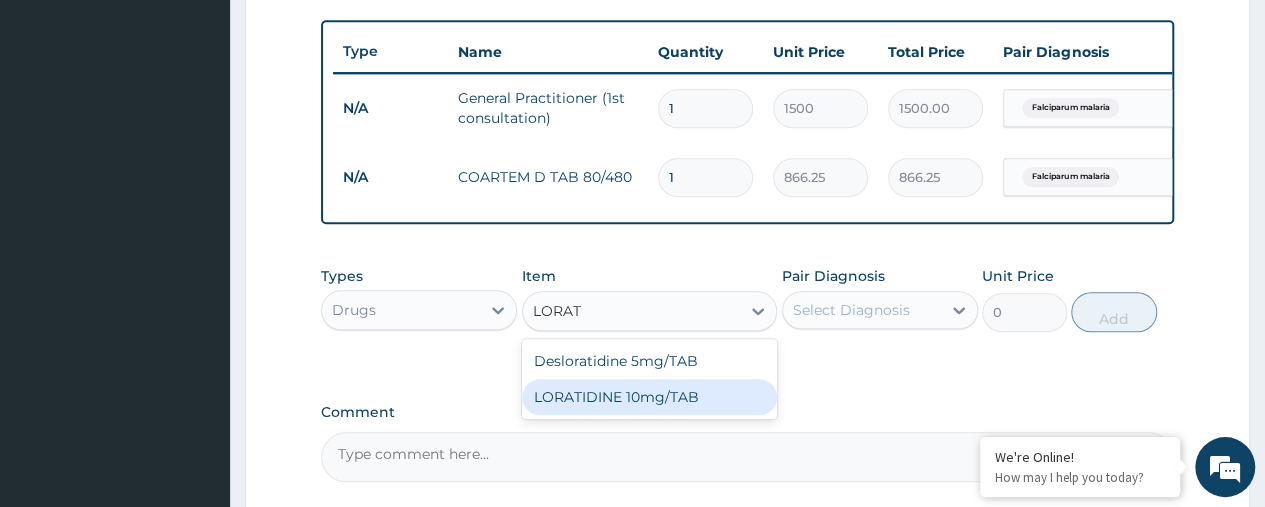 click on "LORATIDINE 10mg/TAB" at bounding box center [650, 397] 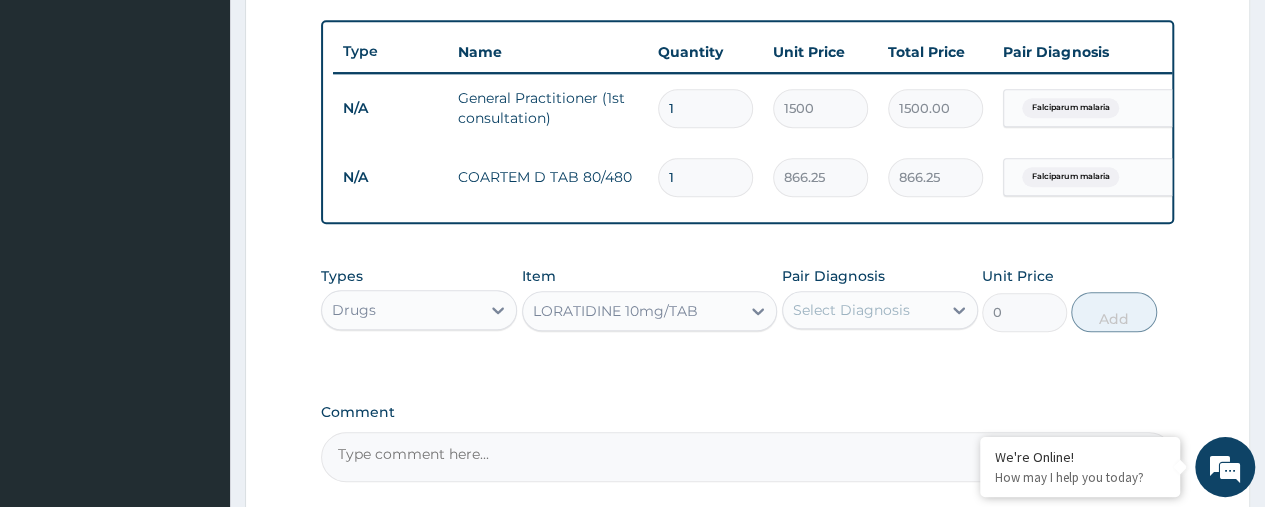 type 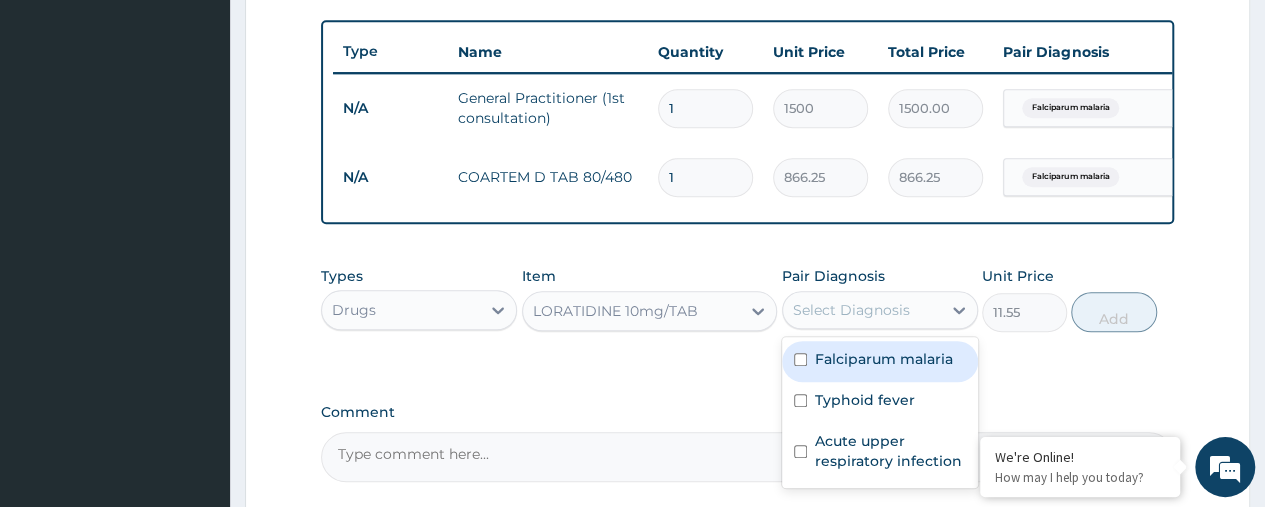 click on "Select Diagnosis" at bounding box center (862, 310) 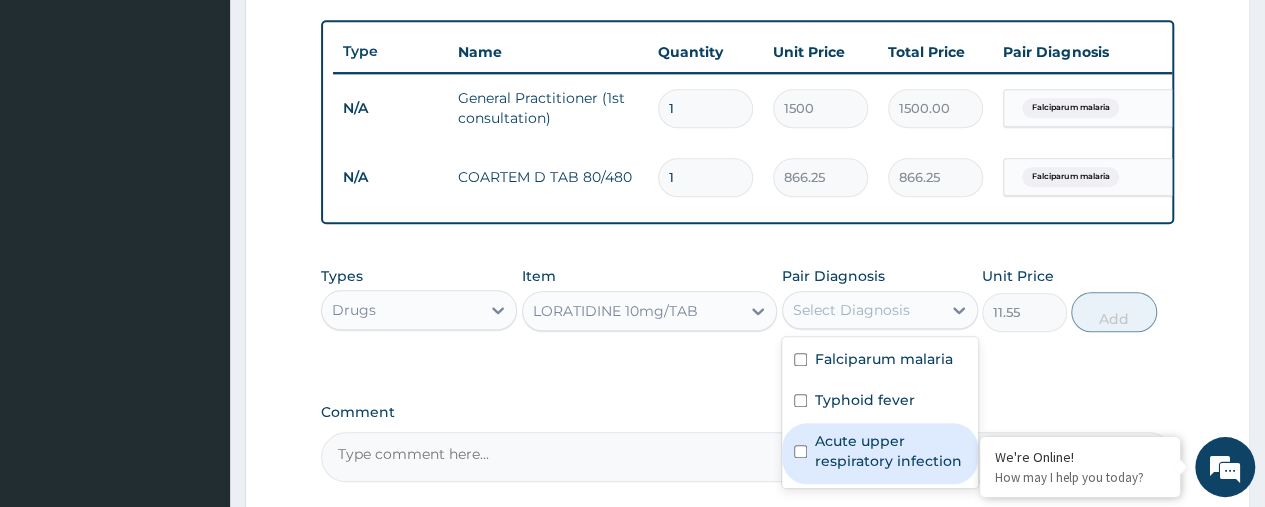 click on "Acute upper respiratory infection" at bounding box center (890, 451) 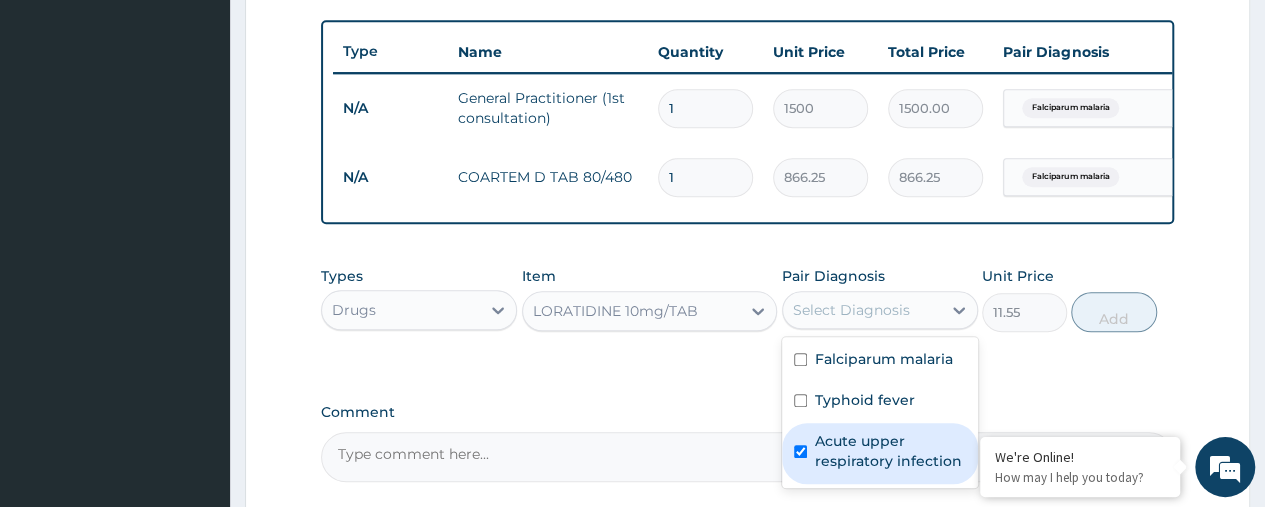 checkbox on "true" 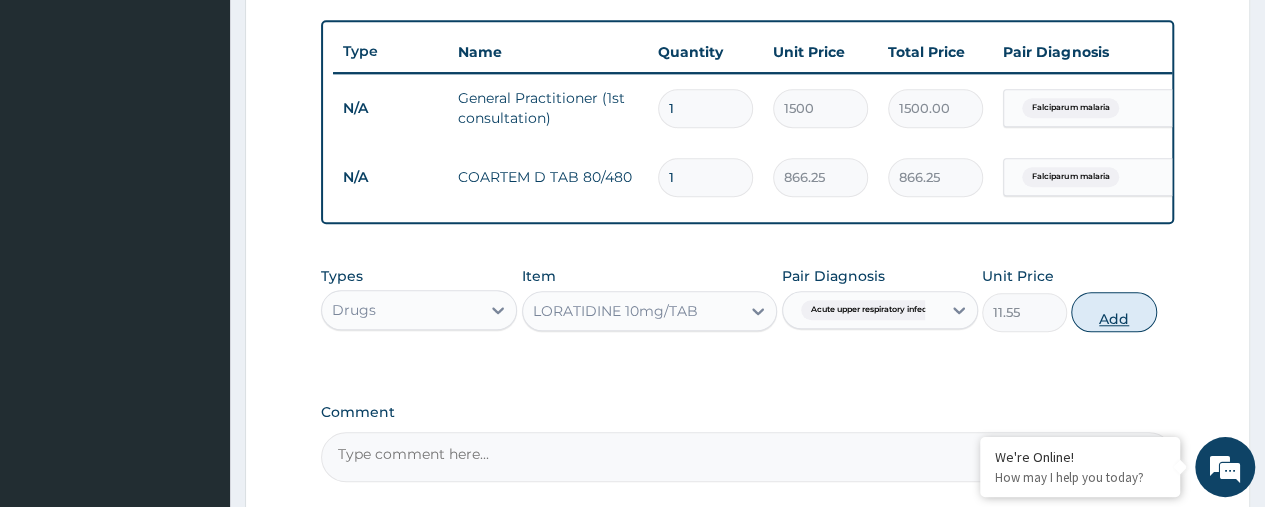 click on "Add" at bounding box center (1113, 312) 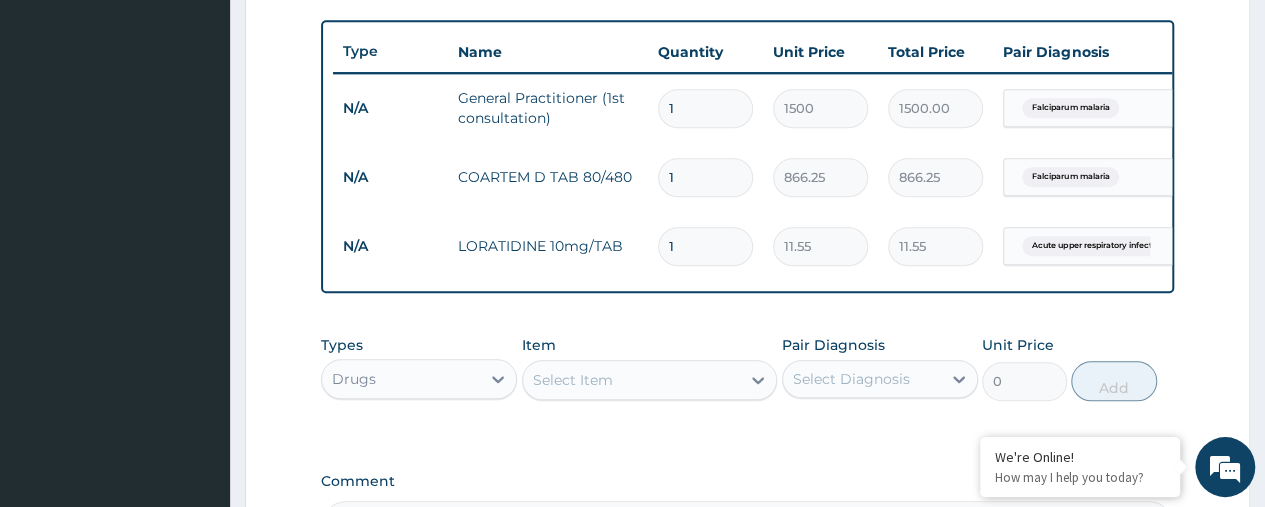 type on "10" 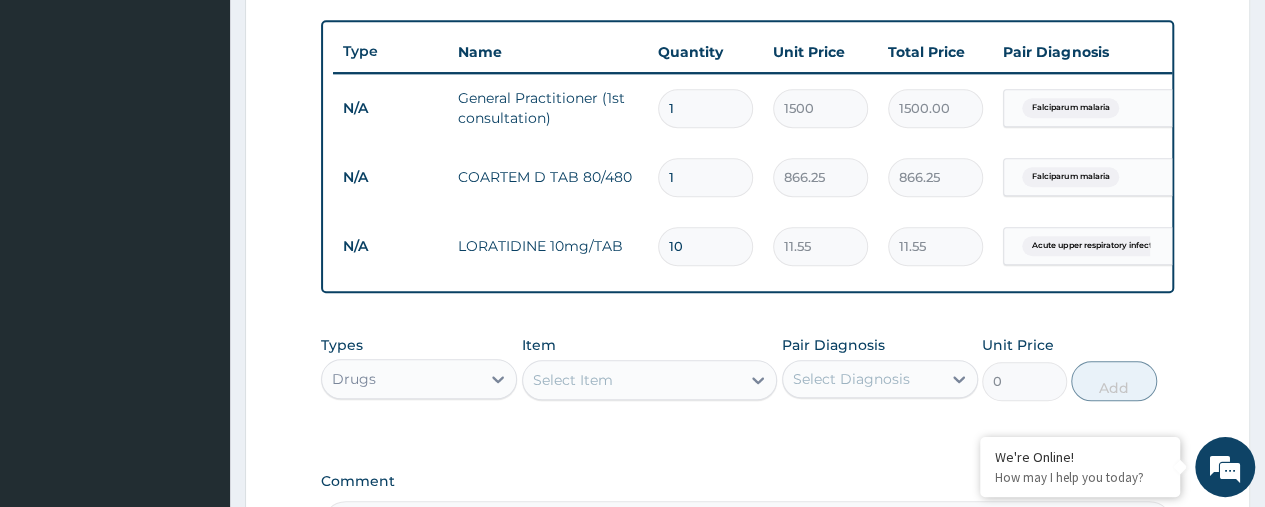 type on "115.50" 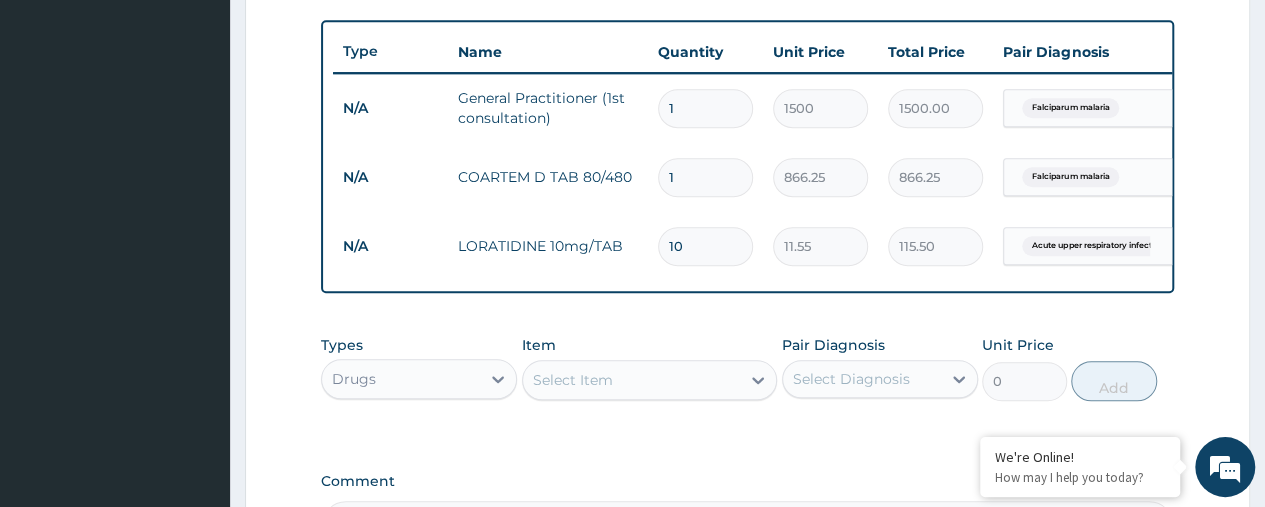 type on "10" 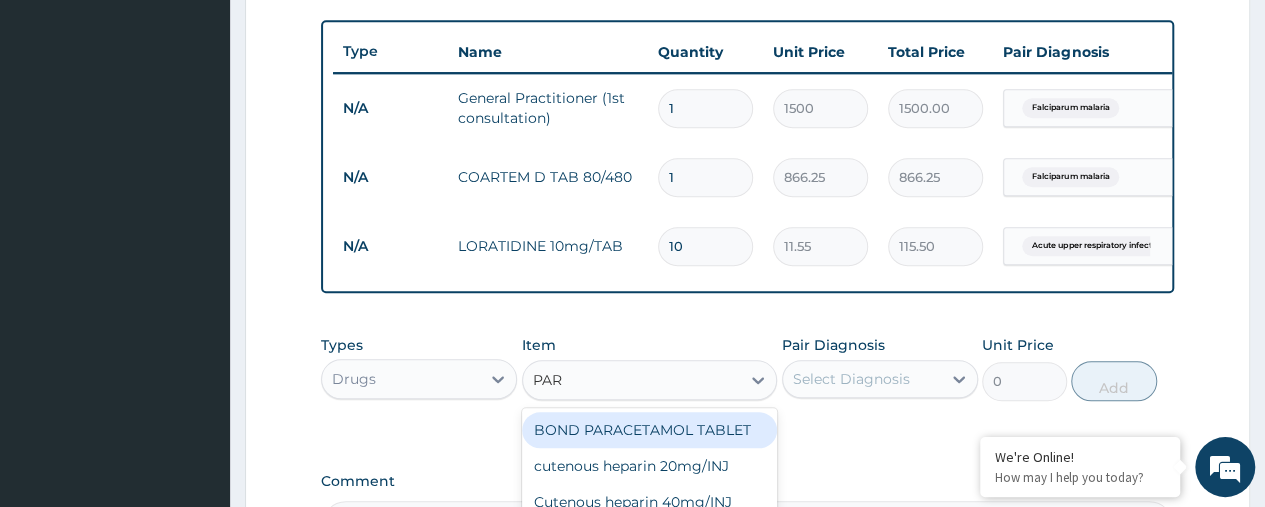 type on "PARA" 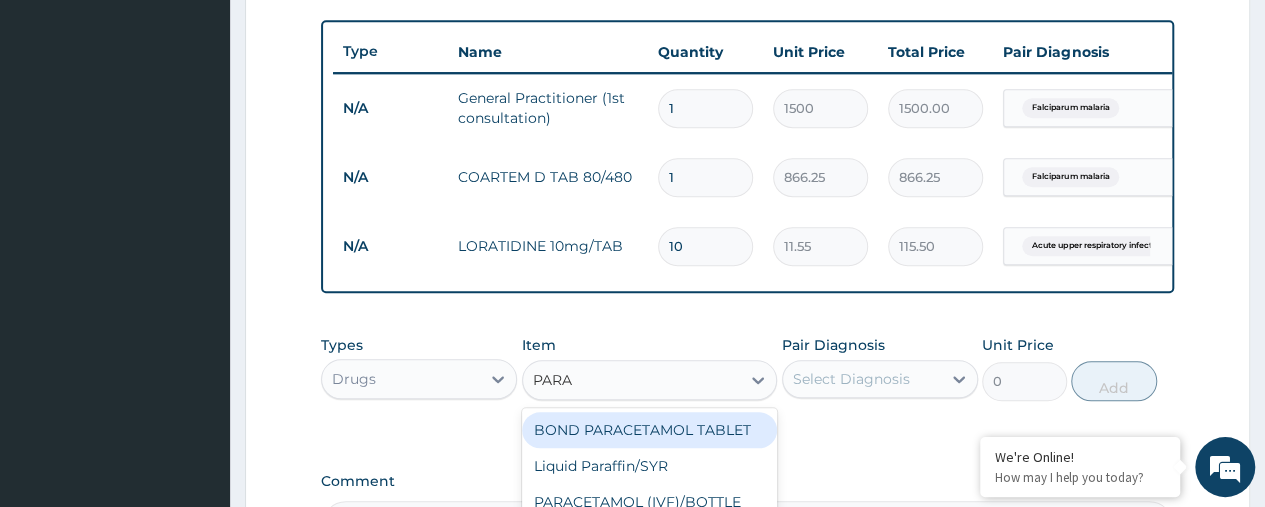 click on "BOND PARACETAMOL TABLET" at bounding box center (650, 430) 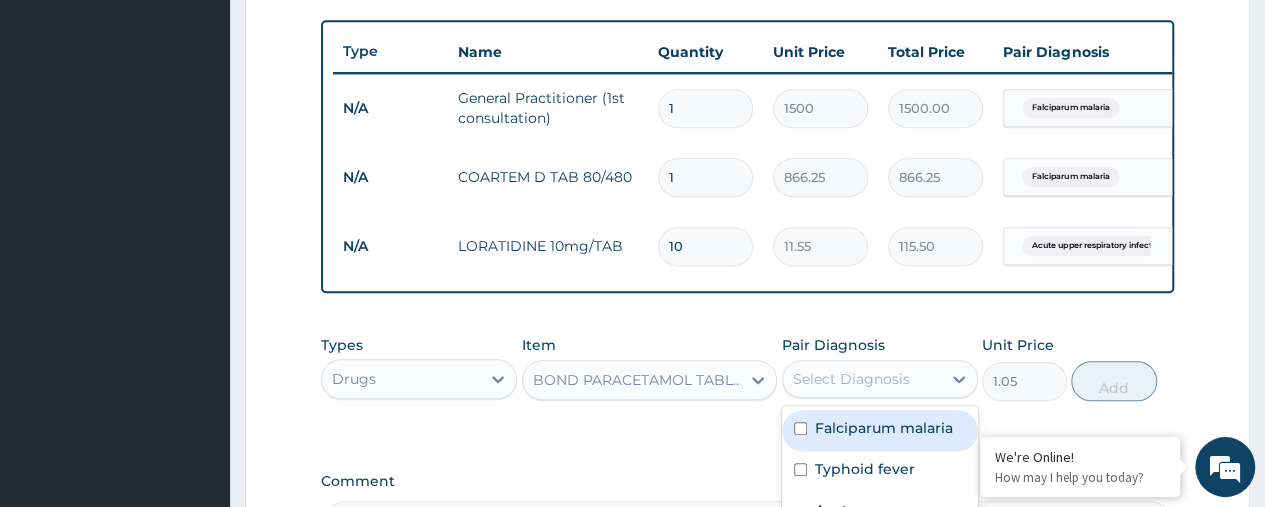click on "Select Diagnosis" at bounding box center [851, 379] 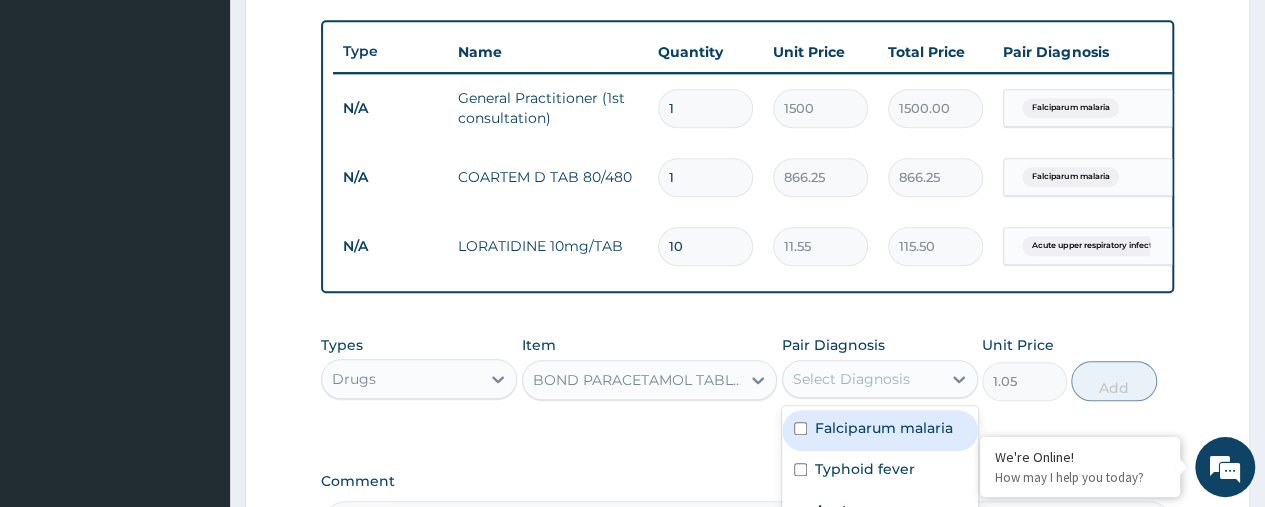 click on "Falciparum malaria" at bounding box center (884, 428) 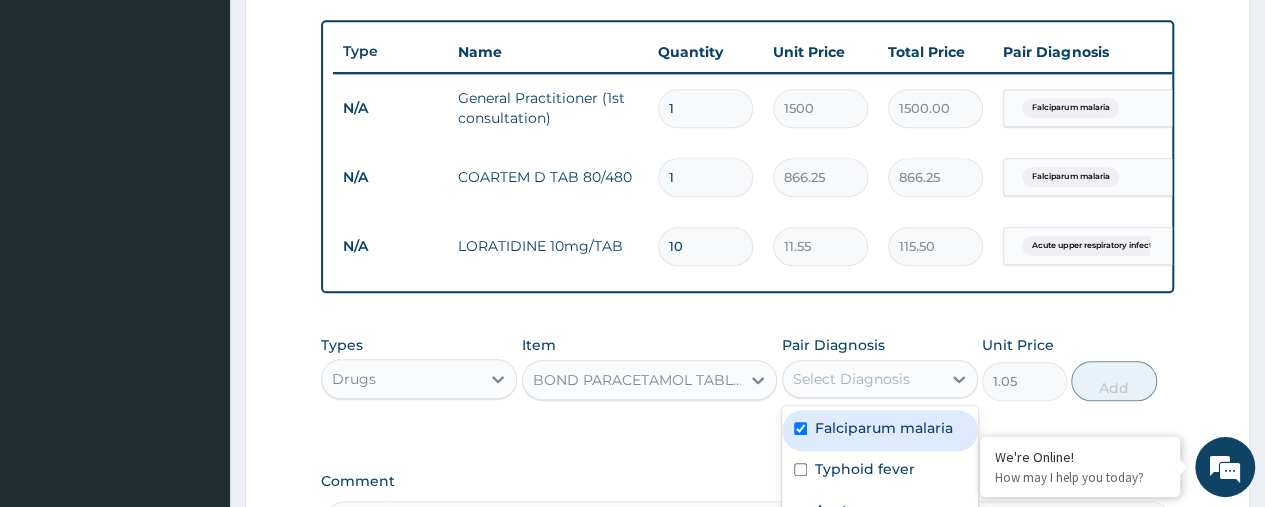 checkbox on "true" 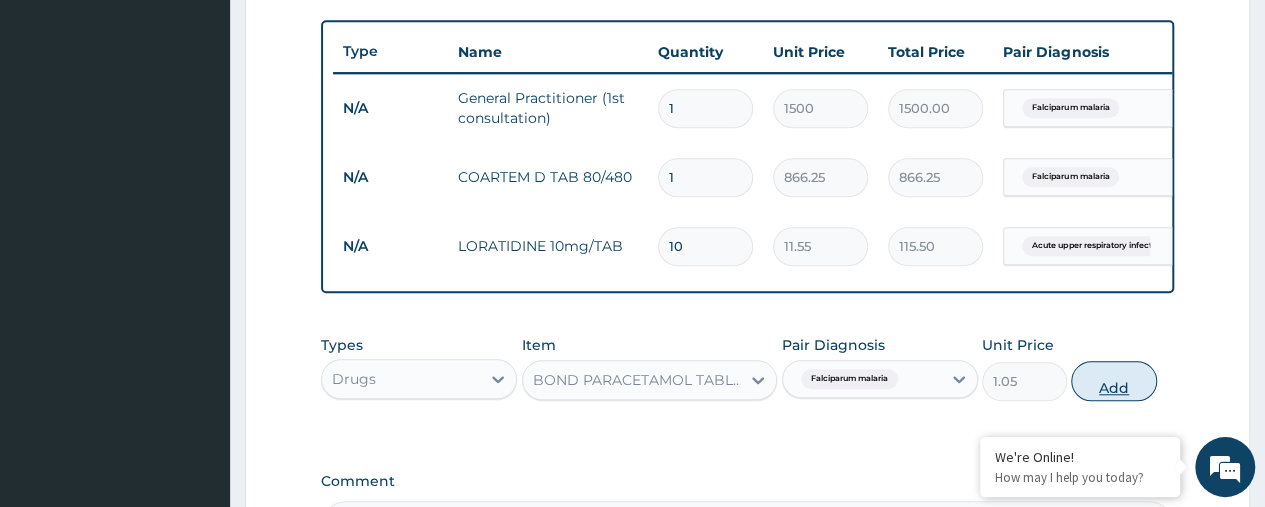 click on "Add" at bounding box center [1113, 381] 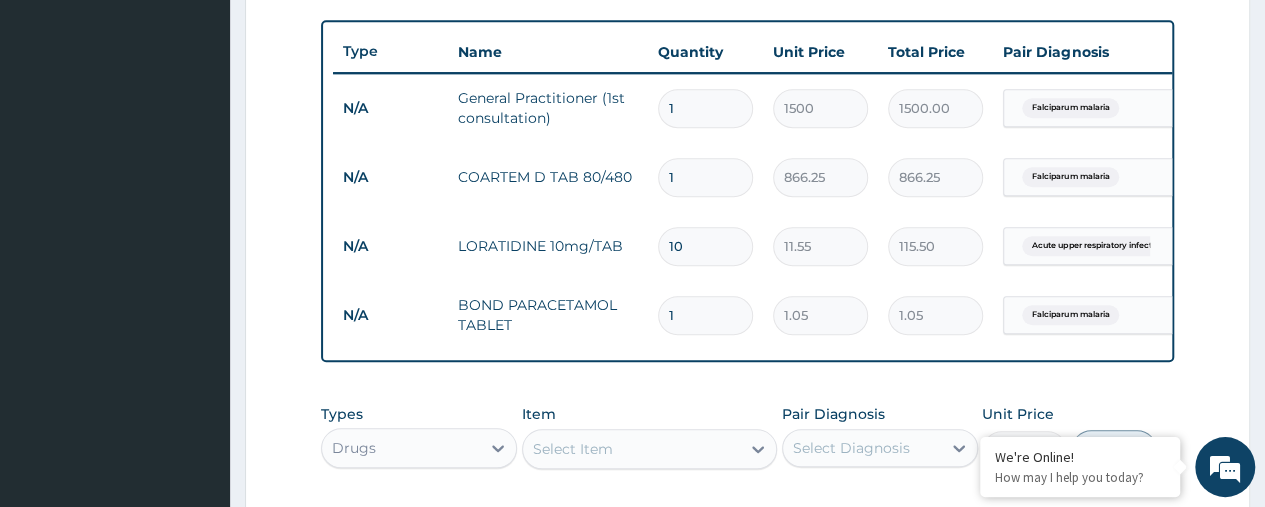 click on "1" at bounding box center [705, 315] 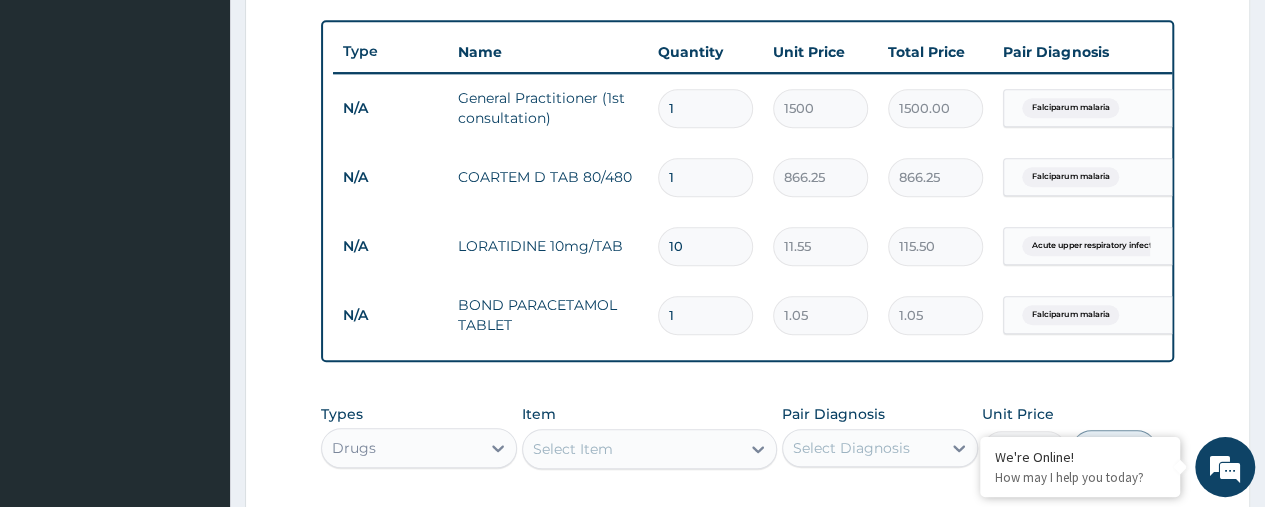 type on "11" 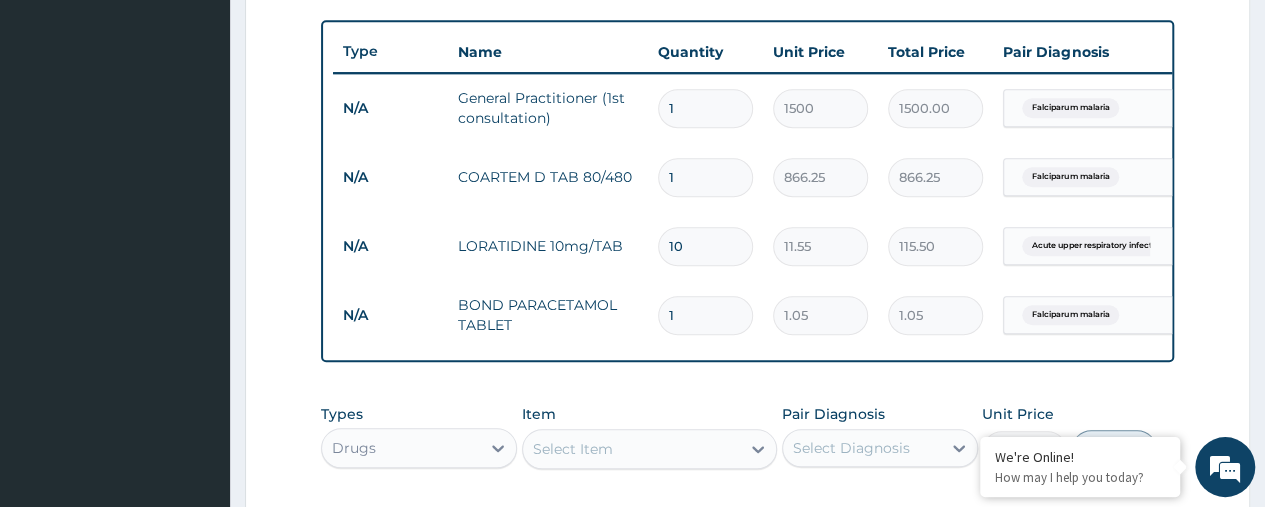 type on "11.55" 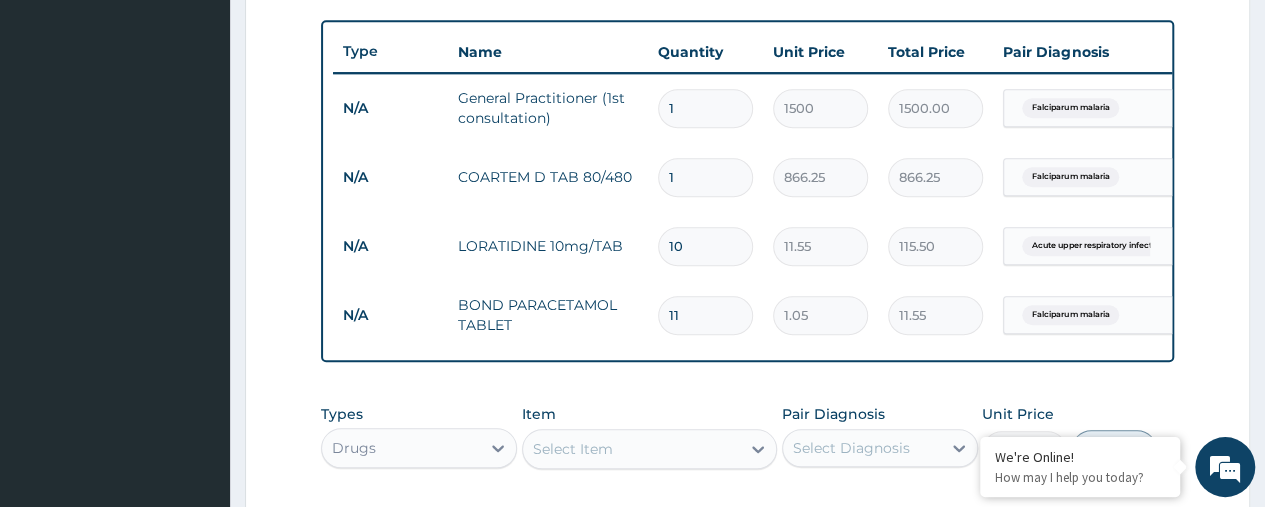 type on "1" 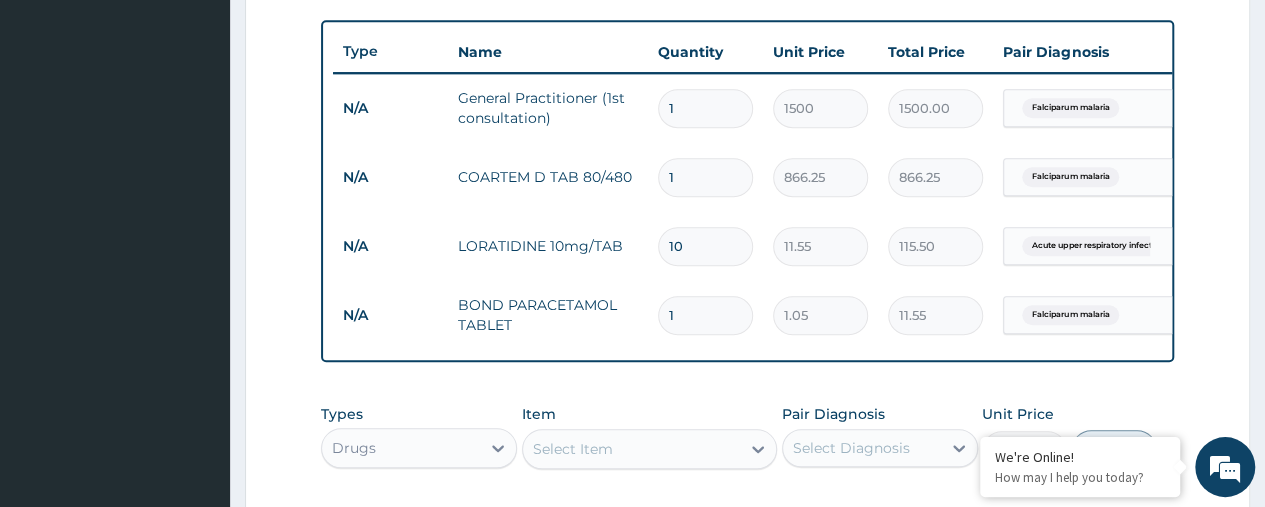 type on "1.05" 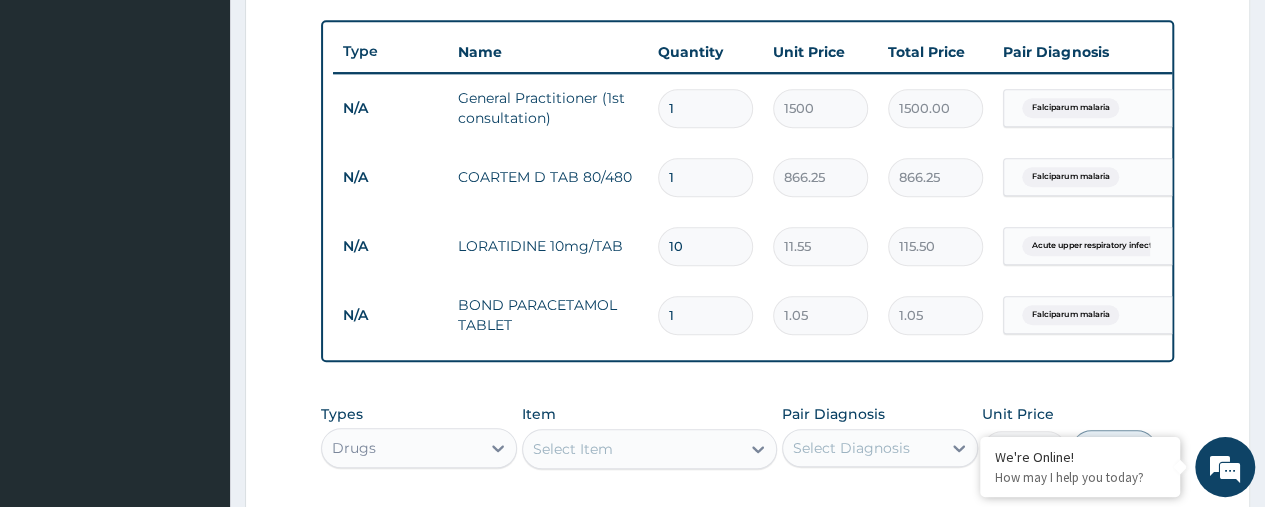 type on "12" 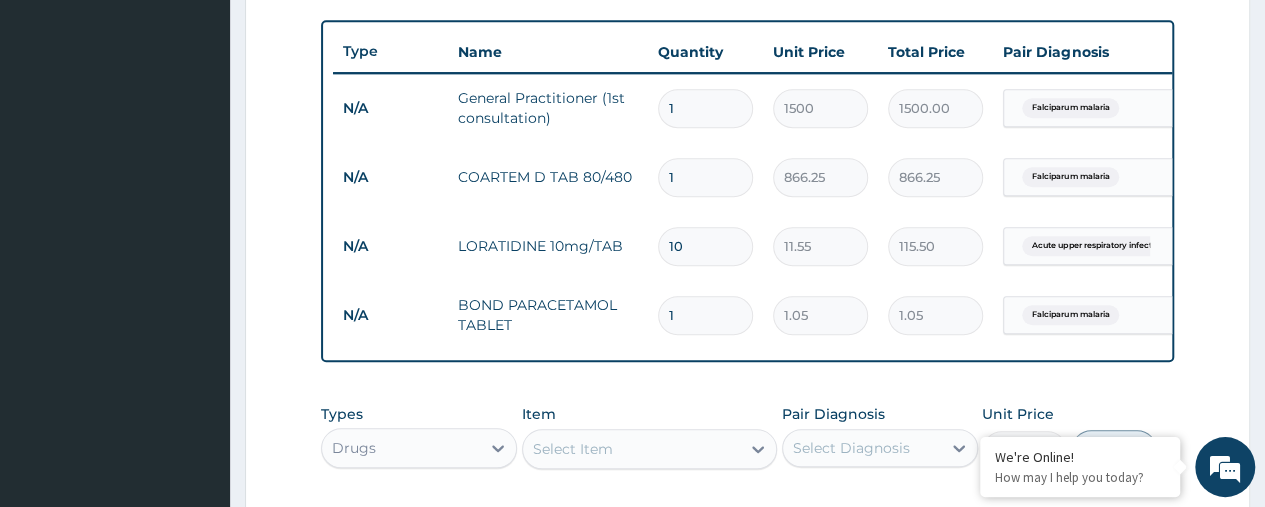 type on "12.60" 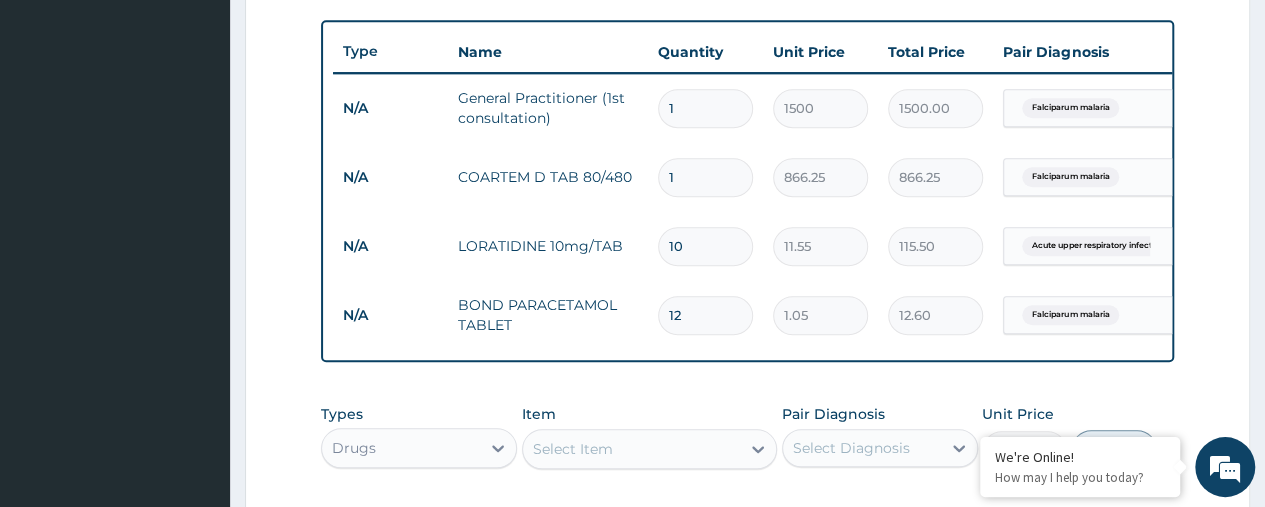 scroll, scrollTop: 0, scrollLeft: 150, axis: horizontal 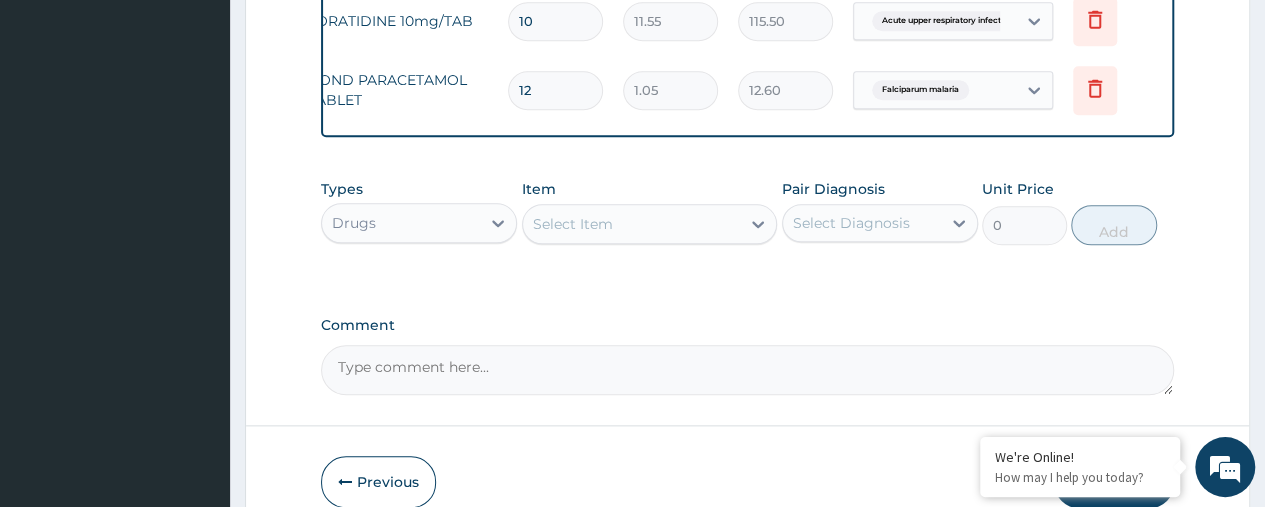 type on "12" 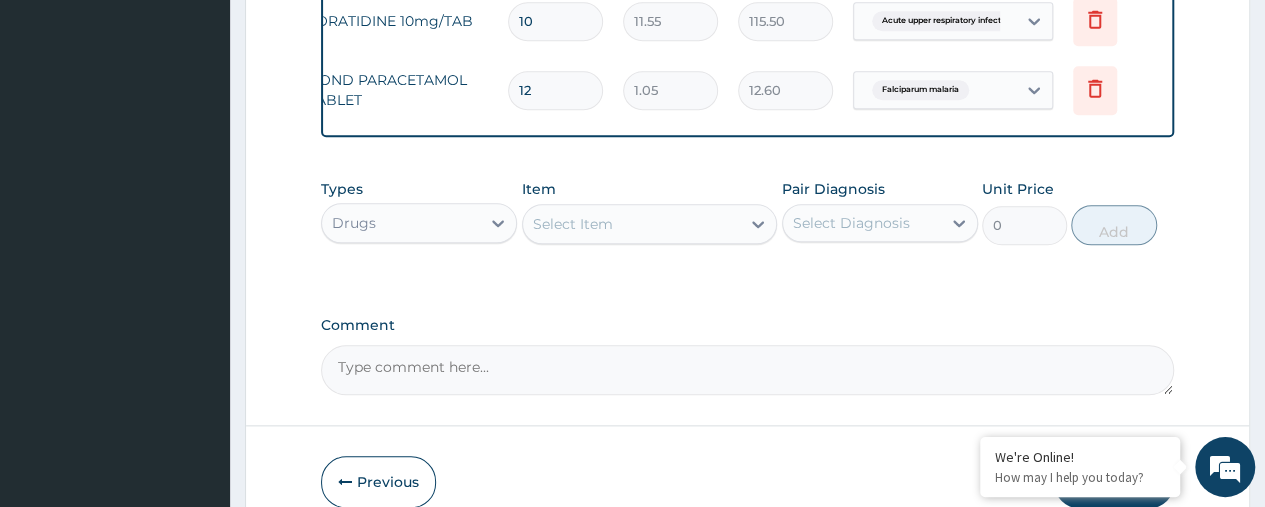 click on "Select Item" at bounding box center (632, 224) 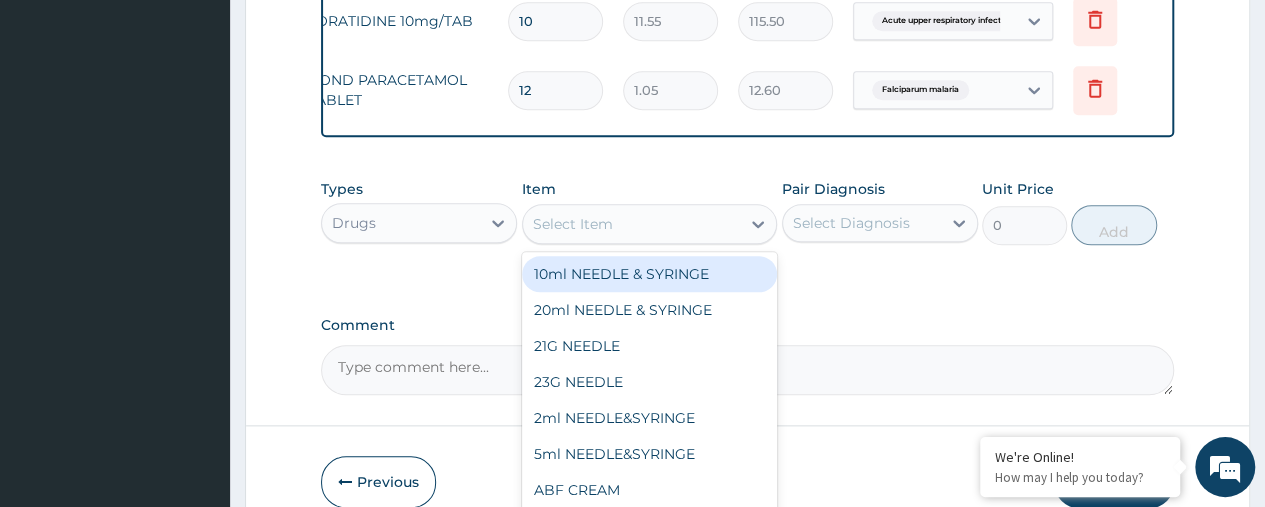click on "Select Item" at bounding box center [632, 224] 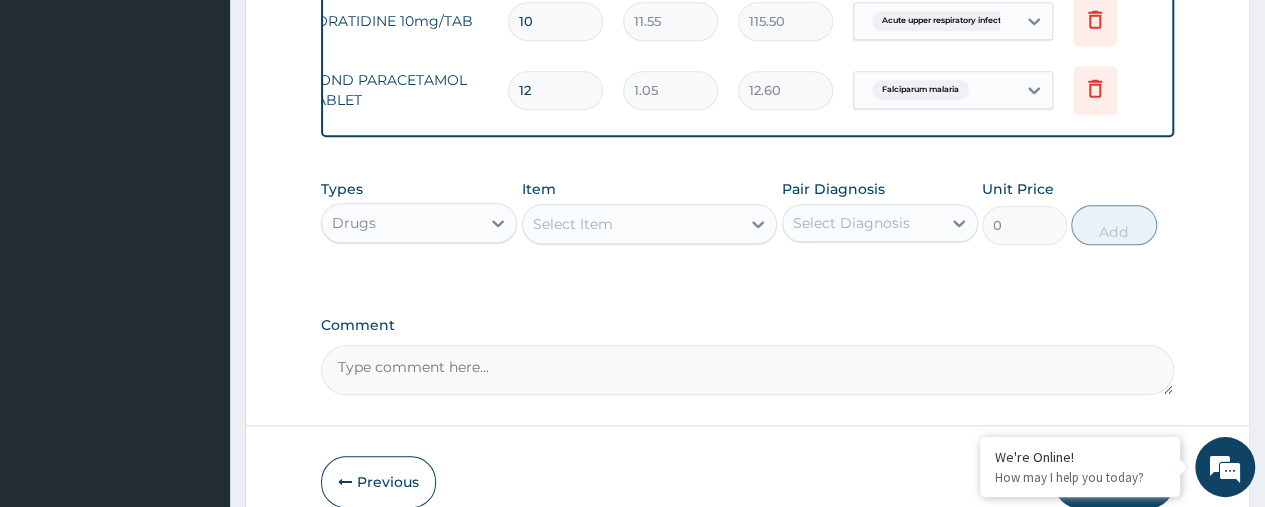 click on "Select Item" at bounding box center [632, 224] 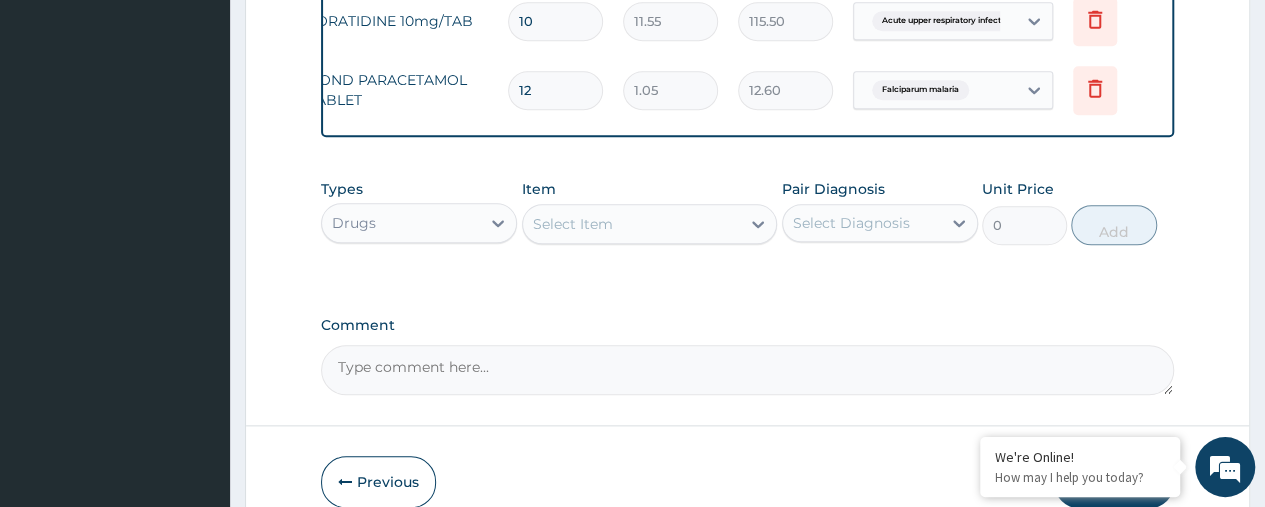 click on "Select Item" at bounding box center [632, 224] 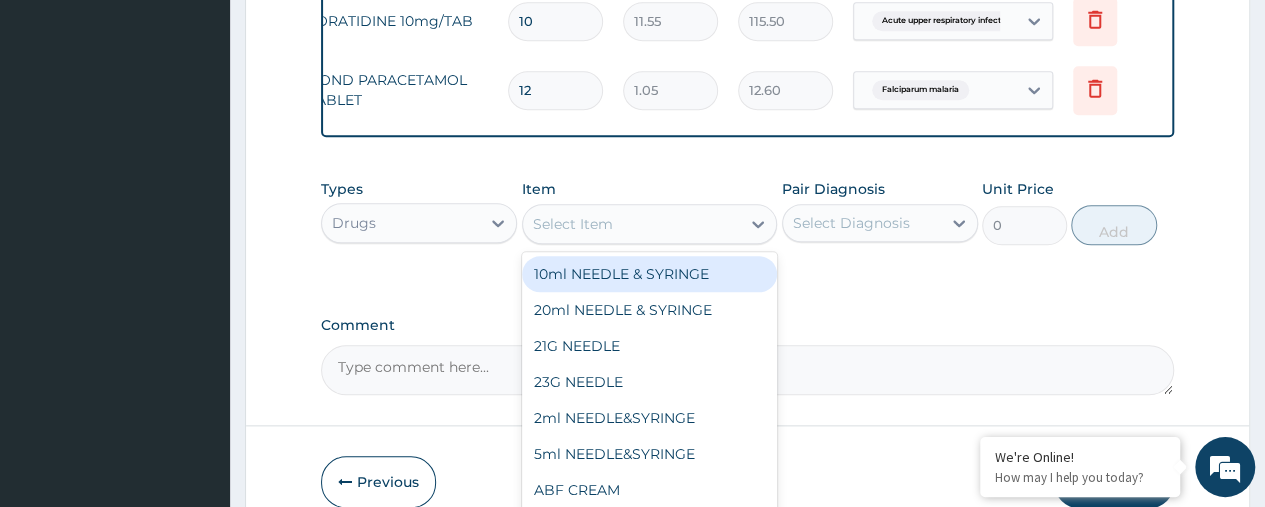 click on "Select Item" at bounding box center [632, 224] 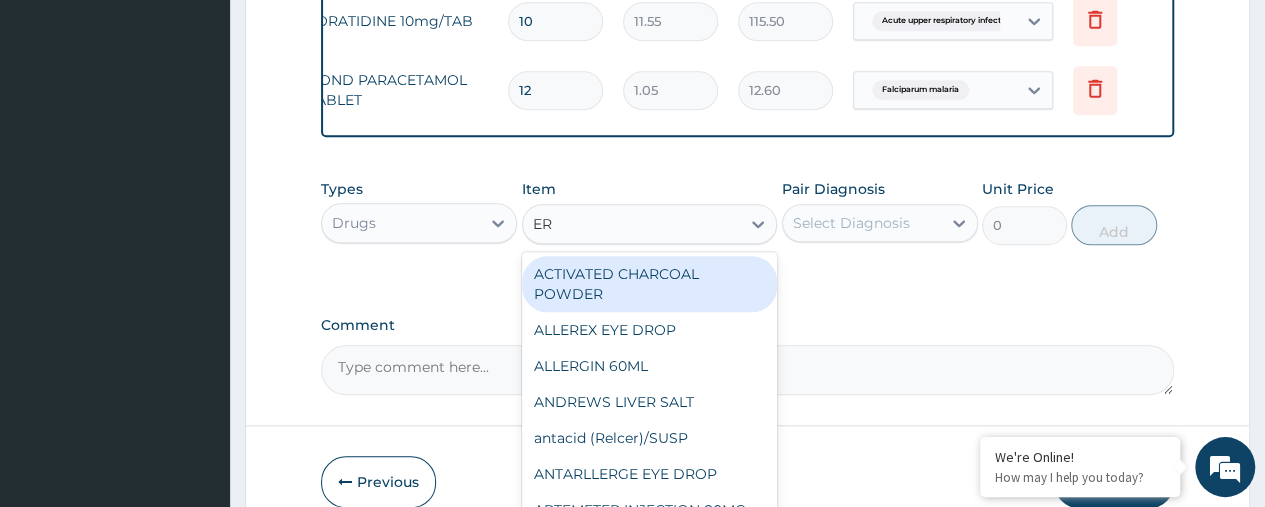 type on "ERY" 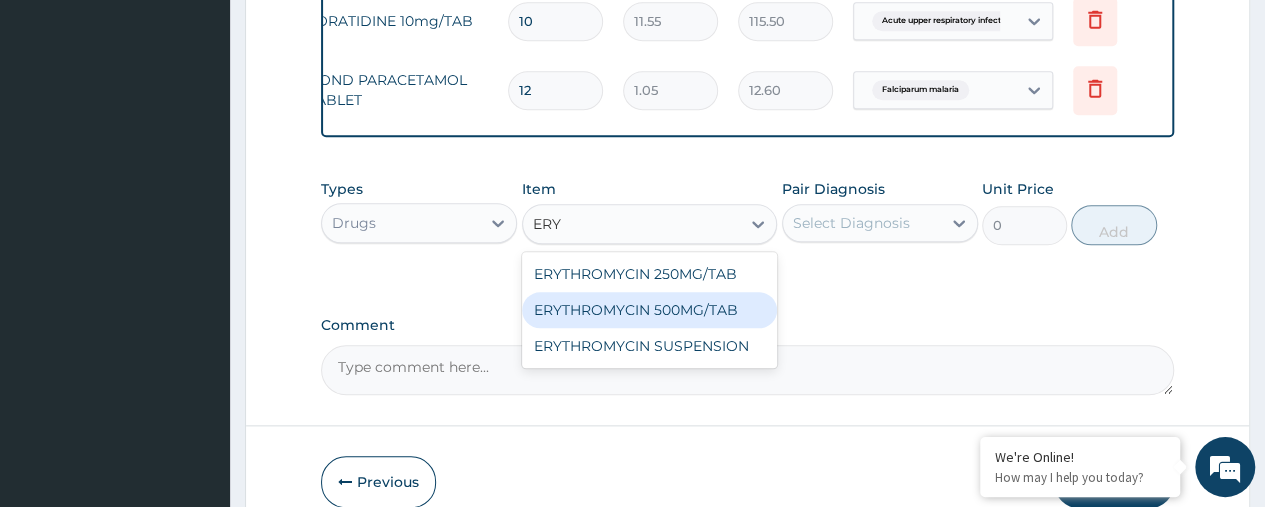 click on "ERYTHROMYCIN 500MG/TAB" at bounding box center [650, 310] 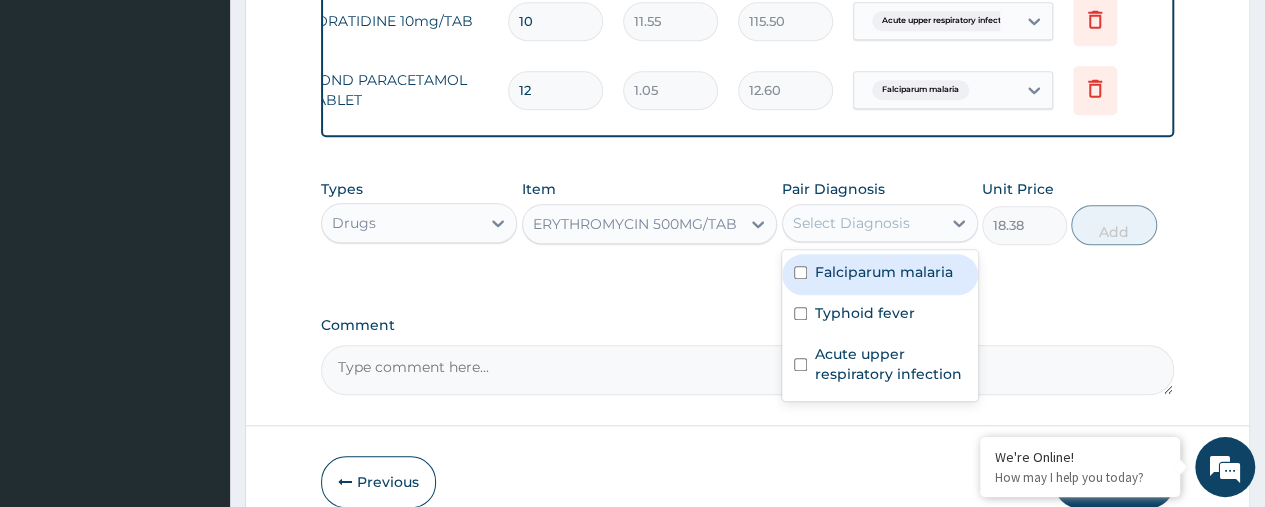click on "Select Diagnosis" at bounding box center [851, 223] 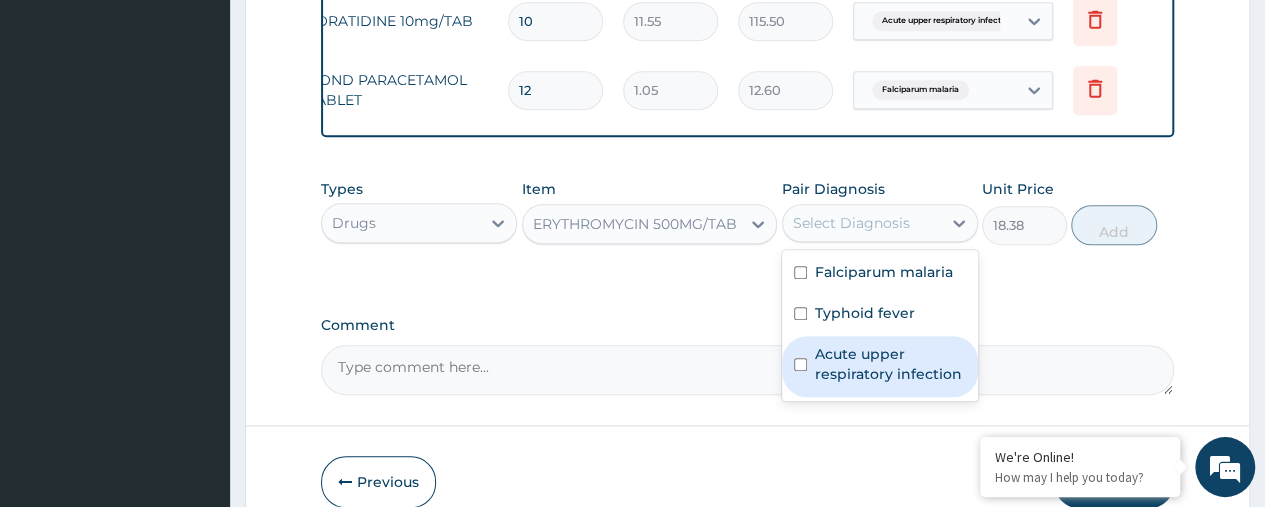 click on "Acute upper respiratory infection" at bounding box center (890, 364) 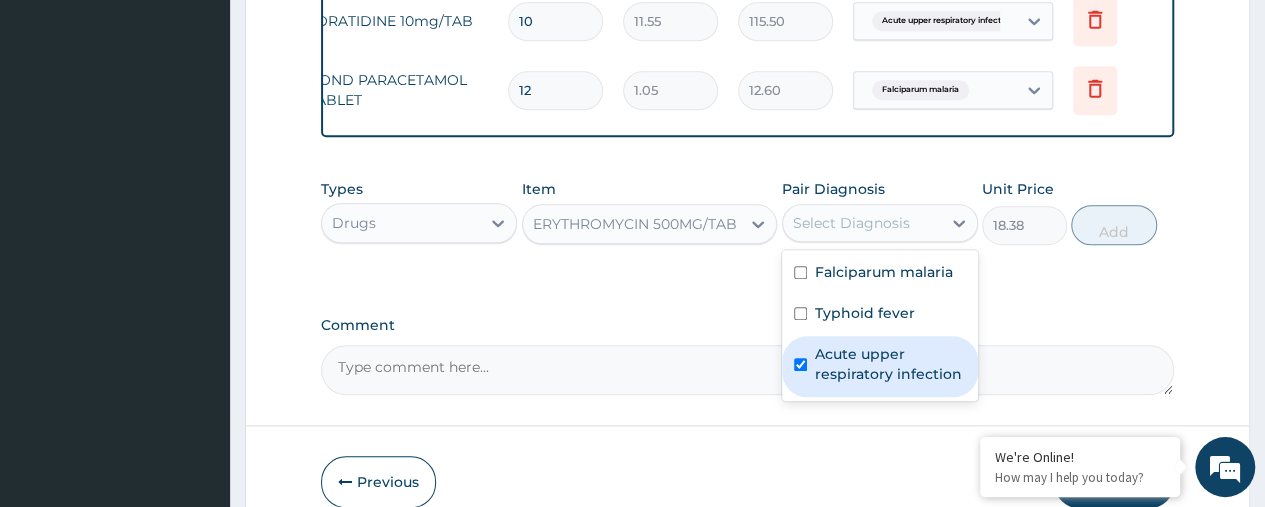 checkbox on "true" 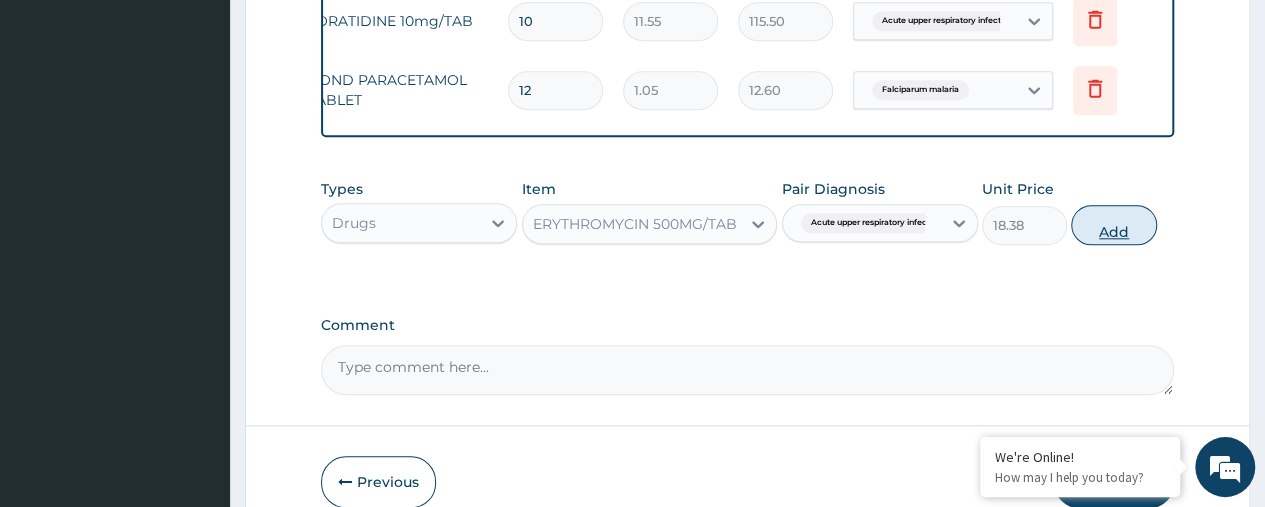 click on "Add" at bounding box center (1113, 225) 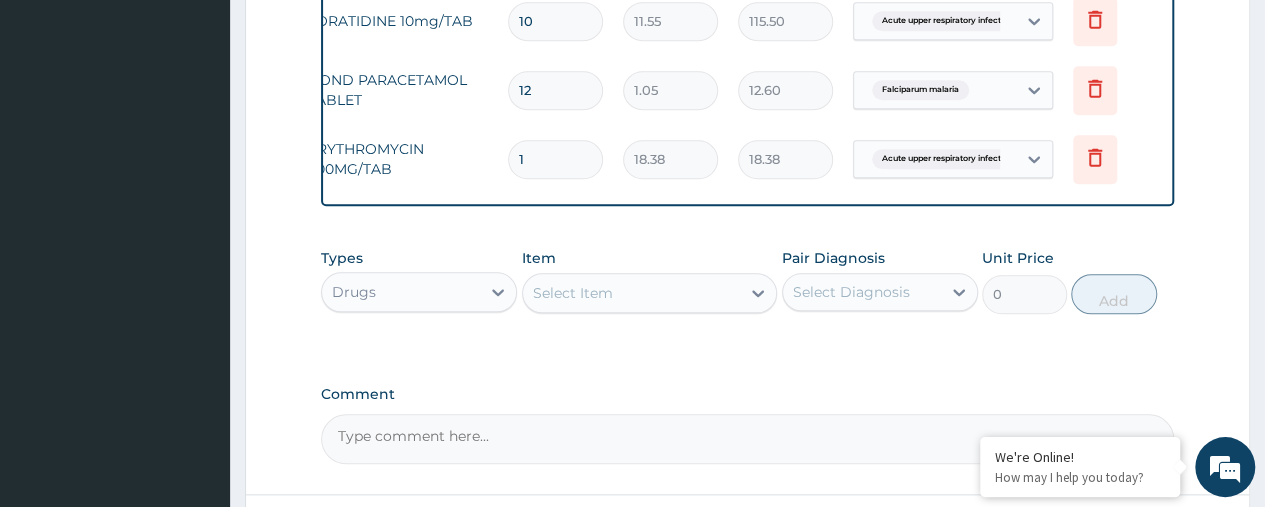 type on "10" 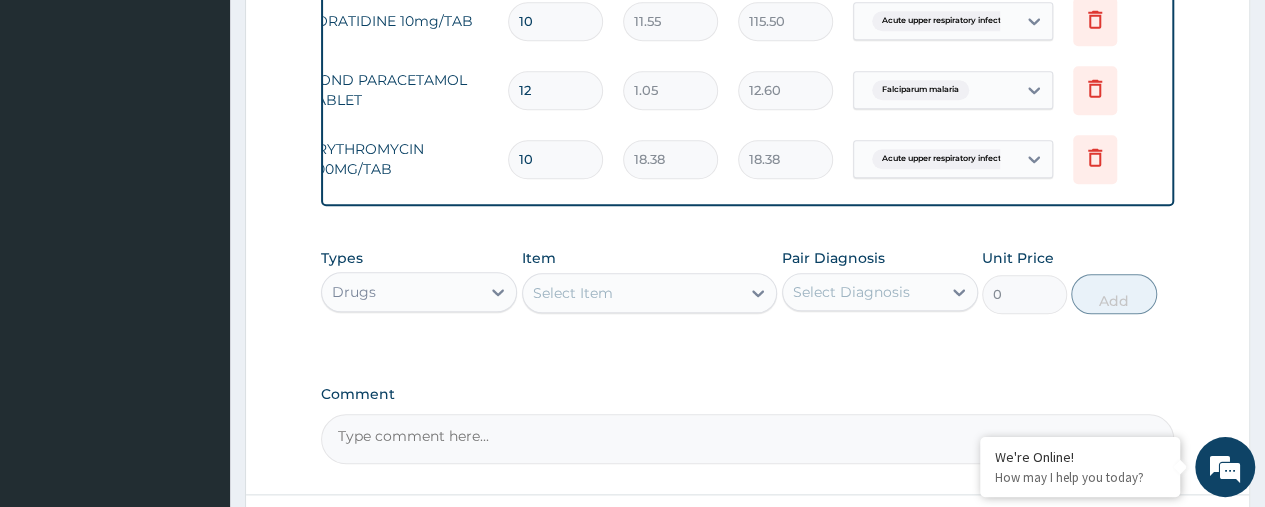 type on "183.80" 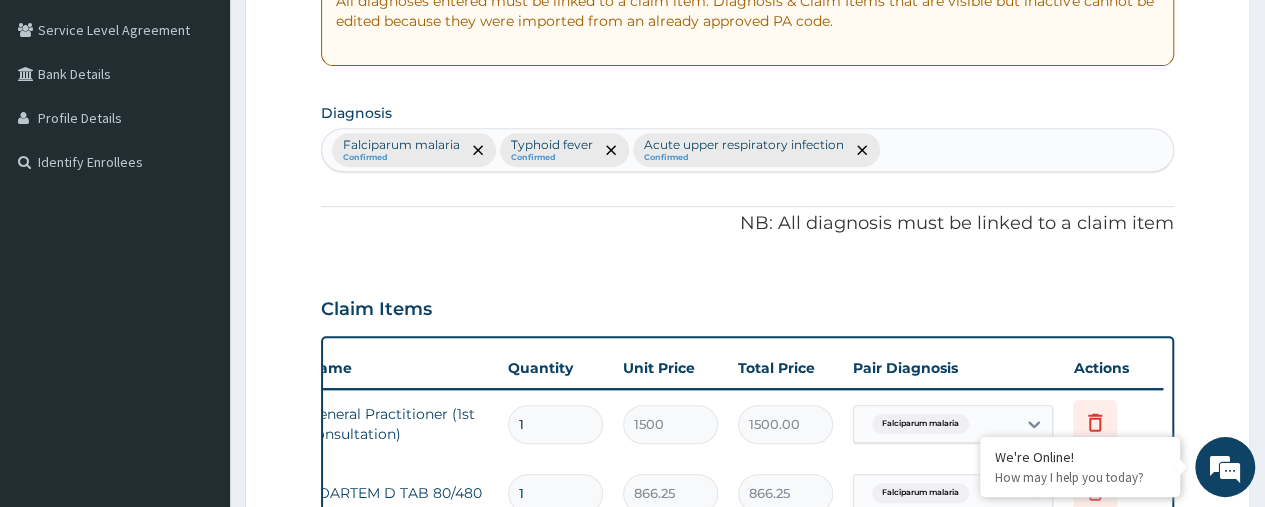 scroll, scrollTop: 403, scrollLeft: 0, axis: vertical 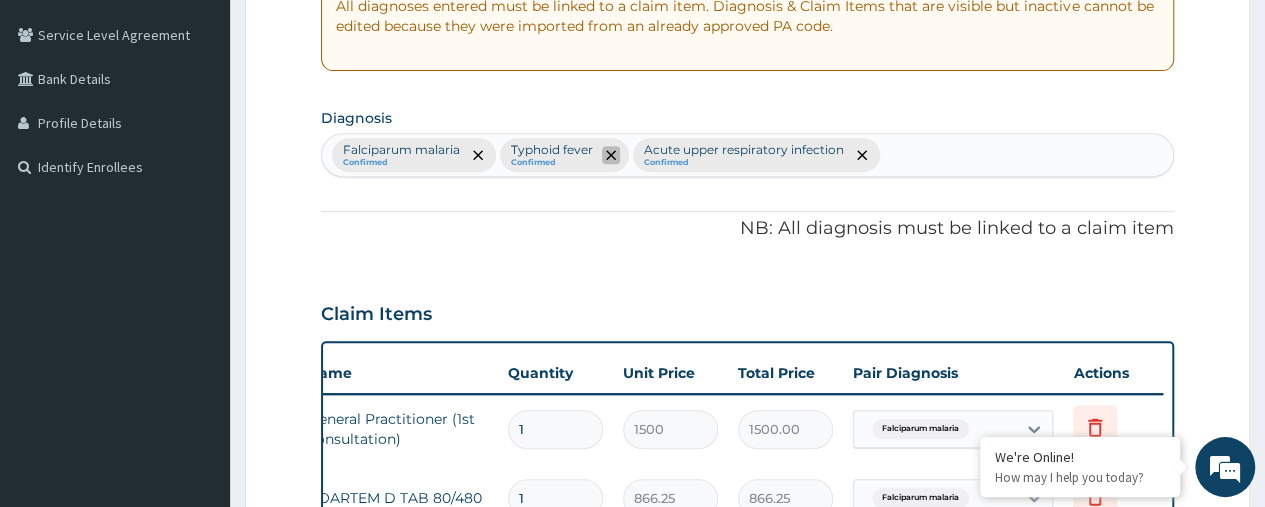 click 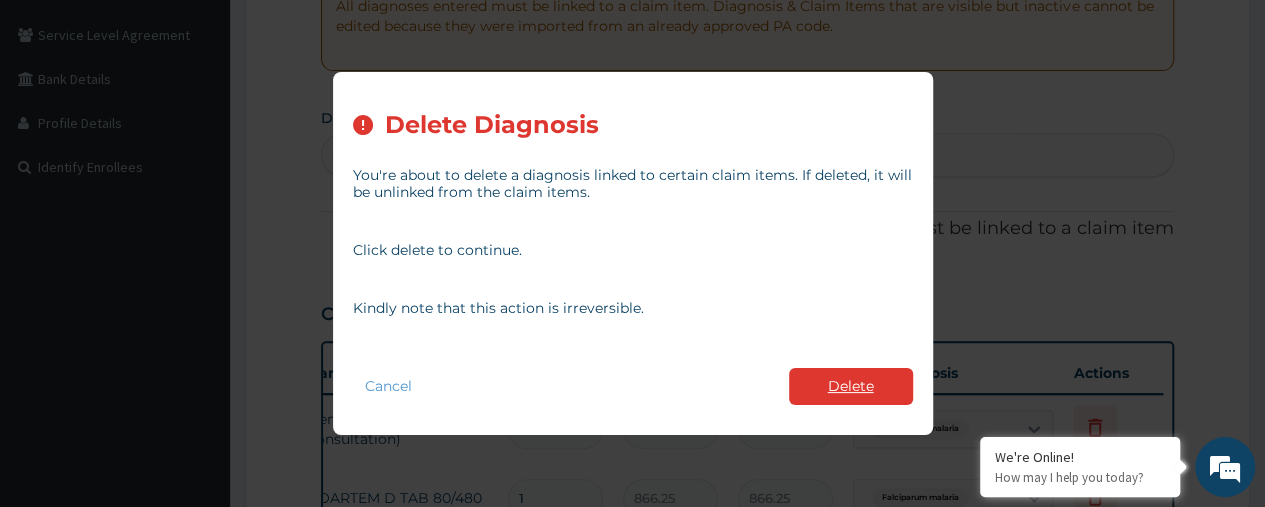 type on "10" 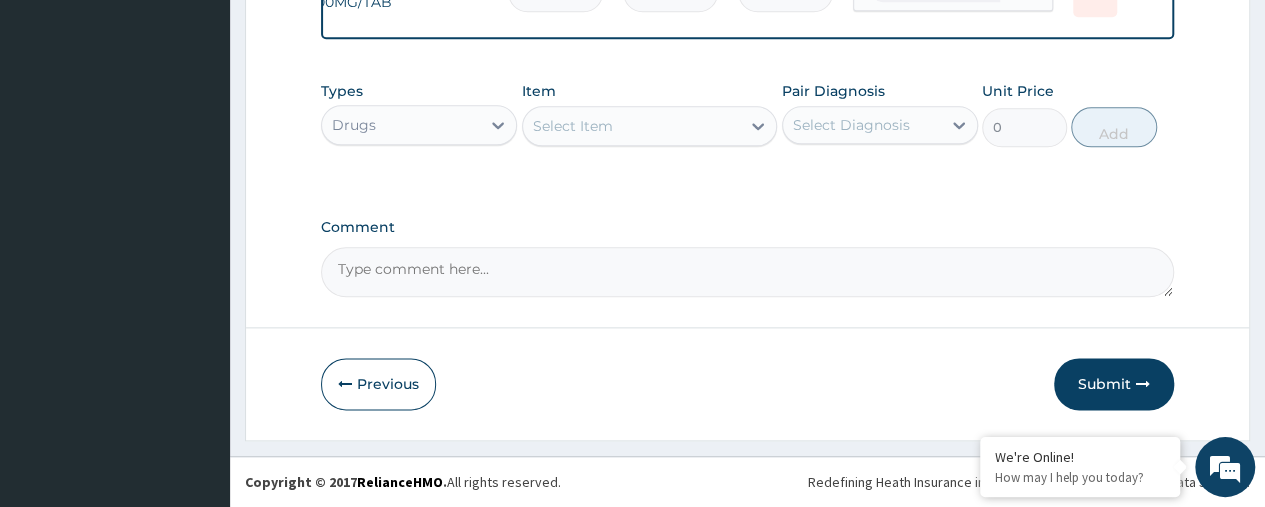 scroll, scrollTop: 1129, scrollLeft: 0, axis: vertical 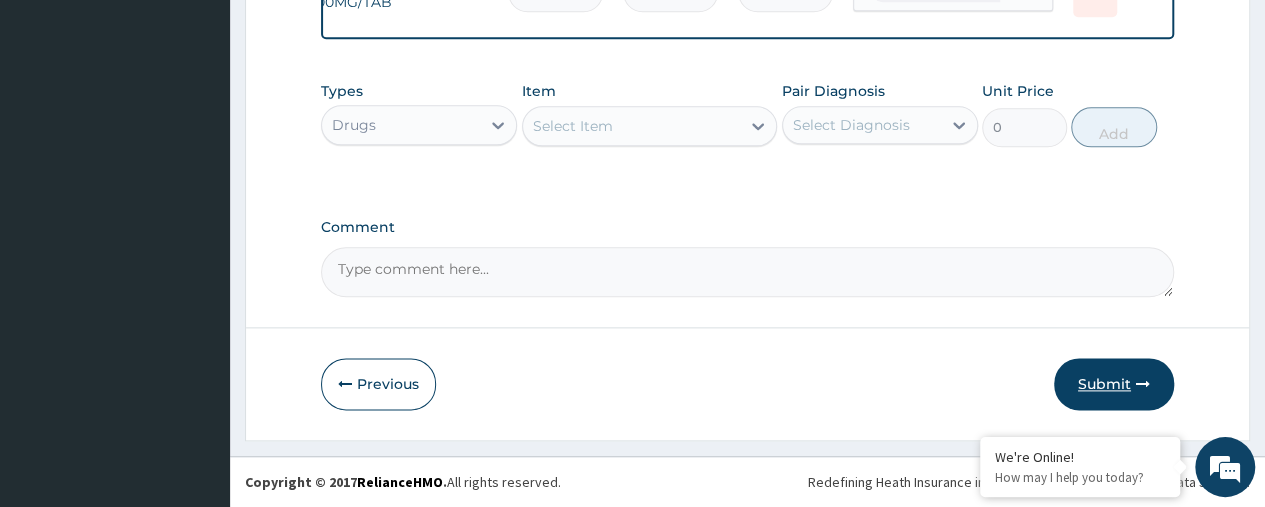 click on "Submit" at bounding box center (1114, 384) 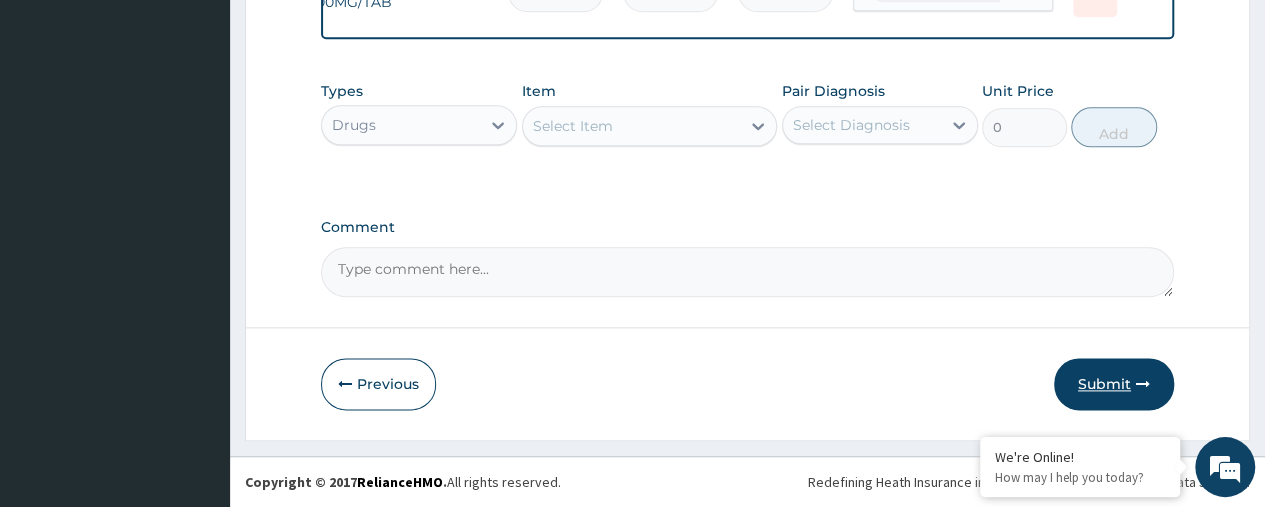 click on "Submit" at bounding box center [1114, 384] 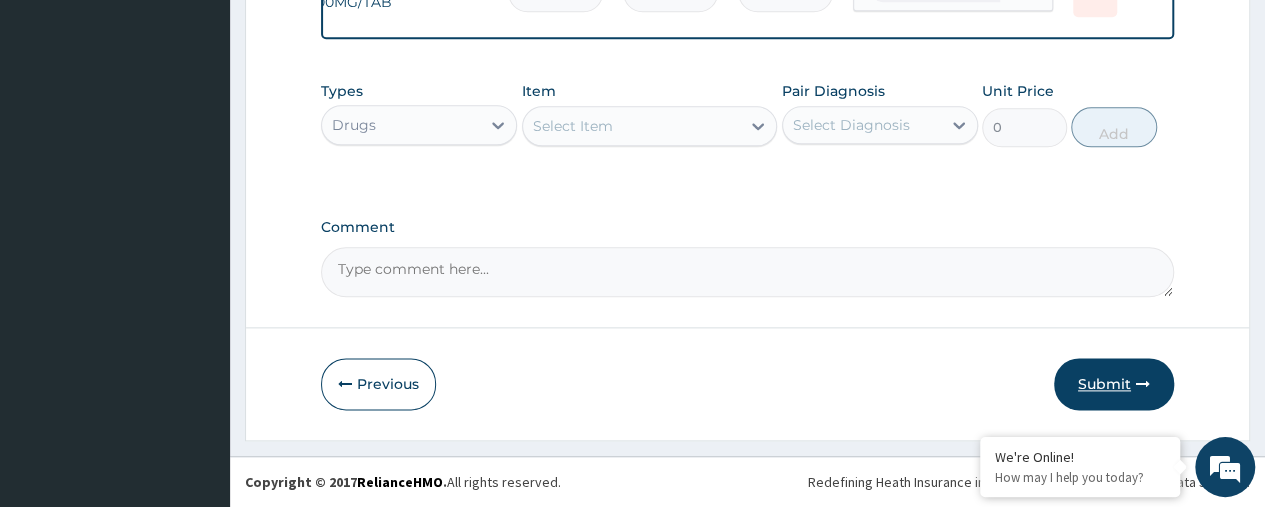 click on "Submit" at bounding box center [1114, 384] 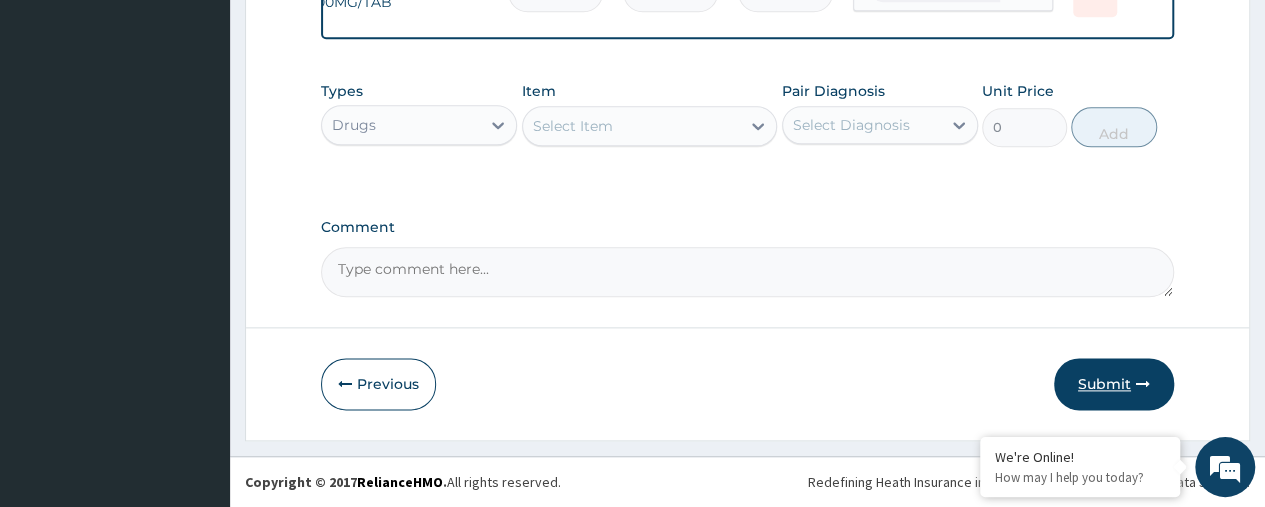 click on "Submit" at bounding box center [1114, 384] 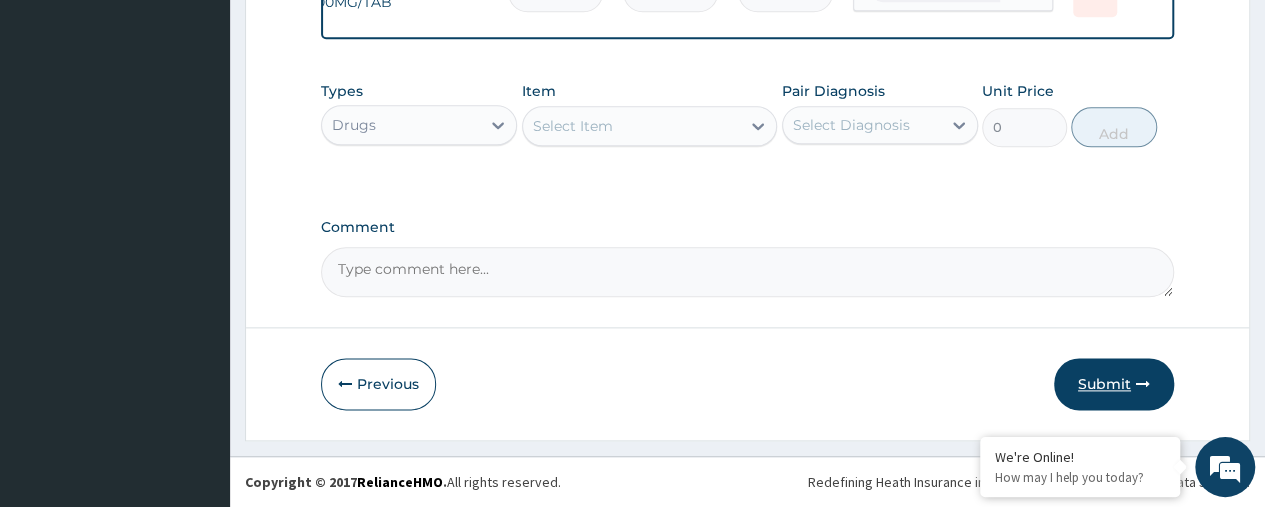 click on "Submit" at bounding box center (1114, 384) 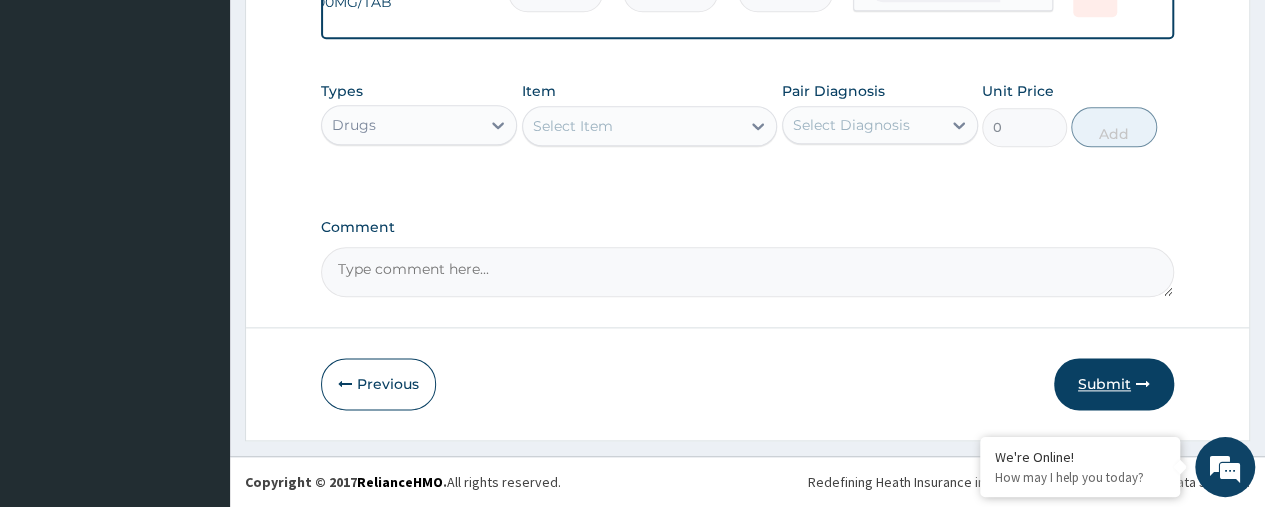 click at bounding box center [1143, 384] 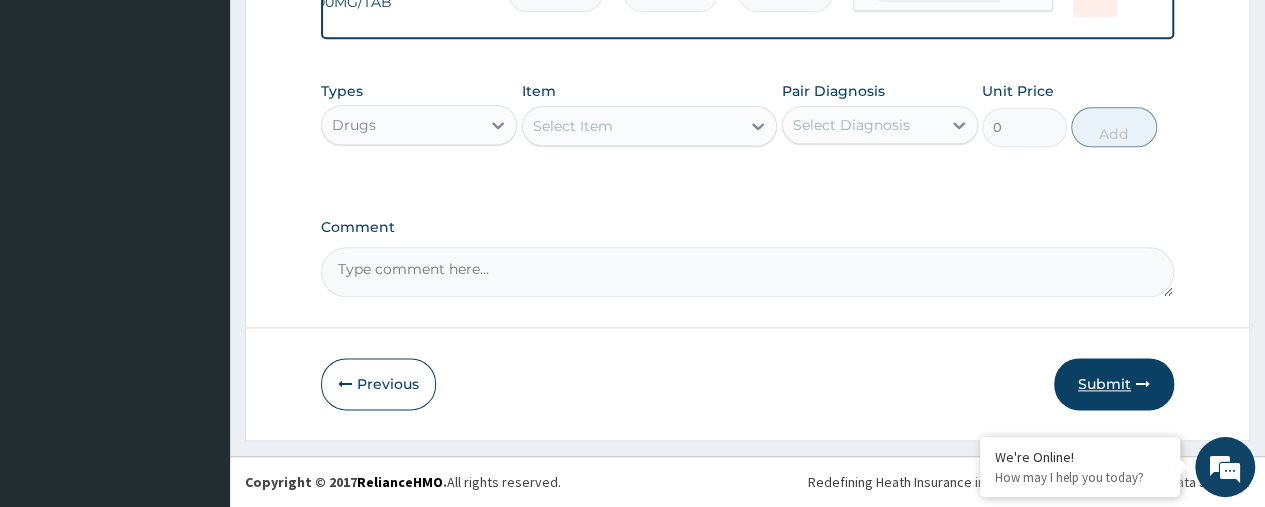 click at bounding box center (1143, 384) 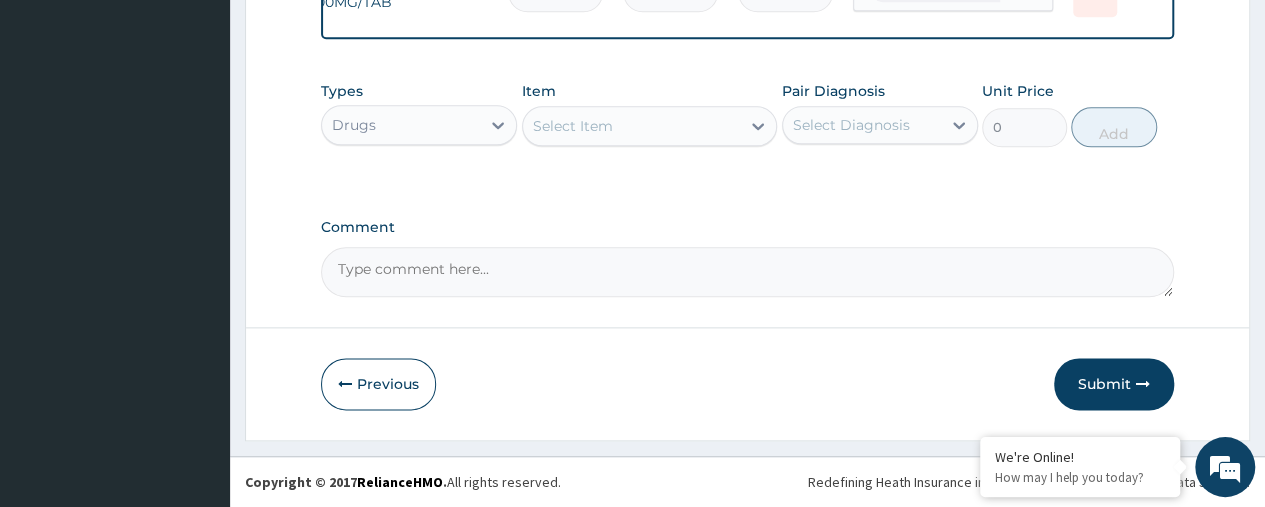 click on "Previous   Submit" at bounding box center (747, 384) 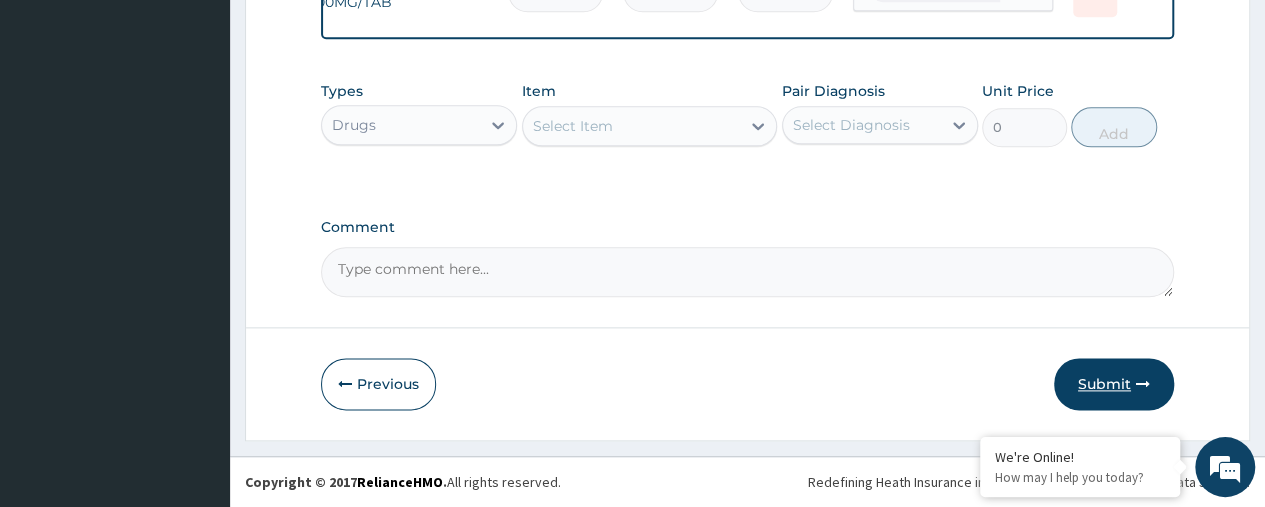 click on "Submit" at bounding box center [1114, 384] 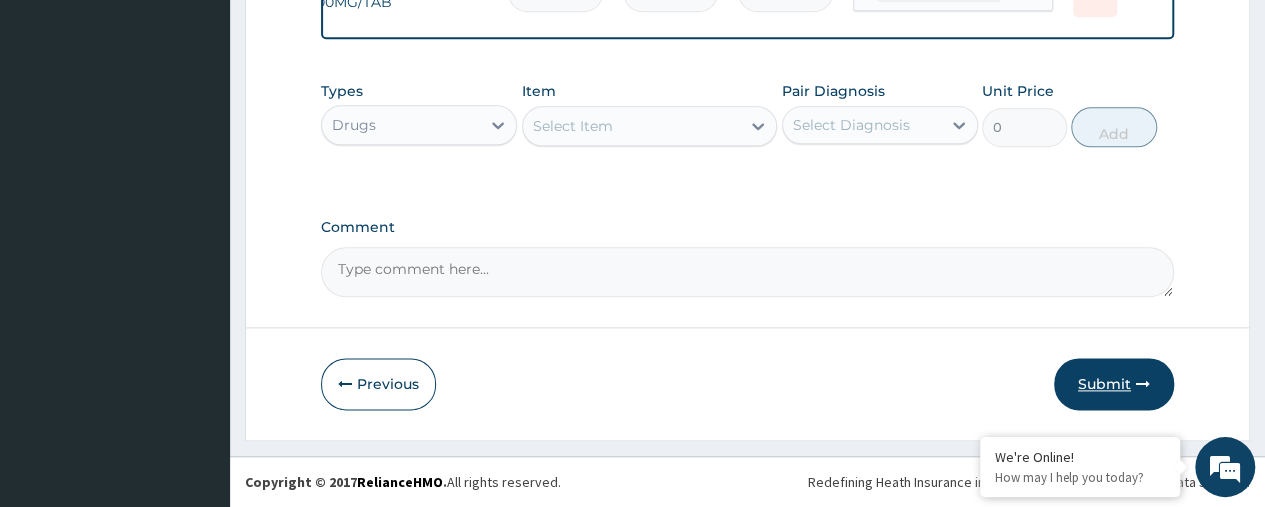 click on "Submit" at bounding box center [1114, 384] 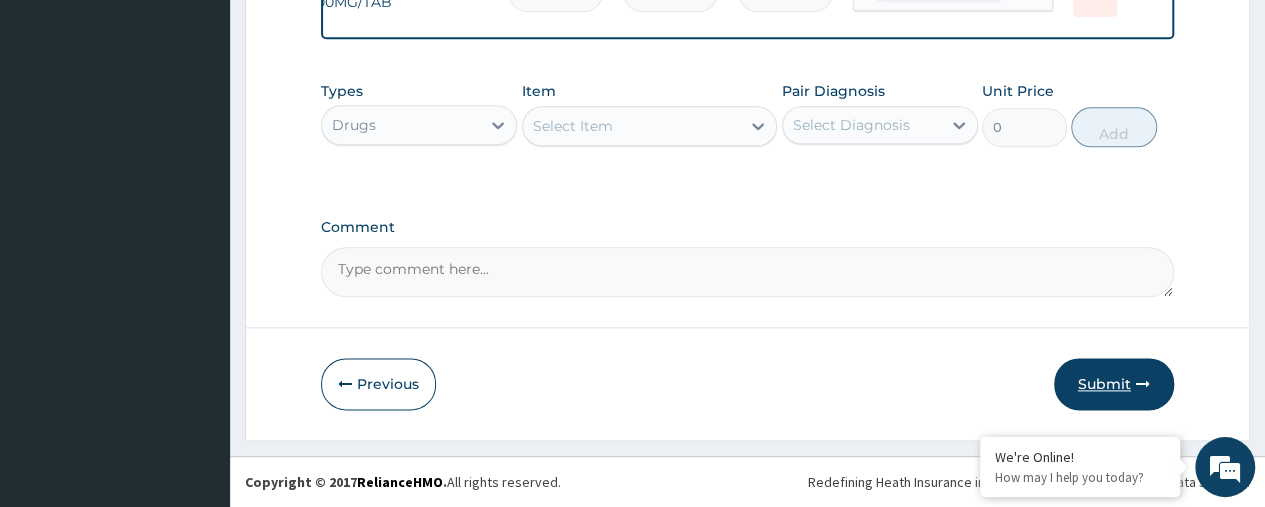 click on "Submit" at bounding box center (1114, 384) 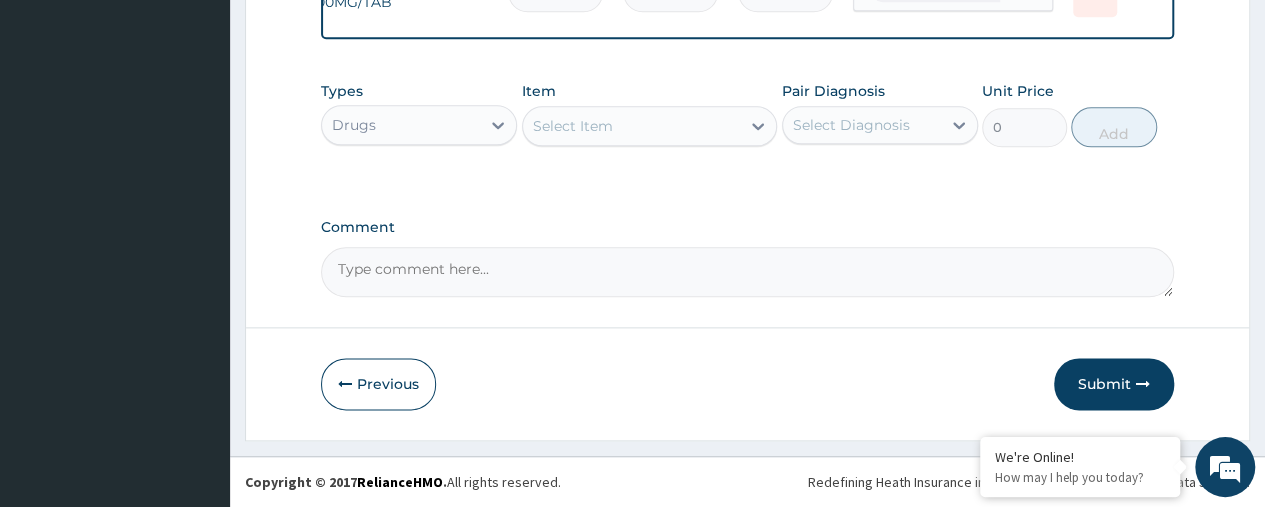 drag, startPoint x: 1102, startPoint y: 376, endPoint x: 1184, endPoint y: 339, distance: 89.961105 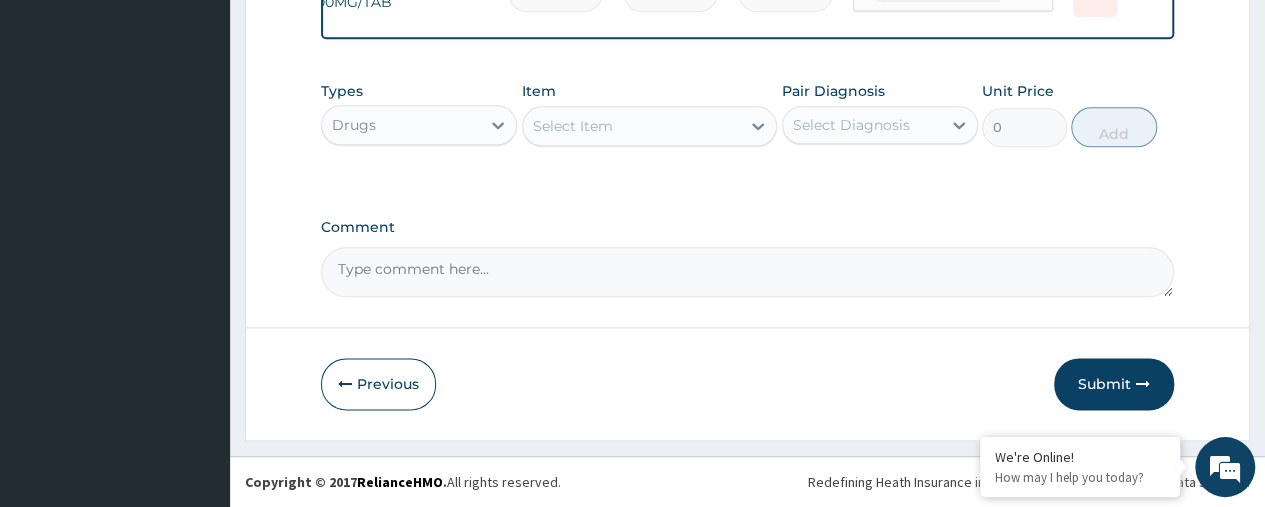 click on "Step  2  of 2 PA Code / Prescription Code Enter Code(Secondary Care Only) Encounter Date DD-MM-YYYY Important Notice Please enter PA codes before entering items that are not attached to a PA code   All diagnoses entered must be linked to a claim item. Diagnosis & Claim Items that are visible but inactive cannot be edited because they were imported from an already approved PA code. Diagnosis Falciparum malaria Confirmed Acute upper respiratory infection Confirmed NB: All diagnosis must be linked to a claim item Claim Items Type Name Quantity Unit Price Total Price Pair Diagnosis Actions N/A General Practitioner (1st consultation) 1 1500 1500.00 Falciparum malaria Delete N/A COARTEM D TAB 80/480 1 866.25 866.25 Falciparum malaria Delete N/A LORATIDINE 10mg/TAB 10 11.55 115.50 Acute upper respiratory infect... Delete N/A BOND PARACETAMOL TABLET 12 1.05 12.60 Falciparum malaria Delete N/A ERYTHROMYCIN 500MG/TAB 10 18.38 183.80 Acute upper respiratory infect... Delete Types Drugs Item Select Item Pair Diagnosis 0" at bounding box center [747, -285] 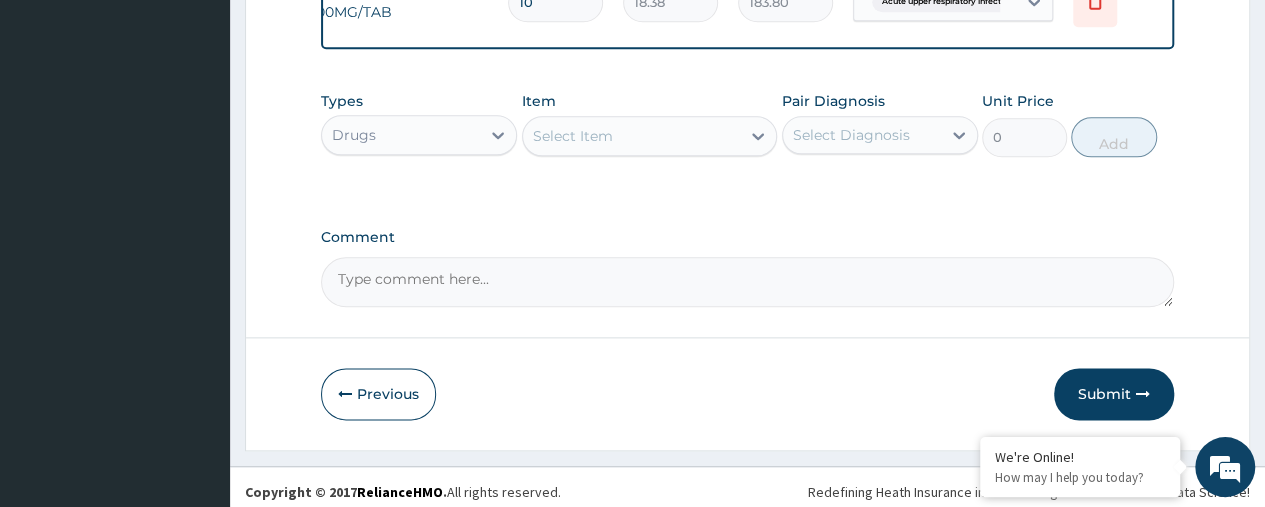 scroll, scrollTop: 1129, scrollLeft: 0, axis: vertical 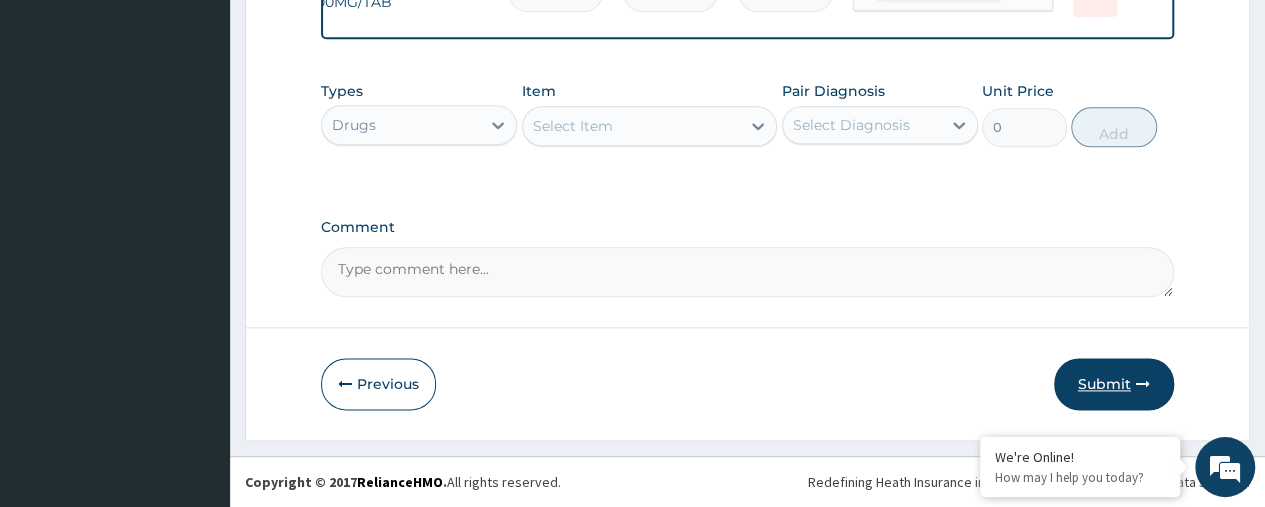 click at bounding box center [1143, 384] 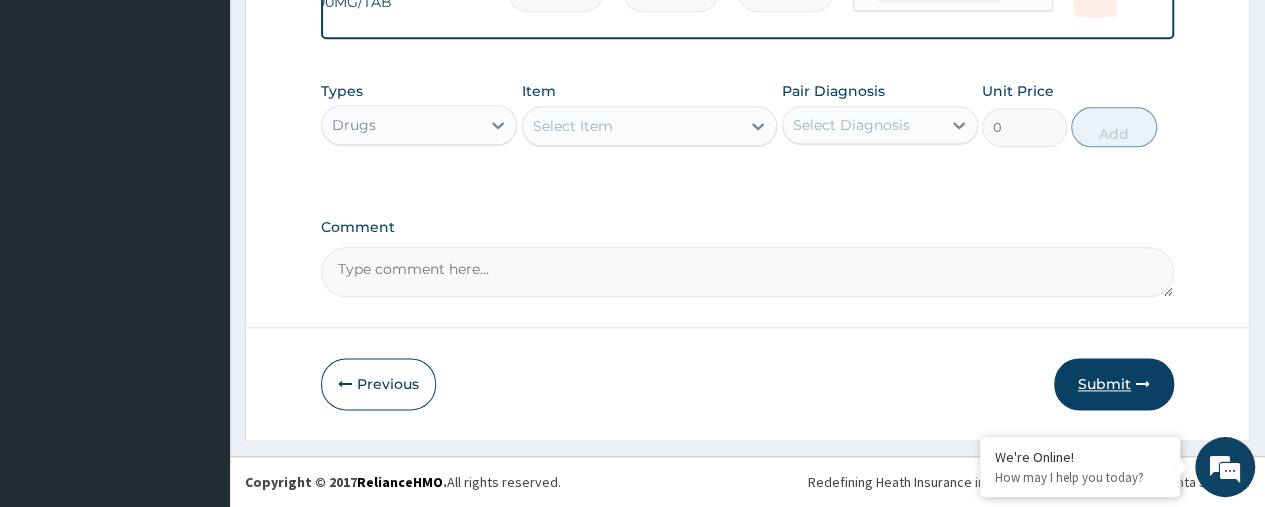 click at bounding box center [1143, 384] 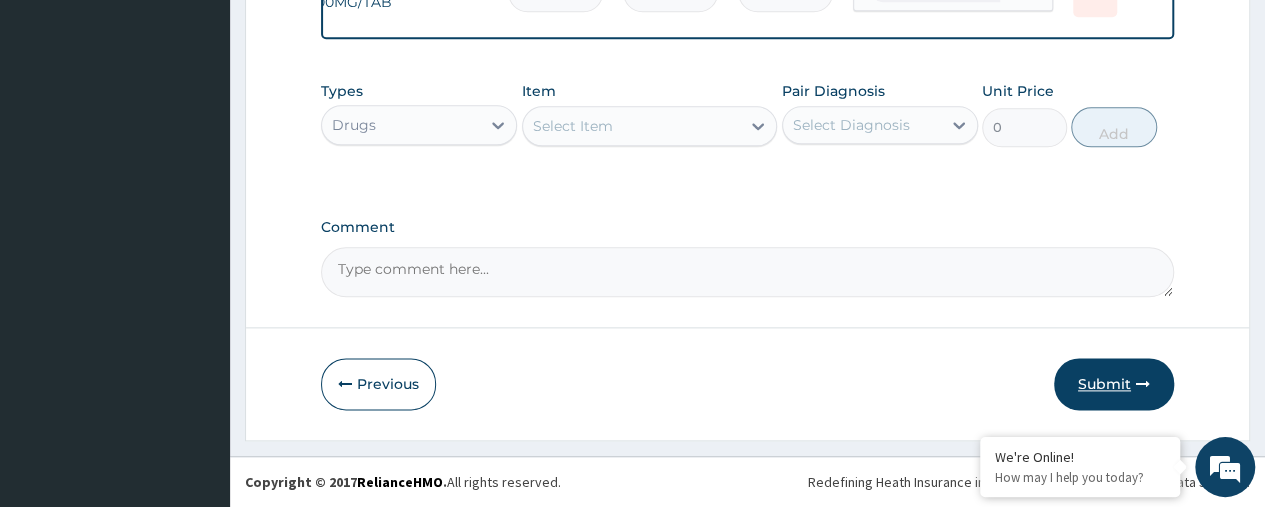 click at bounding box center [1143, 384] 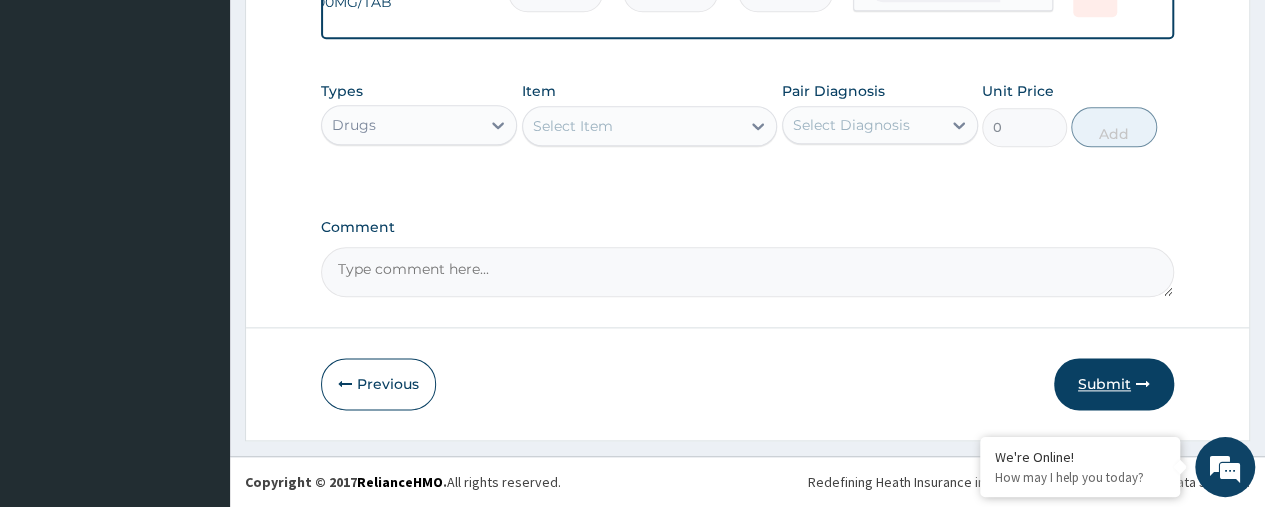 click at bounding box center [1143, 384] 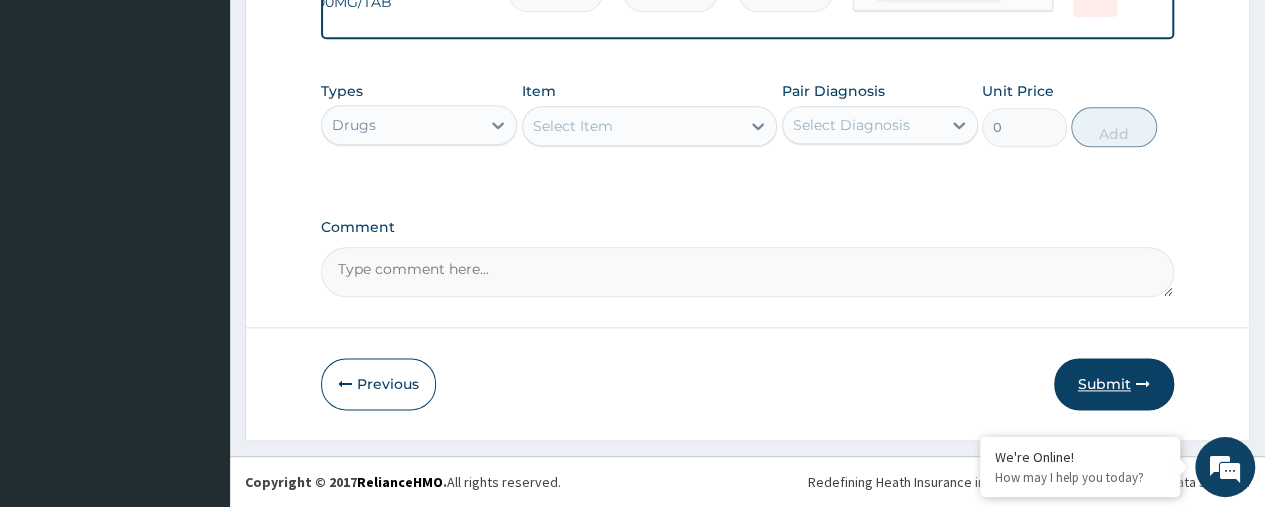 click at bounding box center [1143, 384] 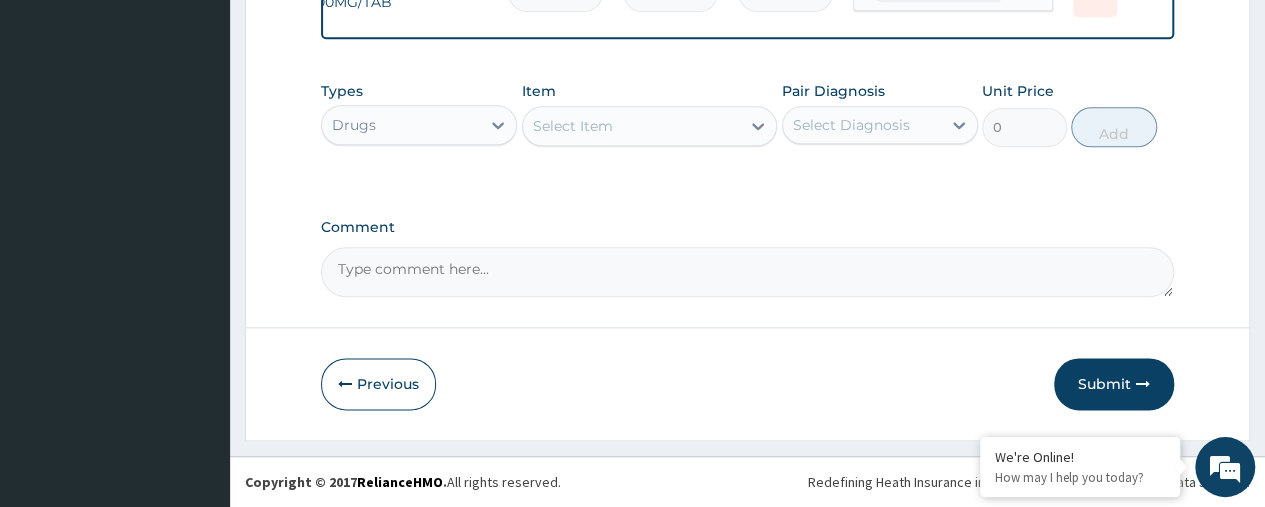 drag, startPoint x: 1109, startPoint y: 385, endPoint x: 1154, endPoint y: 295, distance: 100.62306 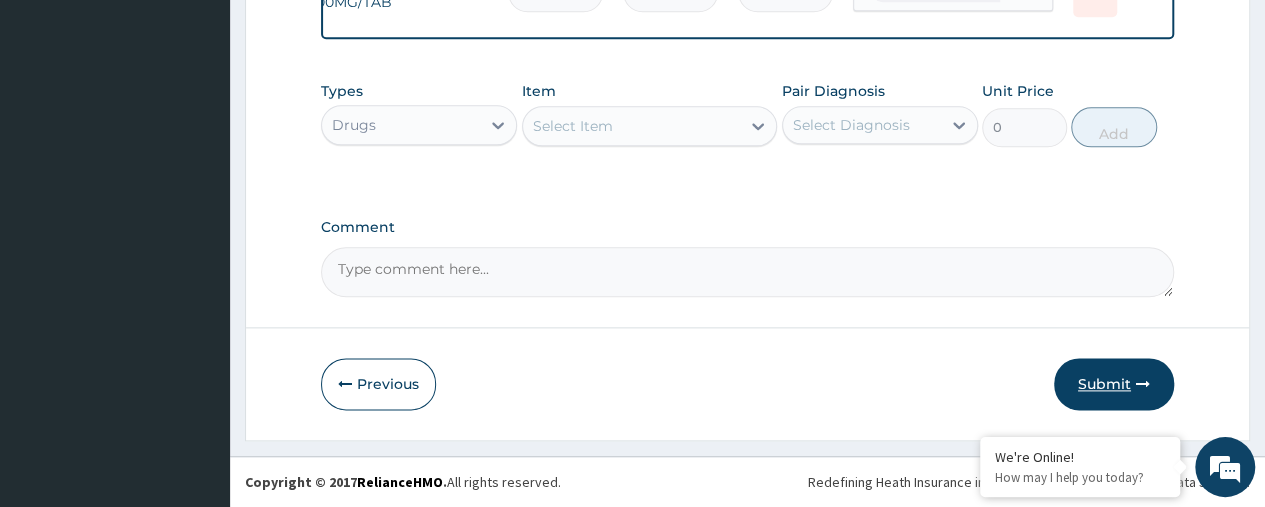 click on "Submit" at bounding box center [1114, 384] 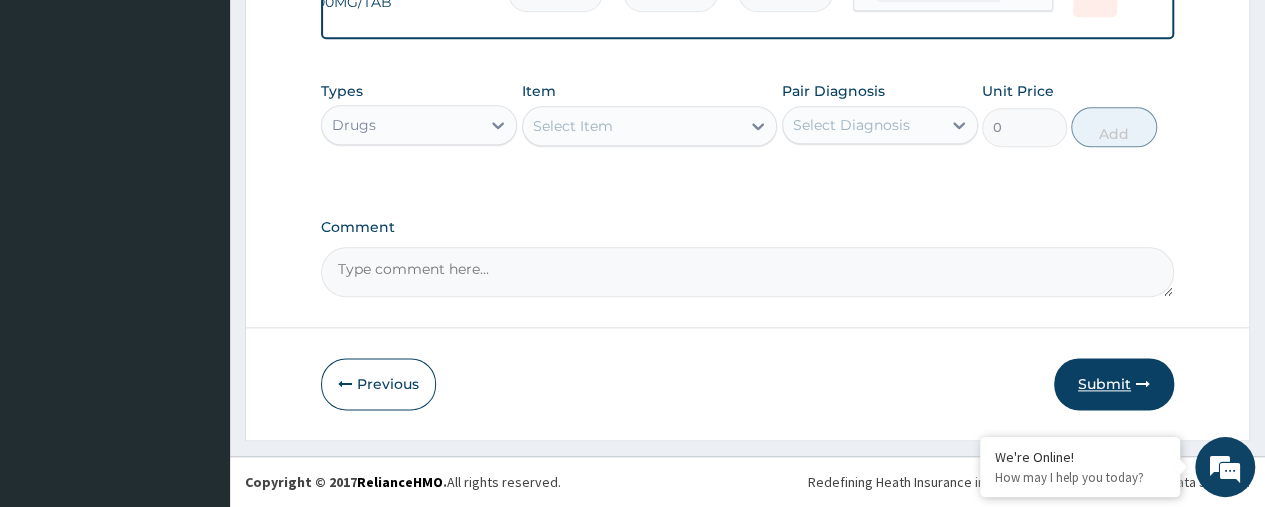 click on "Submit" at bounding box center [1114, 384] 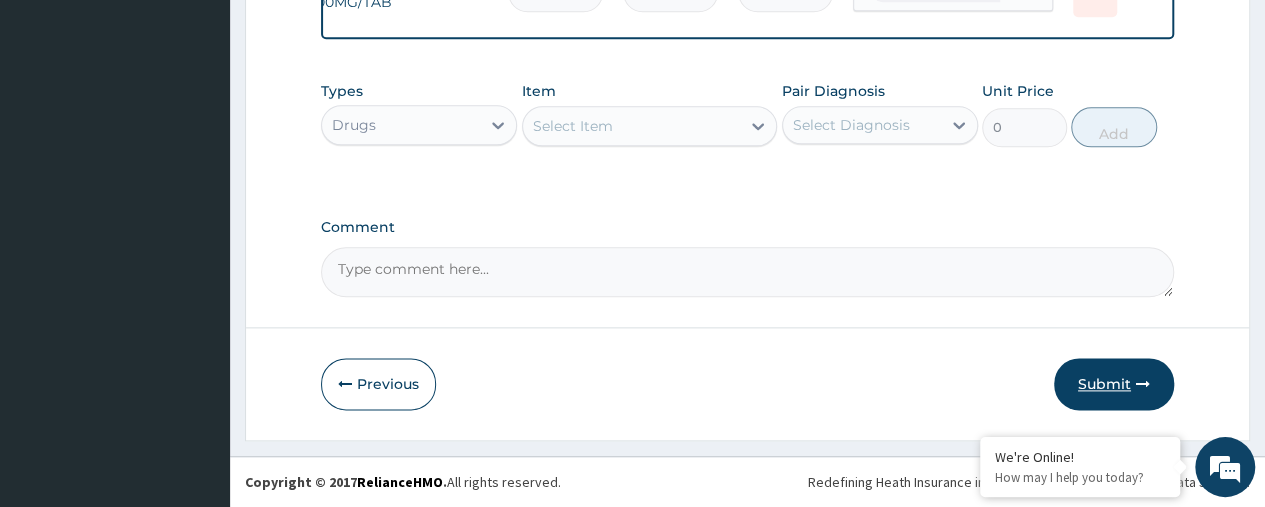 click on "Submit" at bounding box center (1114, 384) 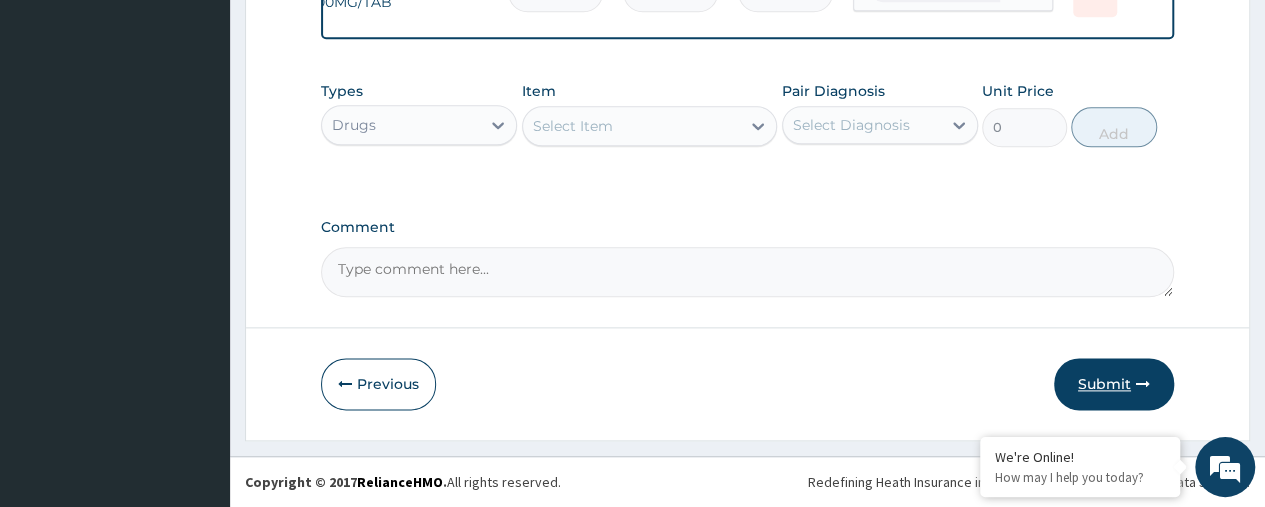 click on "Submit" at bounding box center [1114, 384] 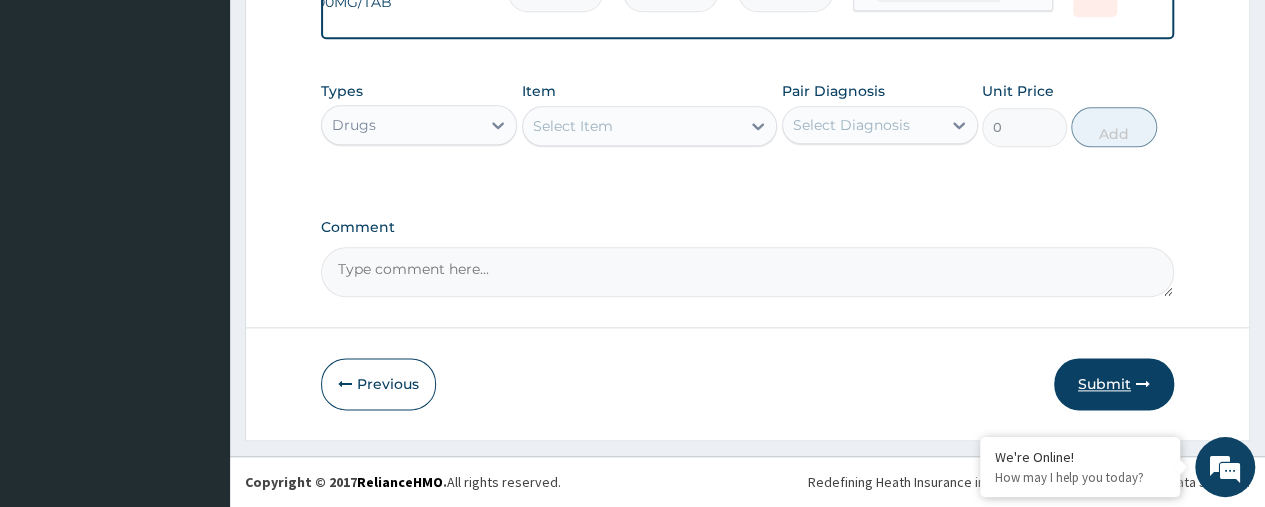 click on "Submit" at bounding box center [1114, 384] 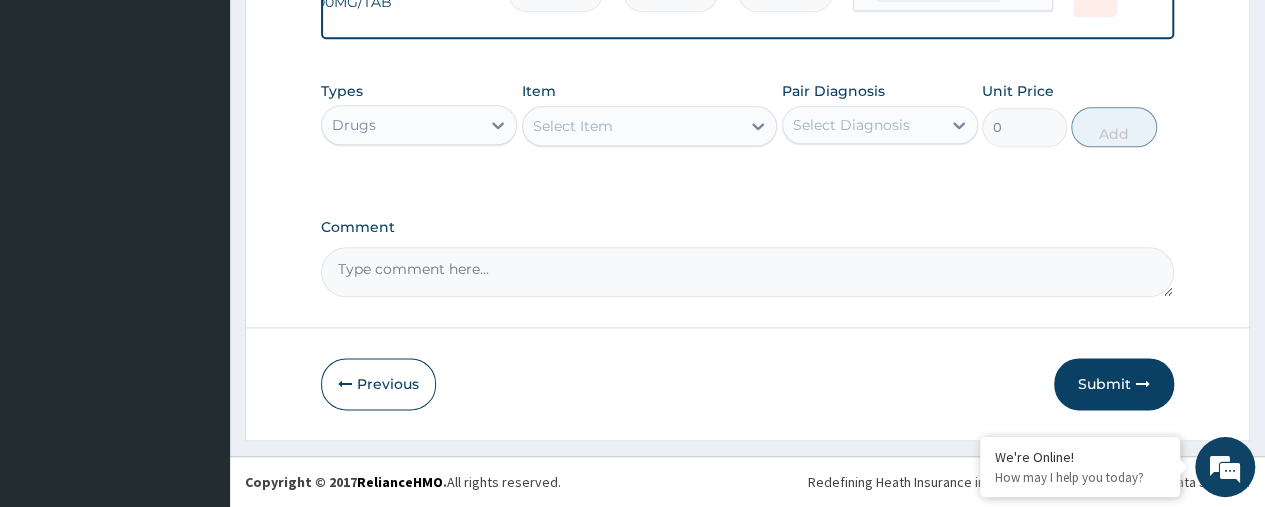 scroll, scrollTop: 1129, scrollLeft: 0, axis: vertical 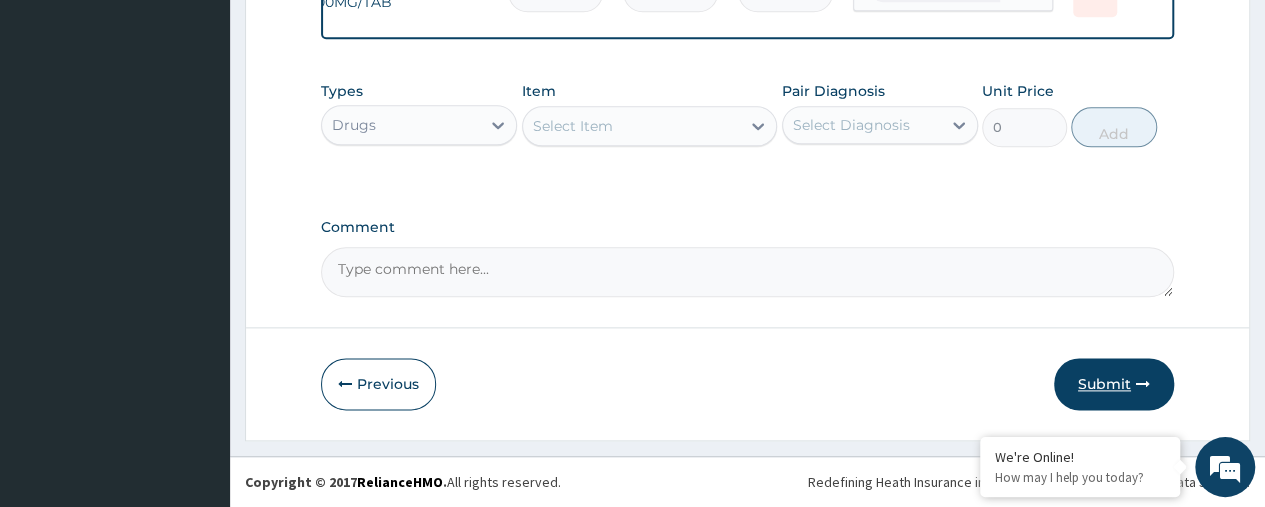 click on "Submit" at bounding box center [1114, 384] 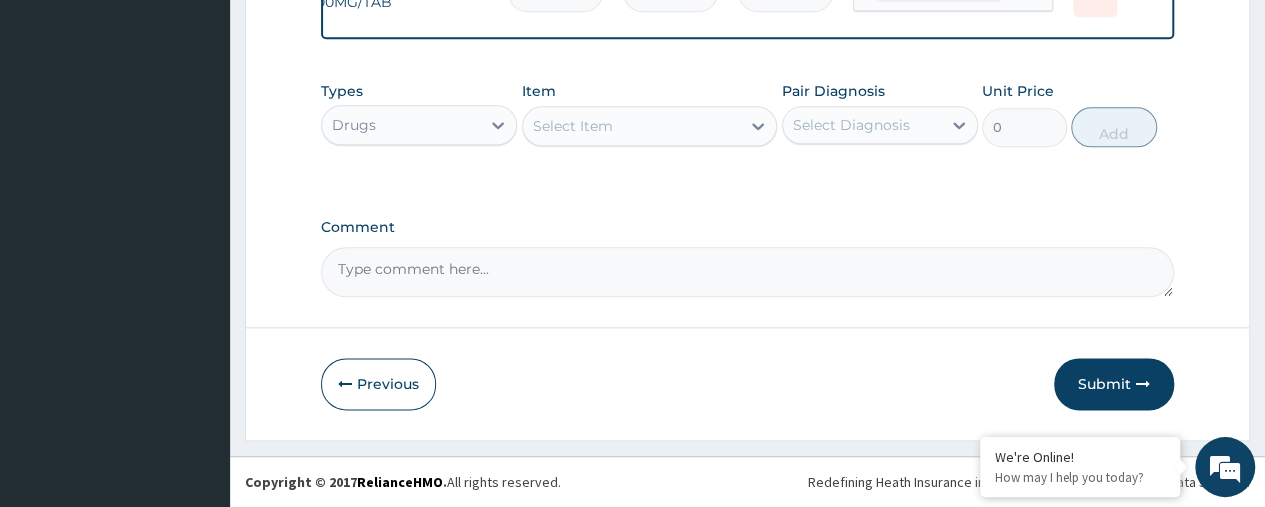 click on "Comment" at bounding box center [747, 272] 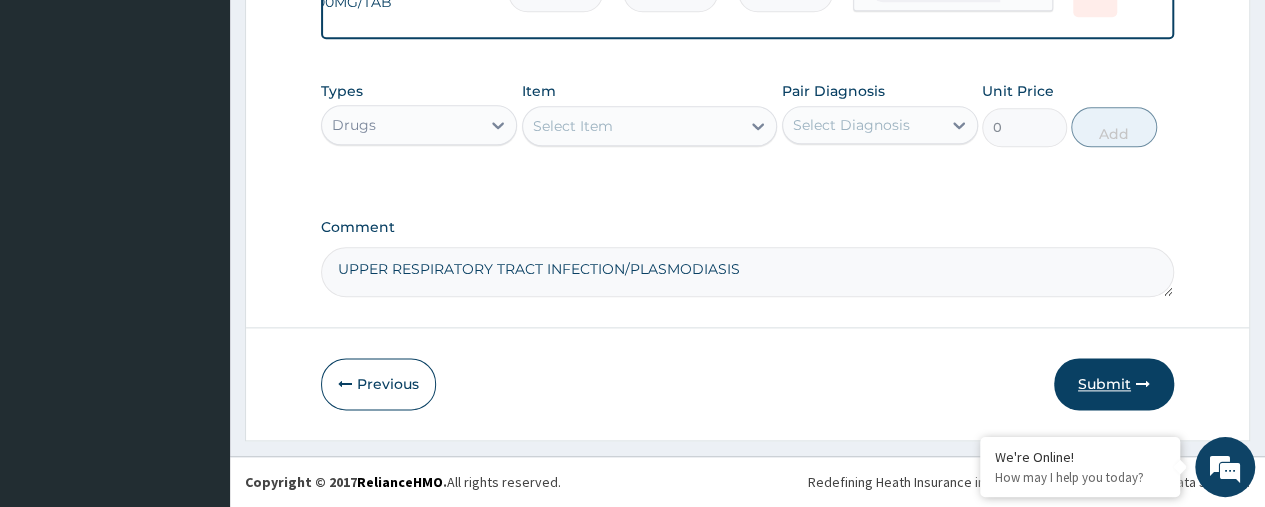 type on "UPPER RESPIRATORY TRACT INFECTION/PLASMODIASIS" 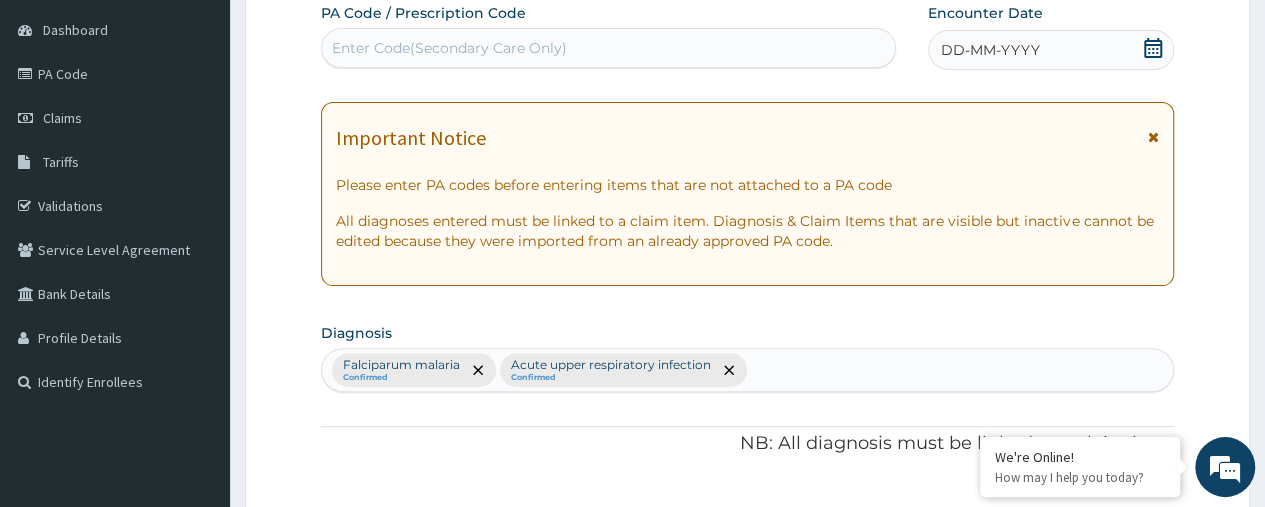scroll, scrollTop: 129, scrollLeft: 0, axis: vertical 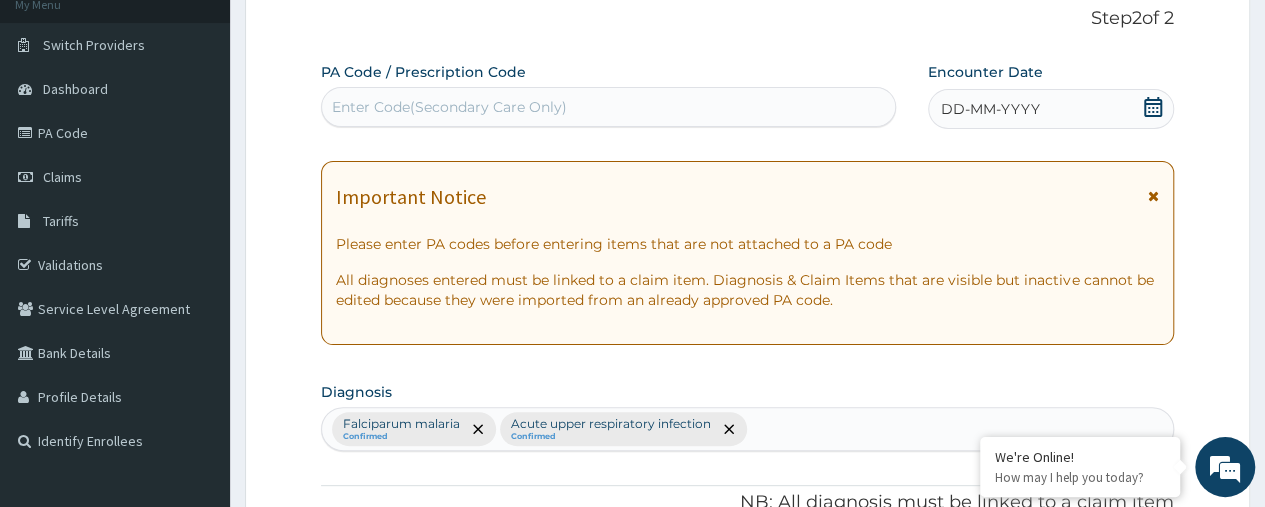 click 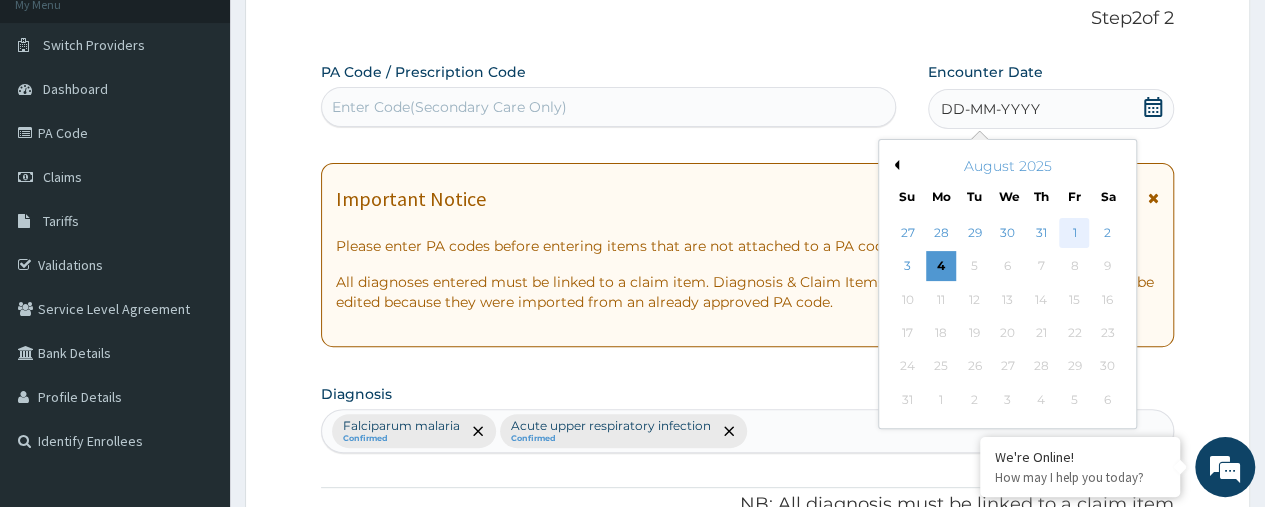 click on "1" at bounding box center [1074, 233] 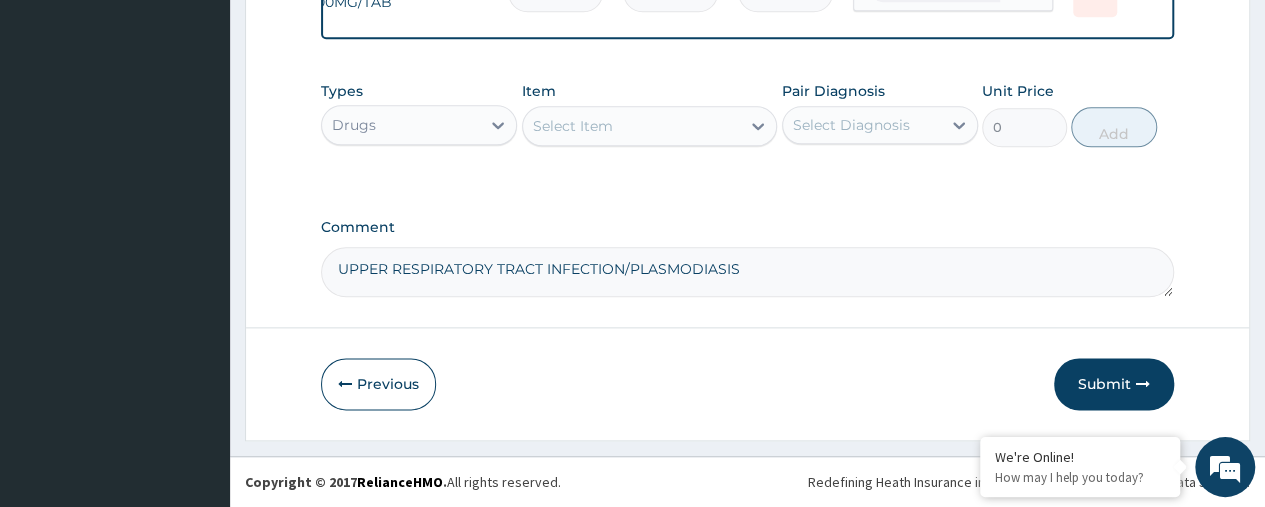 scroll, scrollTop: 1129, scrollLeft: 0, axis: vertical 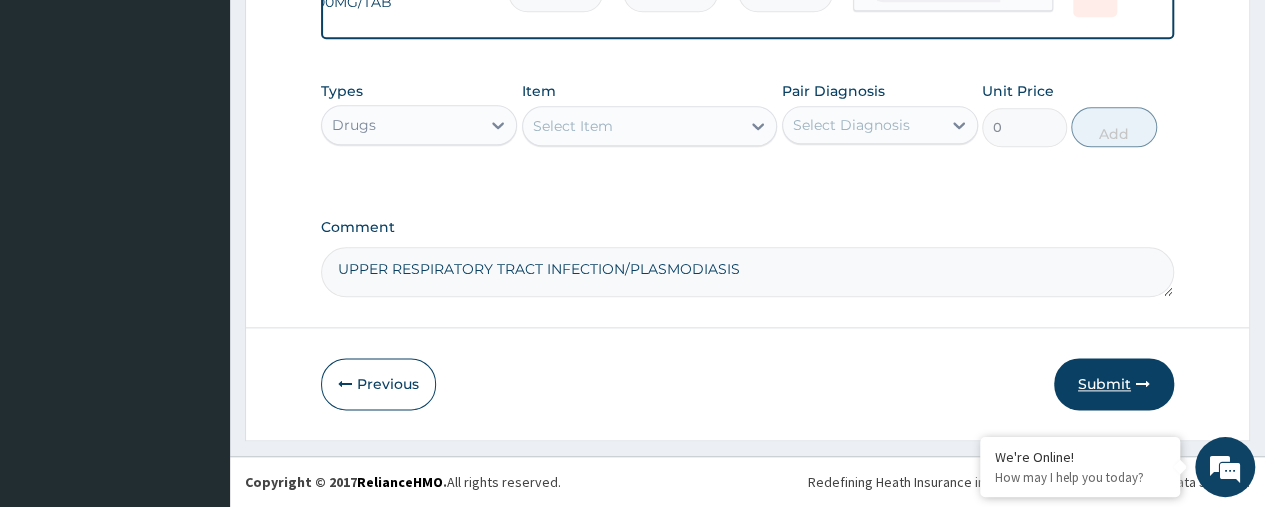 click on "Submit" at bounding box center (1114, 384) 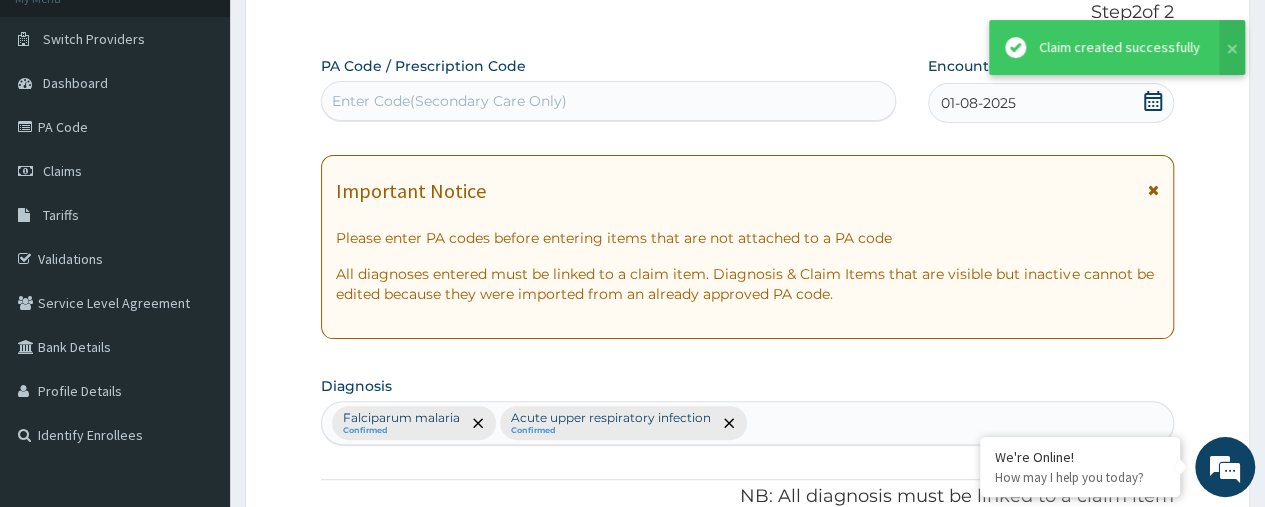 scroll, scrollTop: 1129, scrollLeft: 0, axis: vertical 